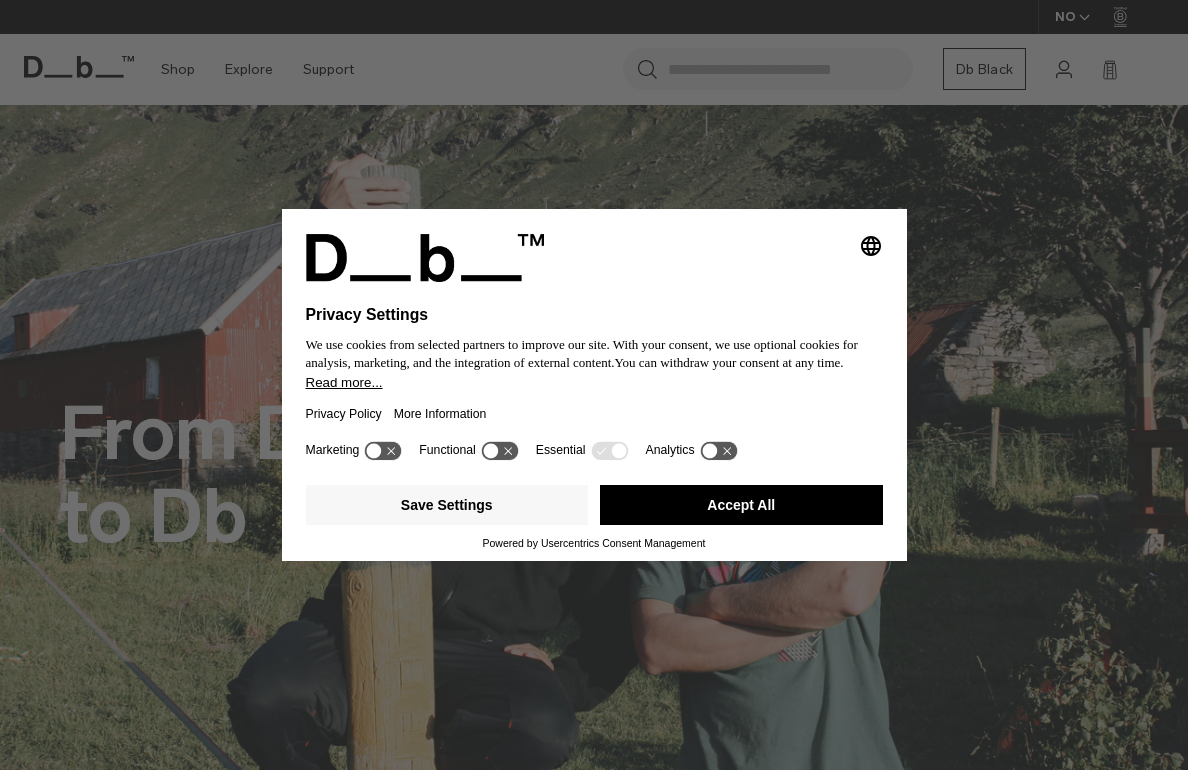 scroll, scrollTop: 0, scrollLeft: 0, axis: both 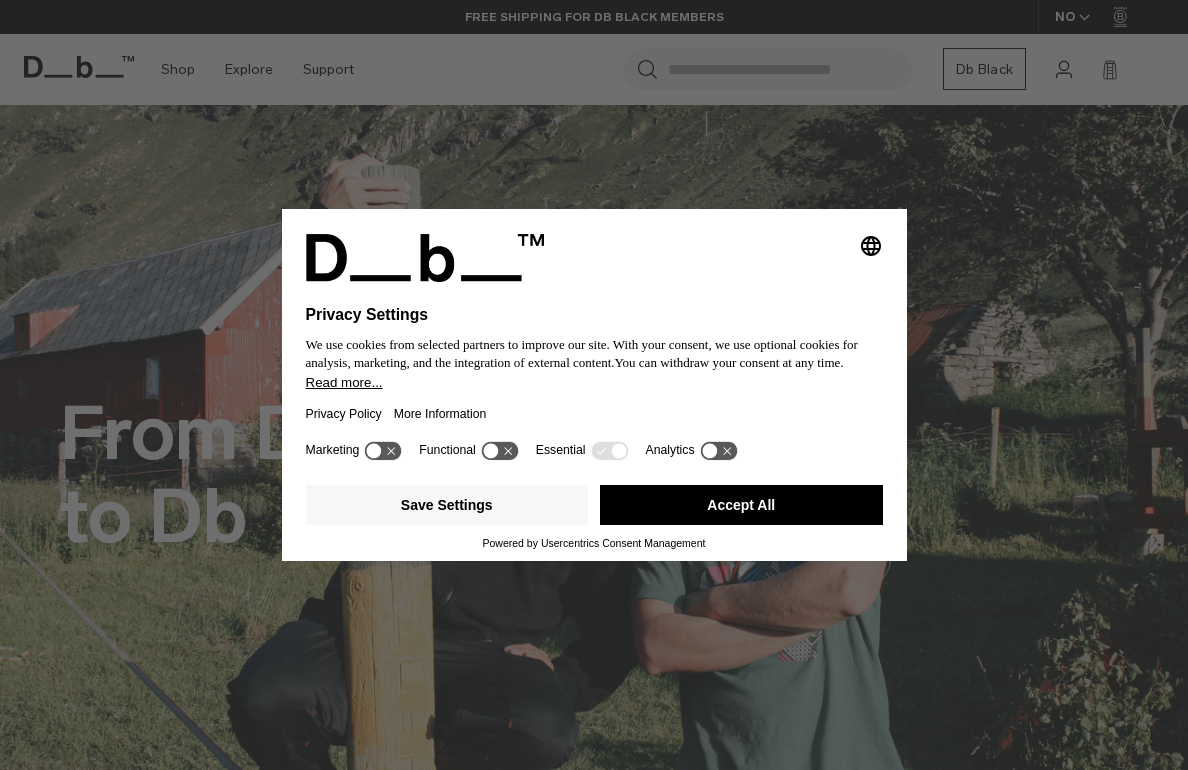 click on "Accept All" at bounding box center [741, 505] 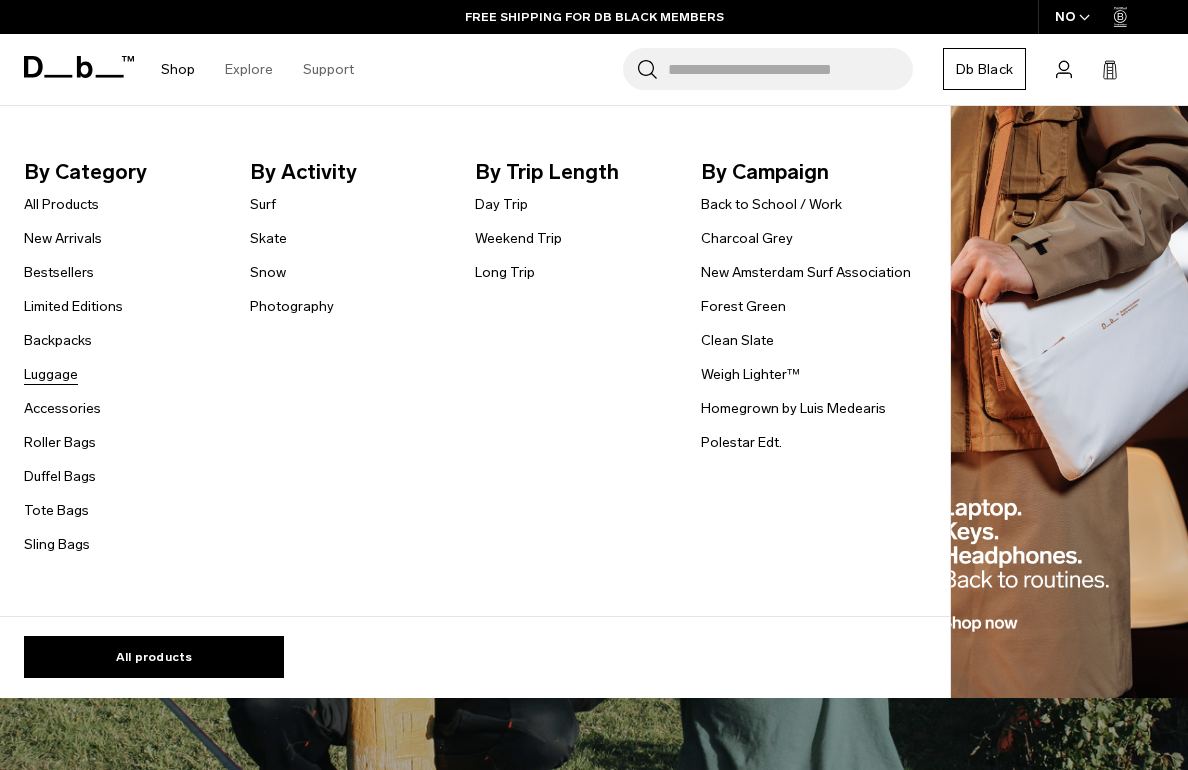 click on "Luggage" at bounding box center [51, 374] 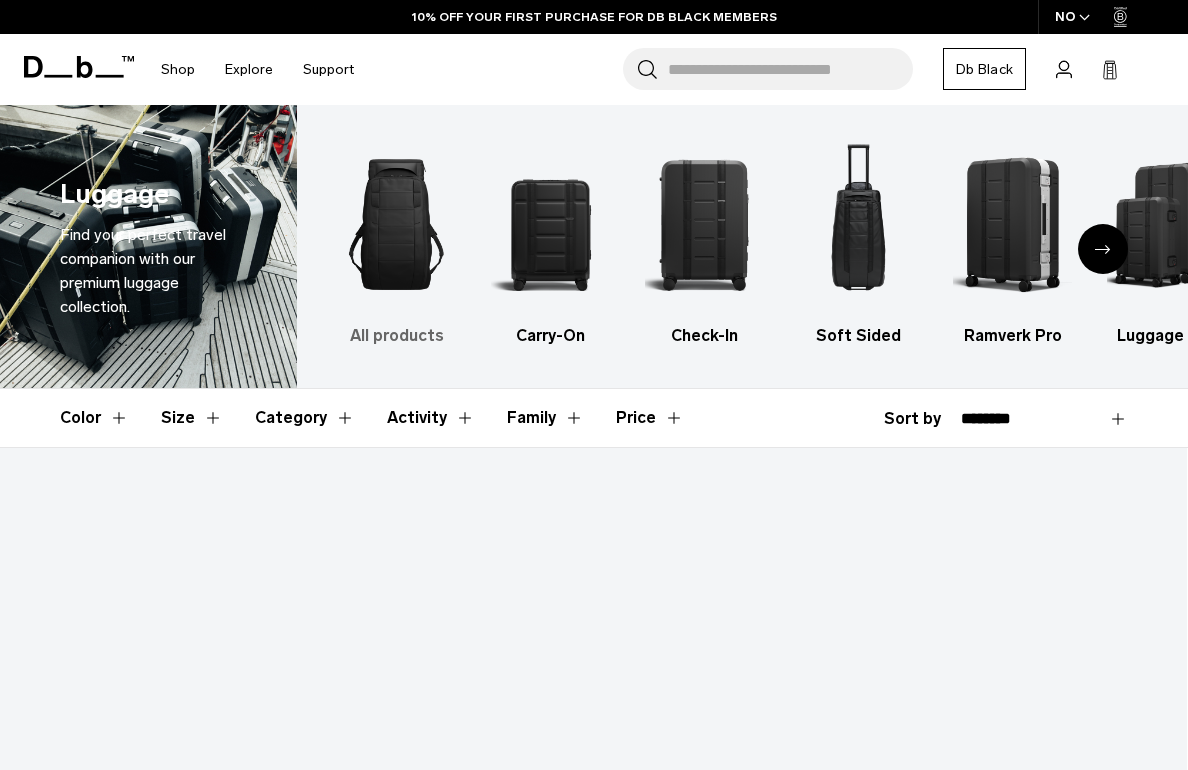 scroll, scrollTop: 0, scrollLeft: 0, axis: both 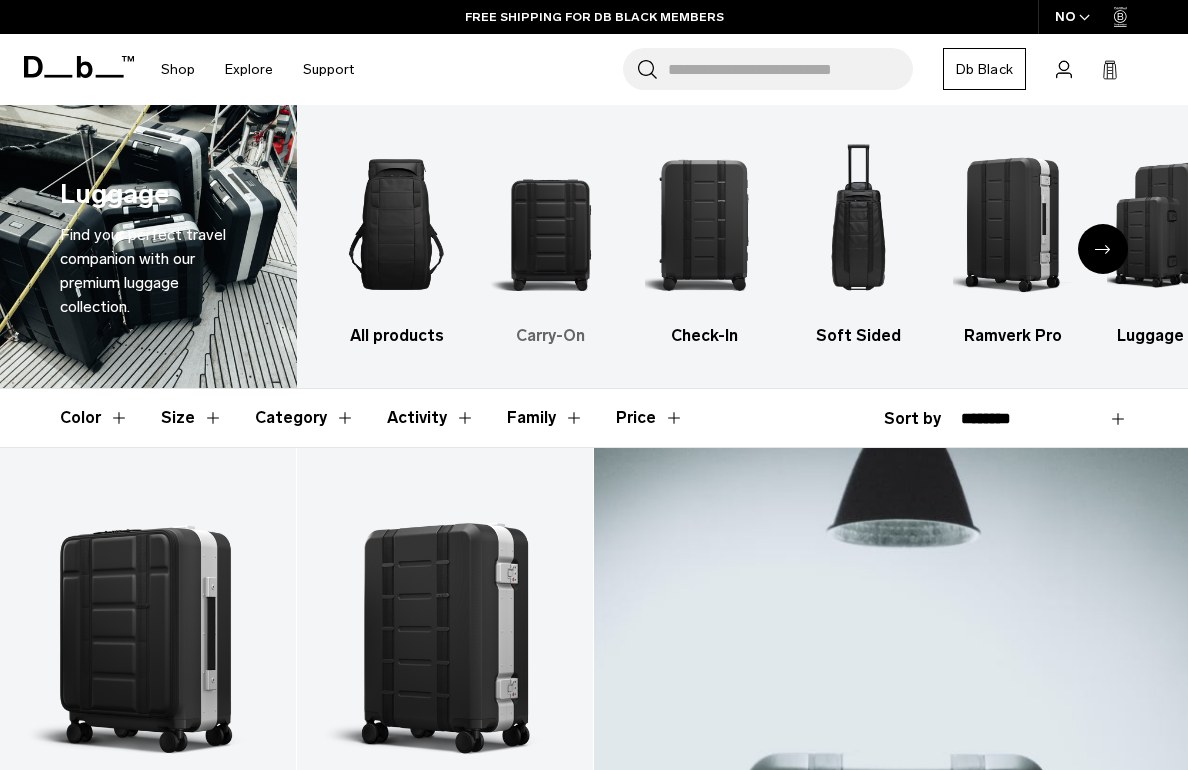 click at bounding box center [550, 224] 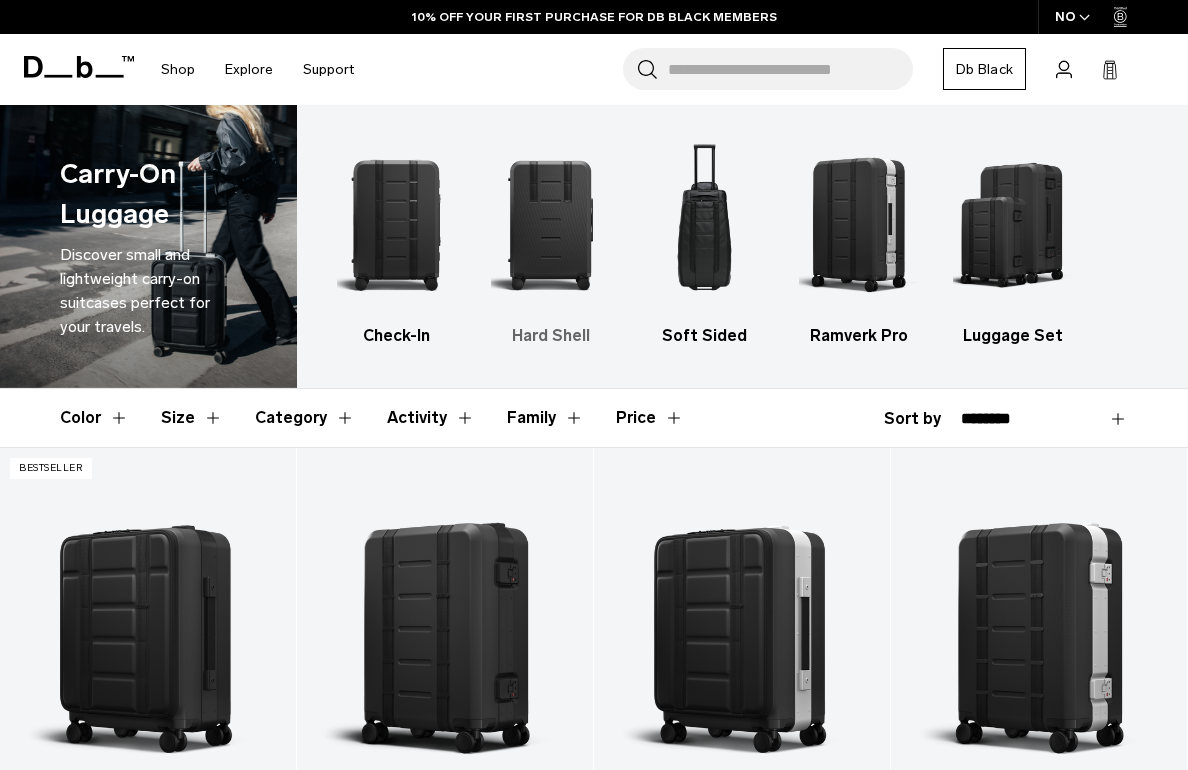 scroll, scrollTop: 0, scrollLeft: 0, axis: both 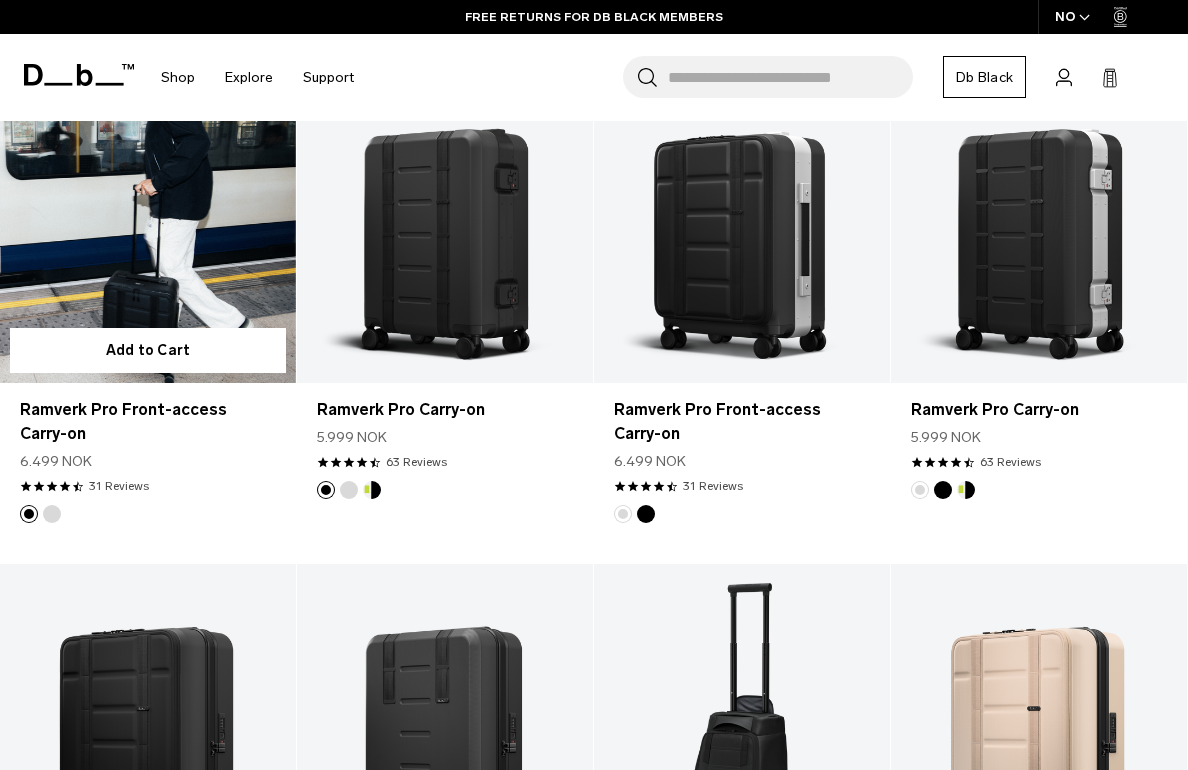 click at bounding box center (148, 218) 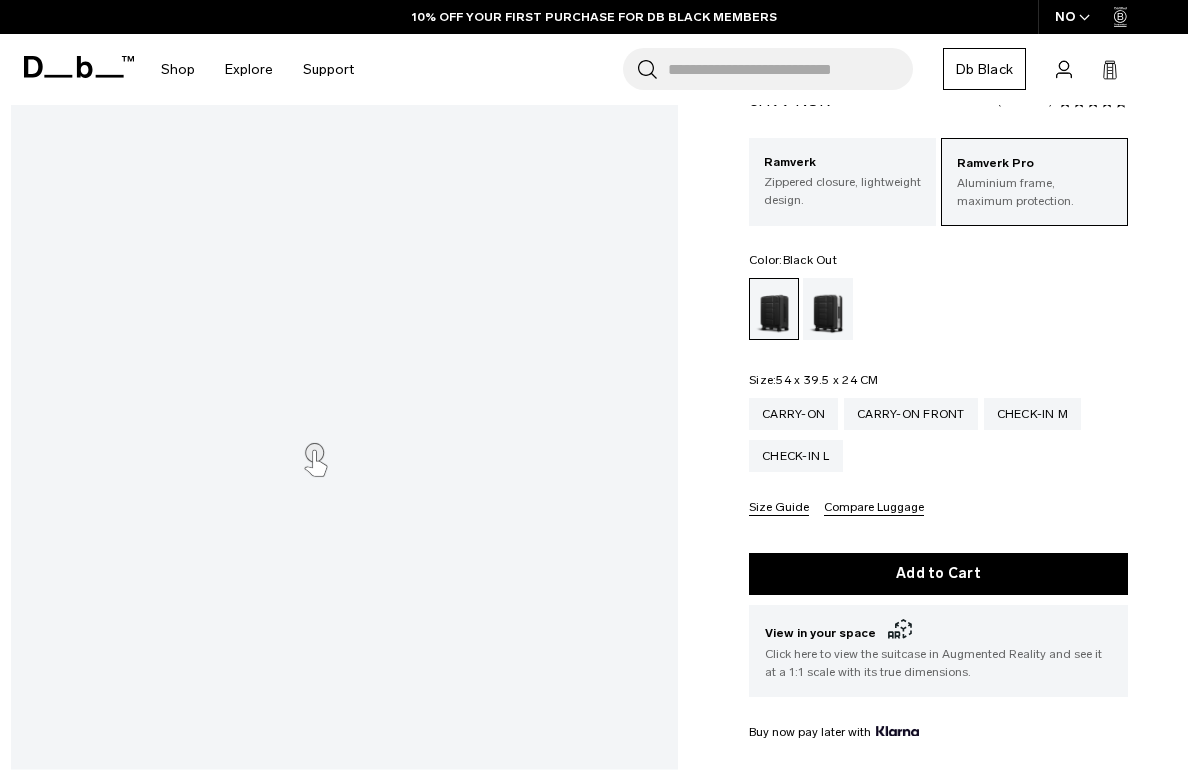 scroll, scrollTop: 108, scrollLeft: 0, axis: vertical 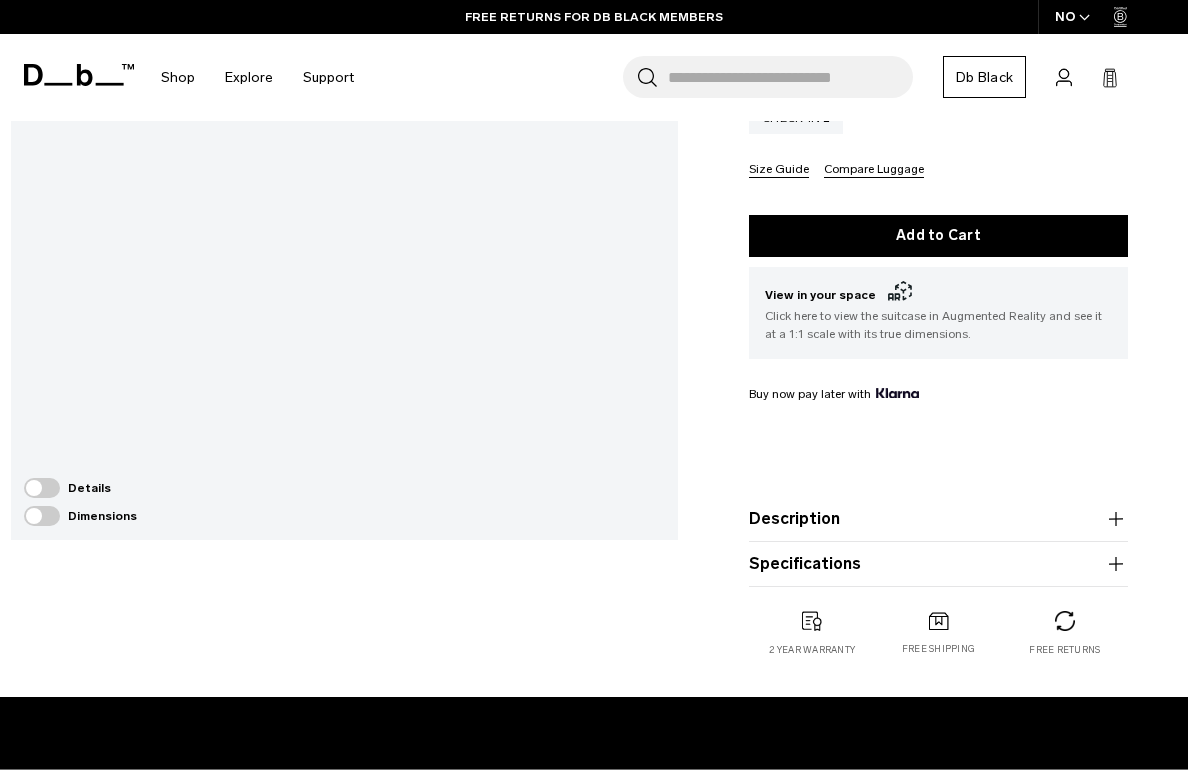 click on "Description" at bounding box center [938, 519] 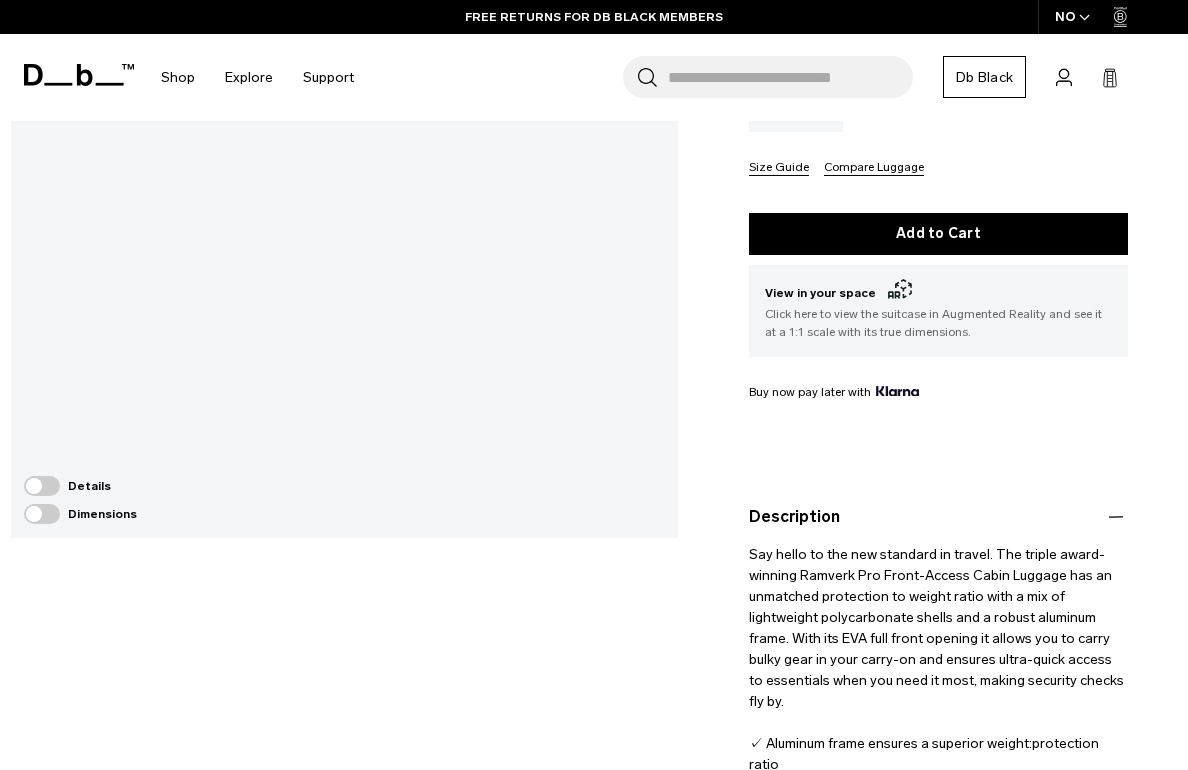 scroll, scrollTop: 436, scrollLeft: 0, axis: vertical 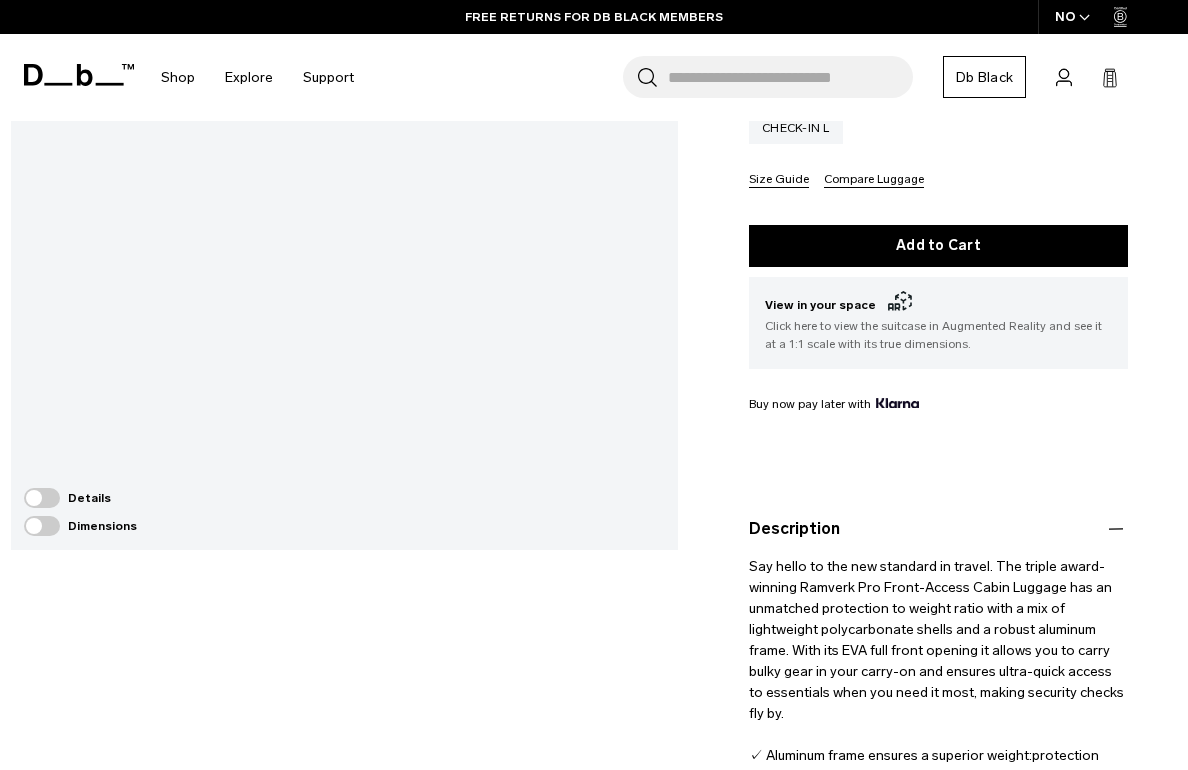 click at bounding box center [42, 498] 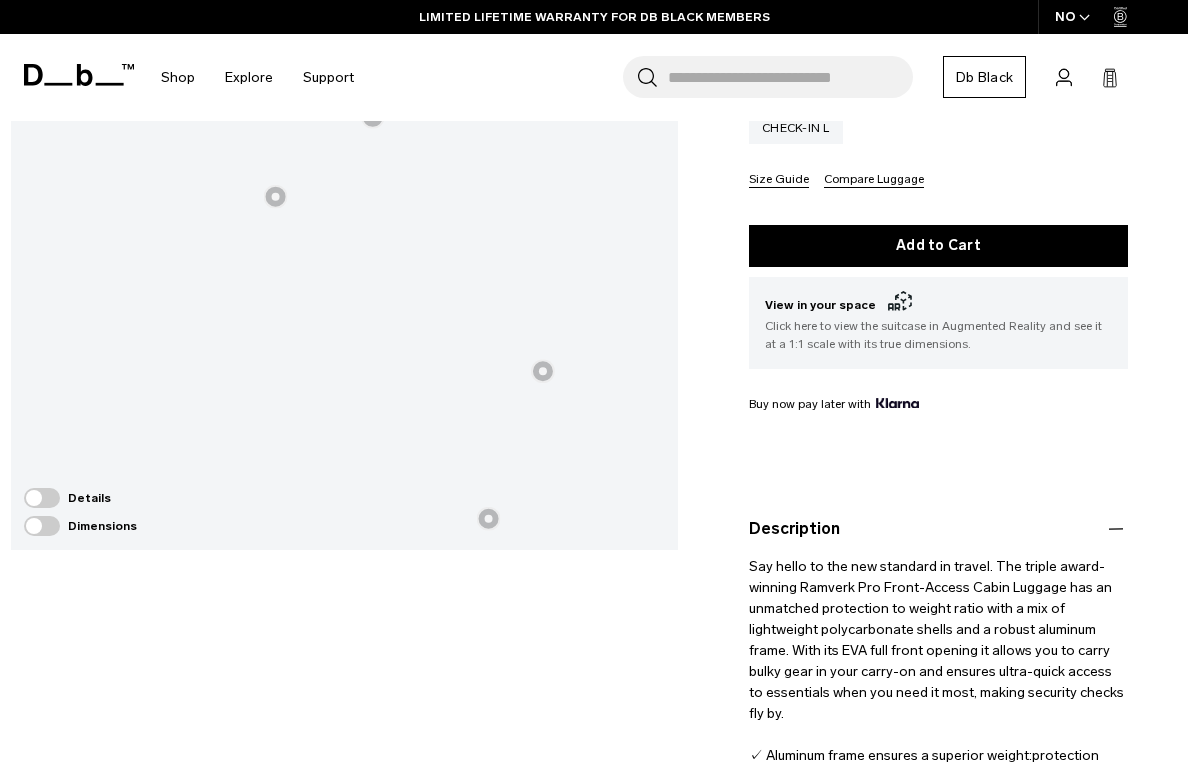 click on "Dimensions" at bounding box center [80, 526] 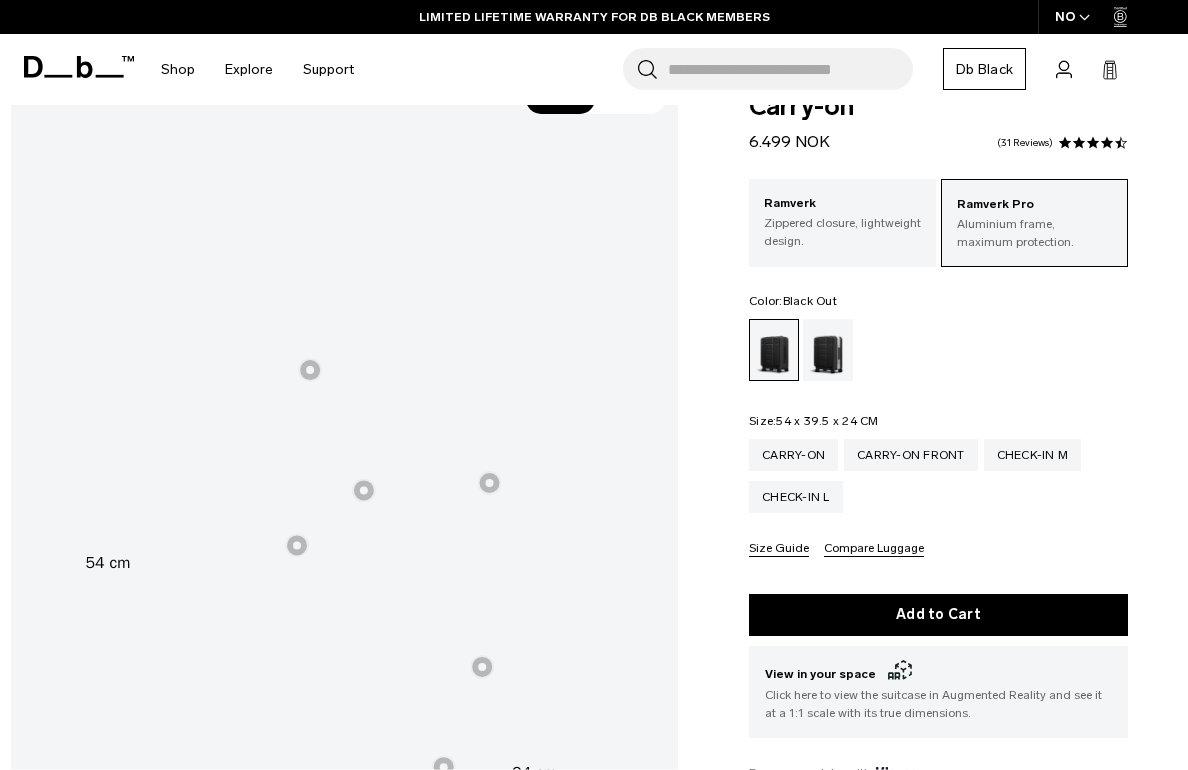 scroll, scrollTop: 51, scrollLeft: 0, axis: vertical 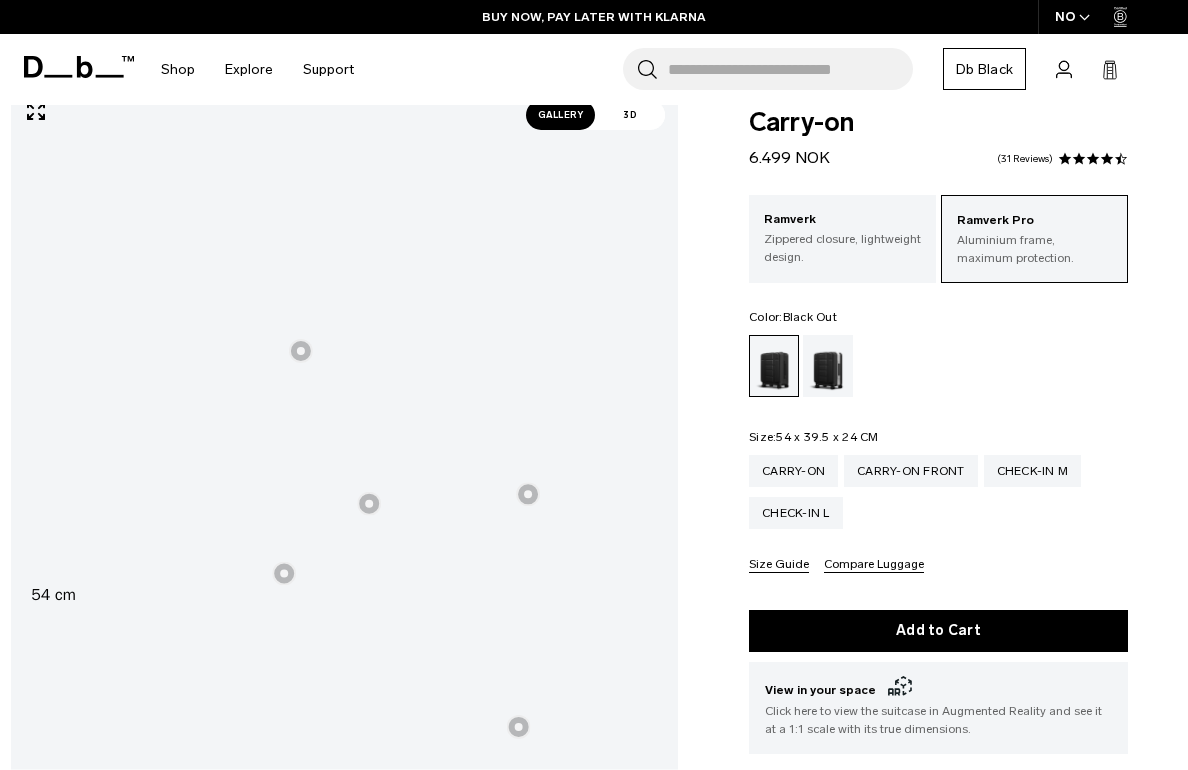 click on "Gallery" at bounding box center (561, 115) 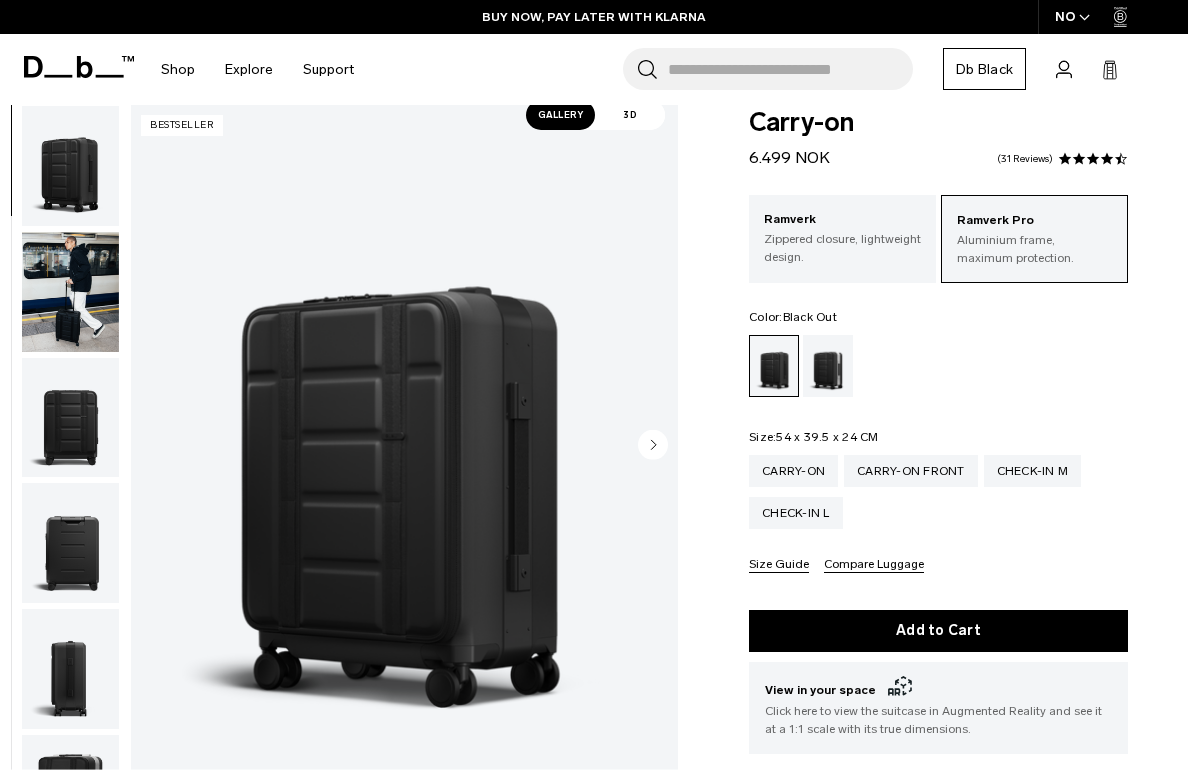 click at bounding box center (70, 292) 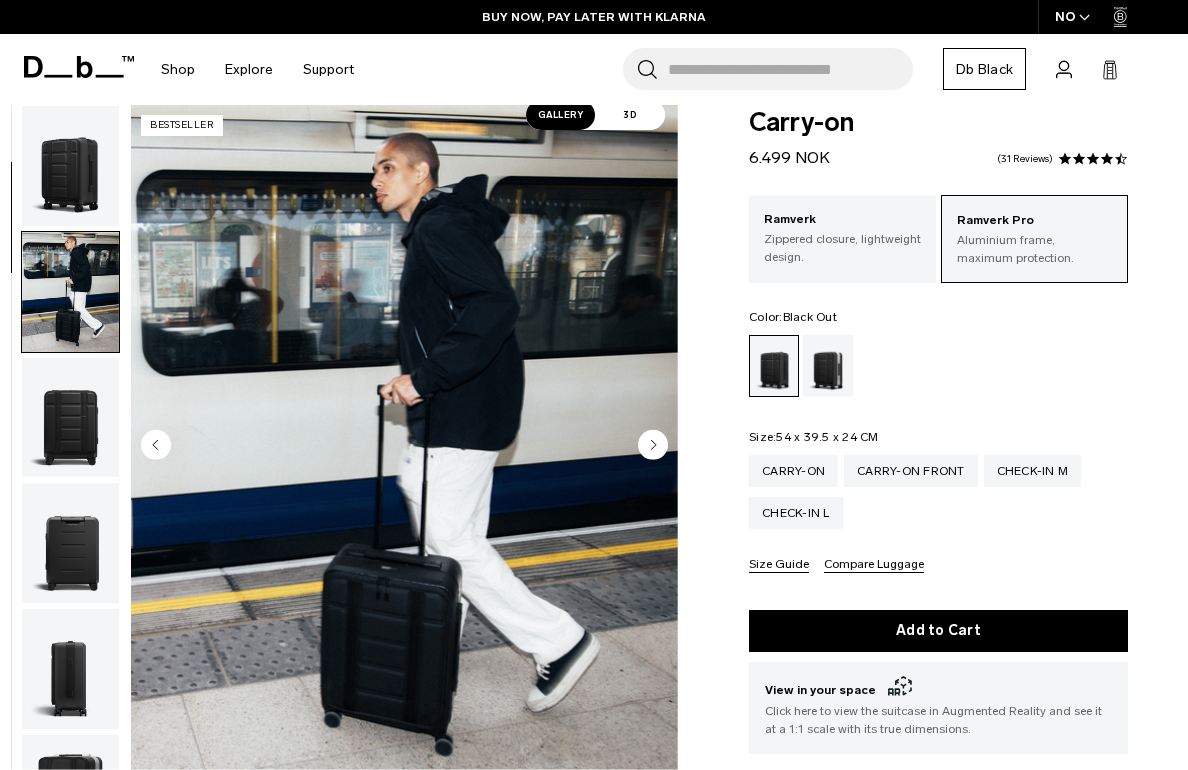 scroll, scrollTop: 127, scrollLeft: 0, axis: vertical 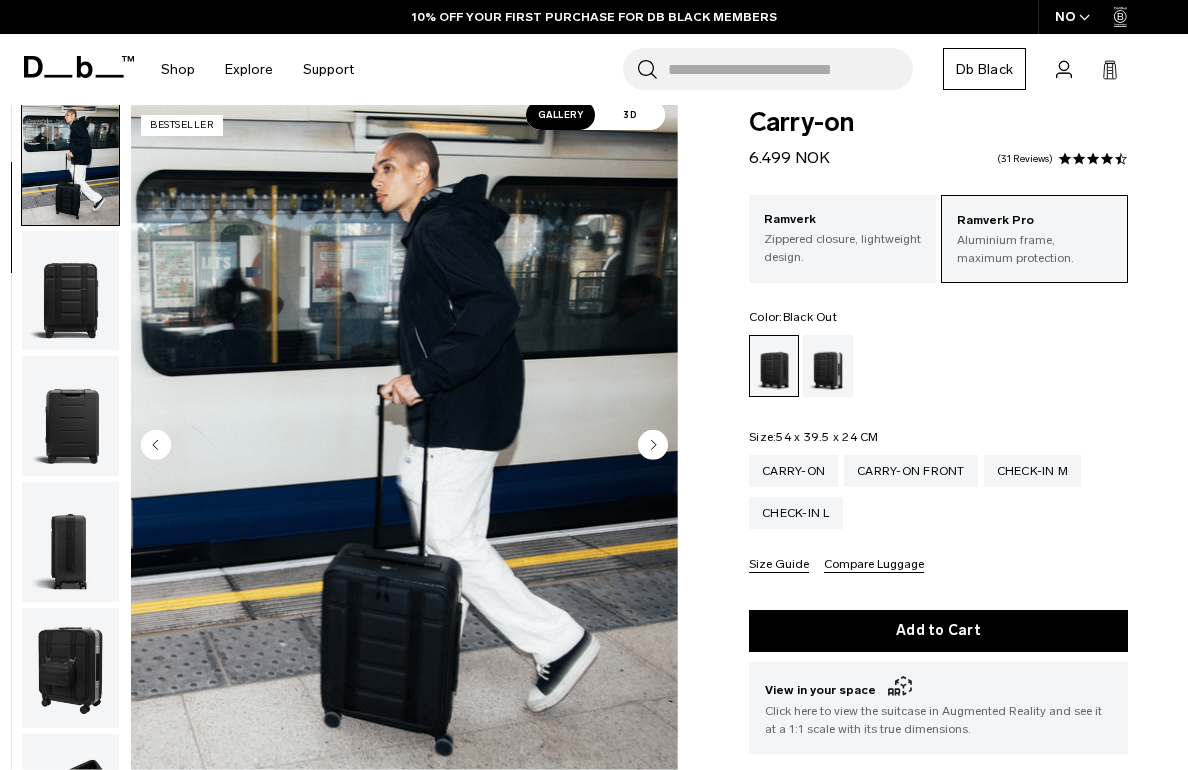 click at bounding box center (70, 291) 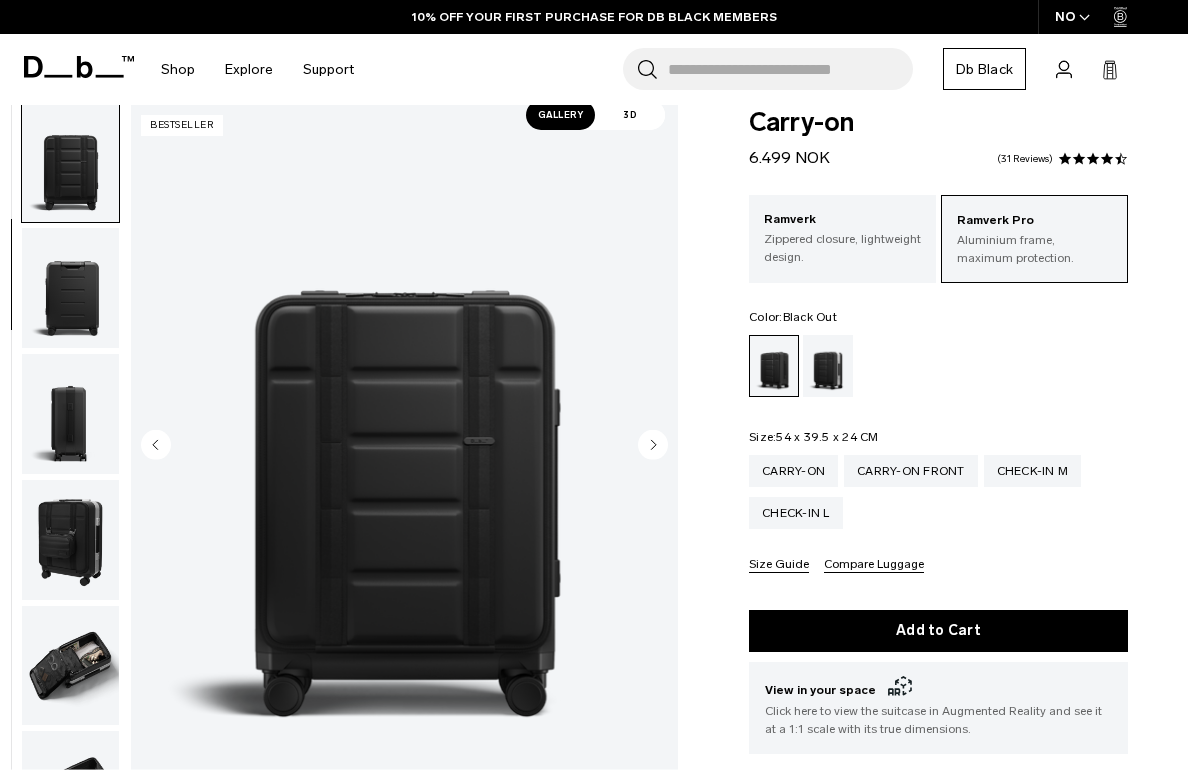 click at bounding box center [70, 288] 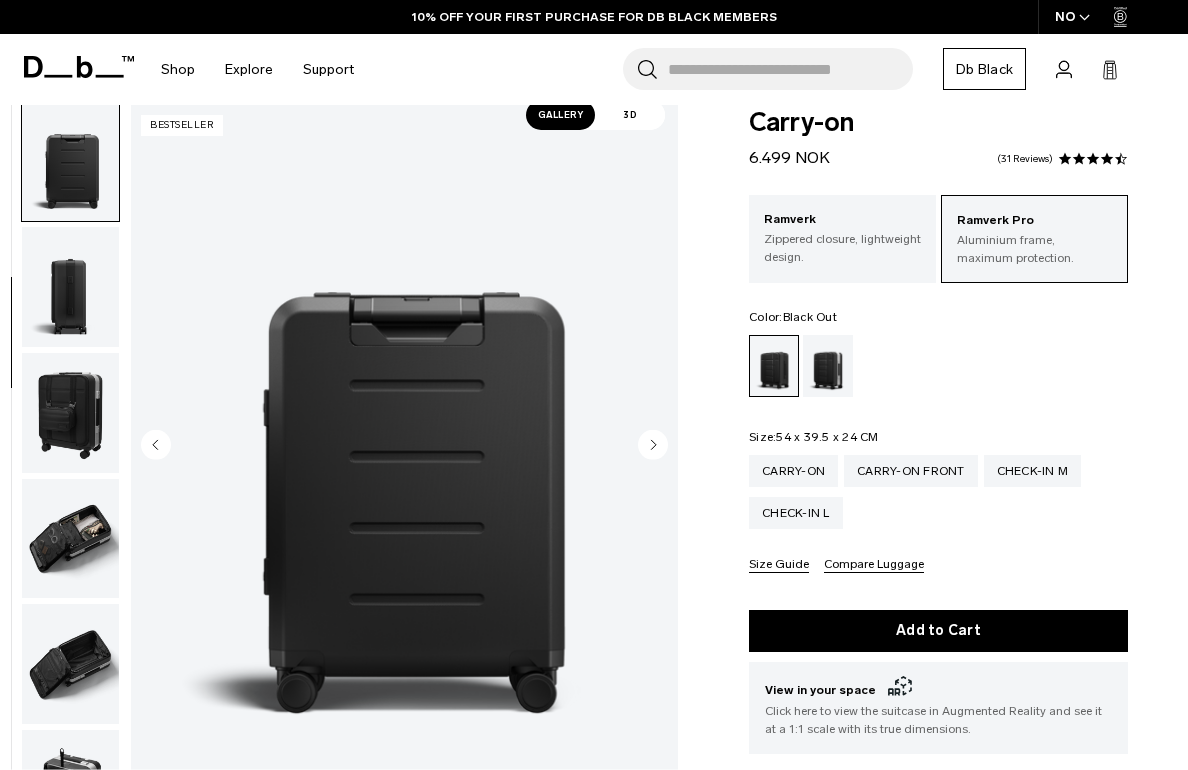 click at bounding box center [70, 413] 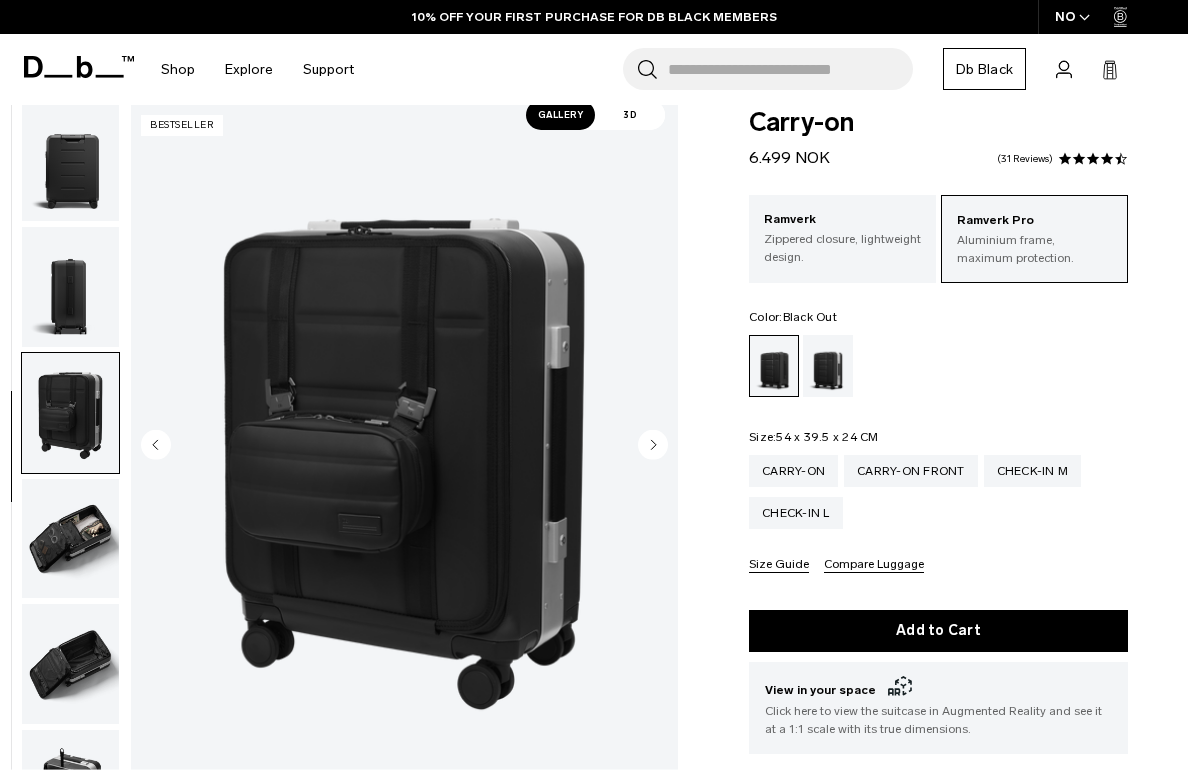 scroll, scrollTop: 636, scrollLeft: 0, axis: vertical 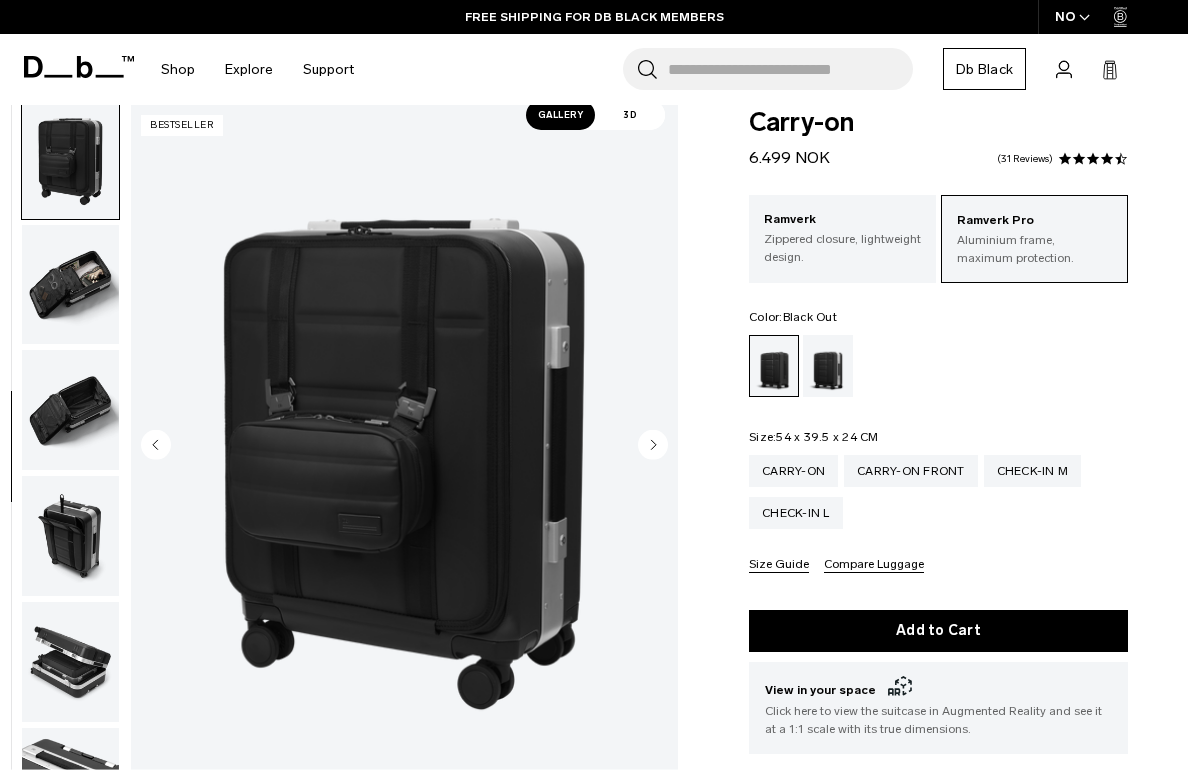 click at bounding box center (70, 285) 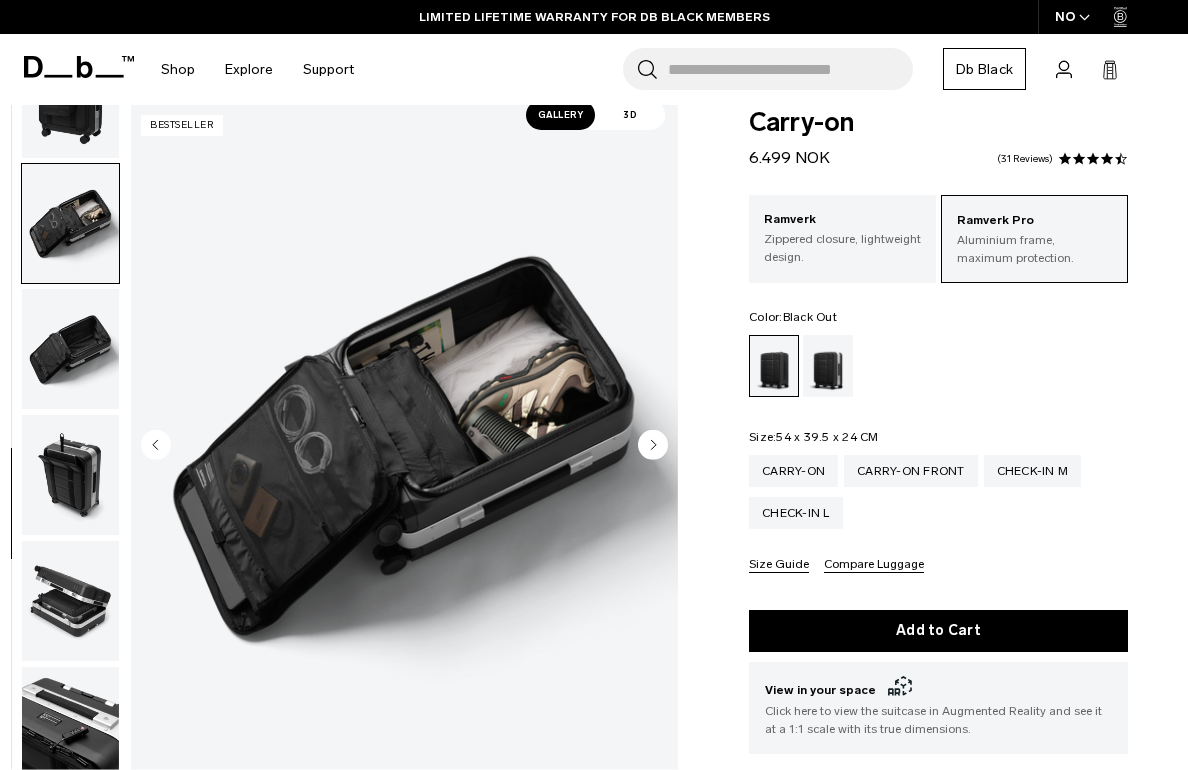click at bounding box center (70, 349) 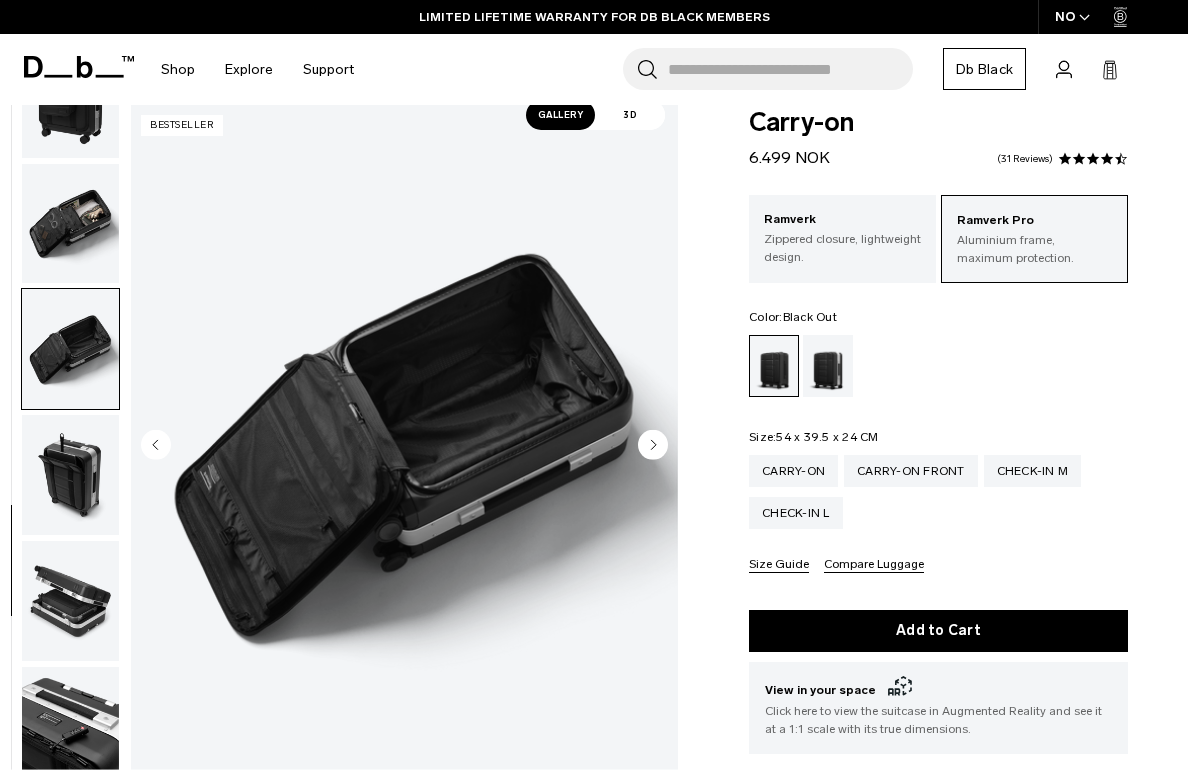 click at bounding box center (70, 475) 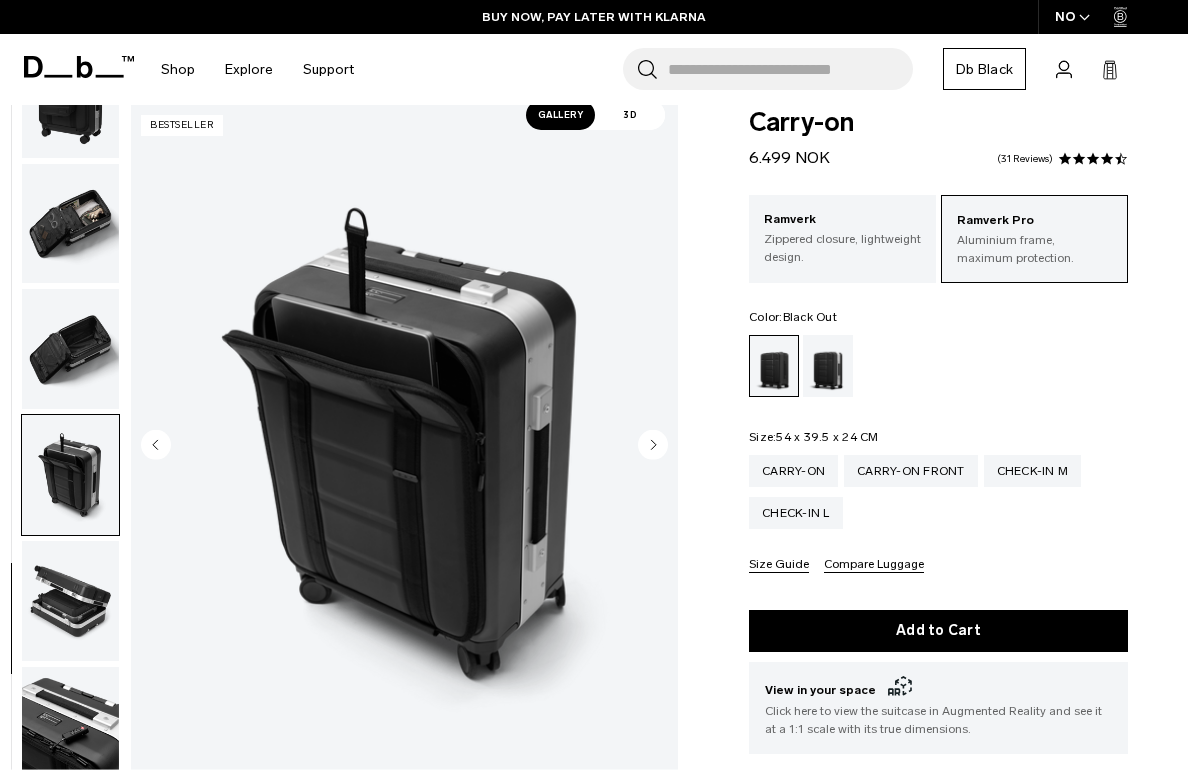 click at bounding box center [70, 601] 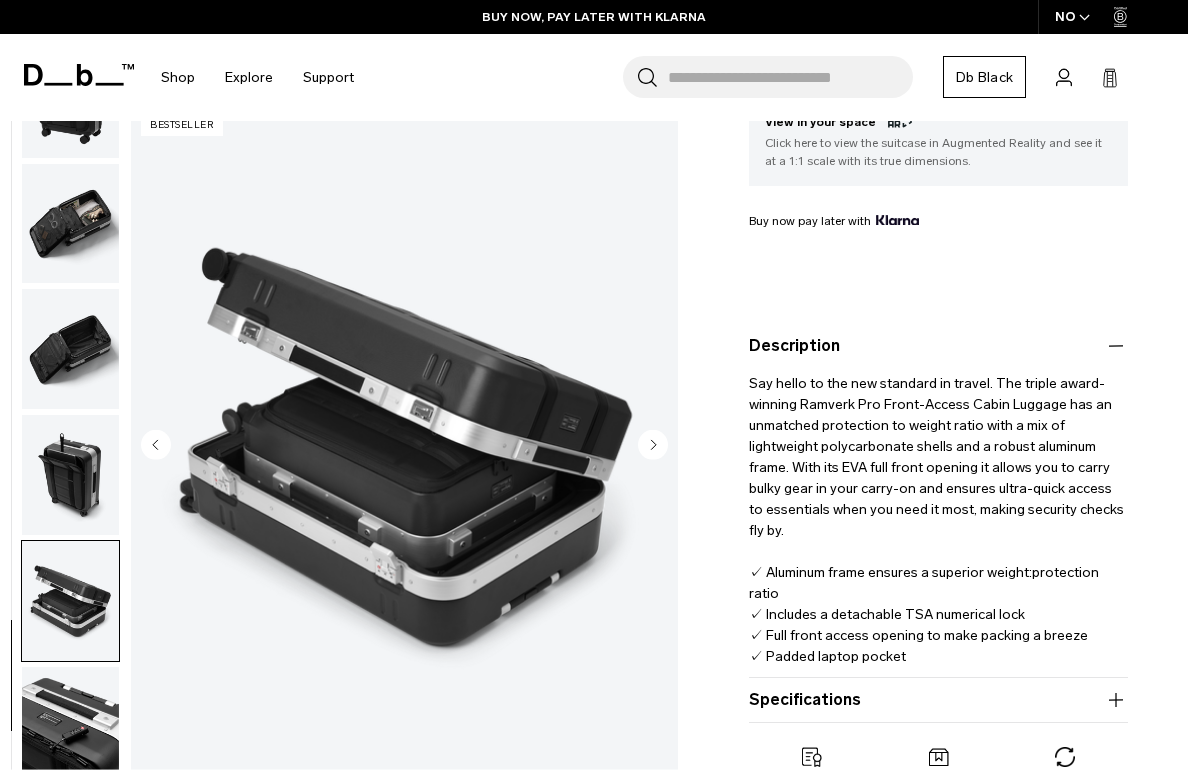 scroll, scrollTop: 639, scrollLeft: 0, axis: vertical 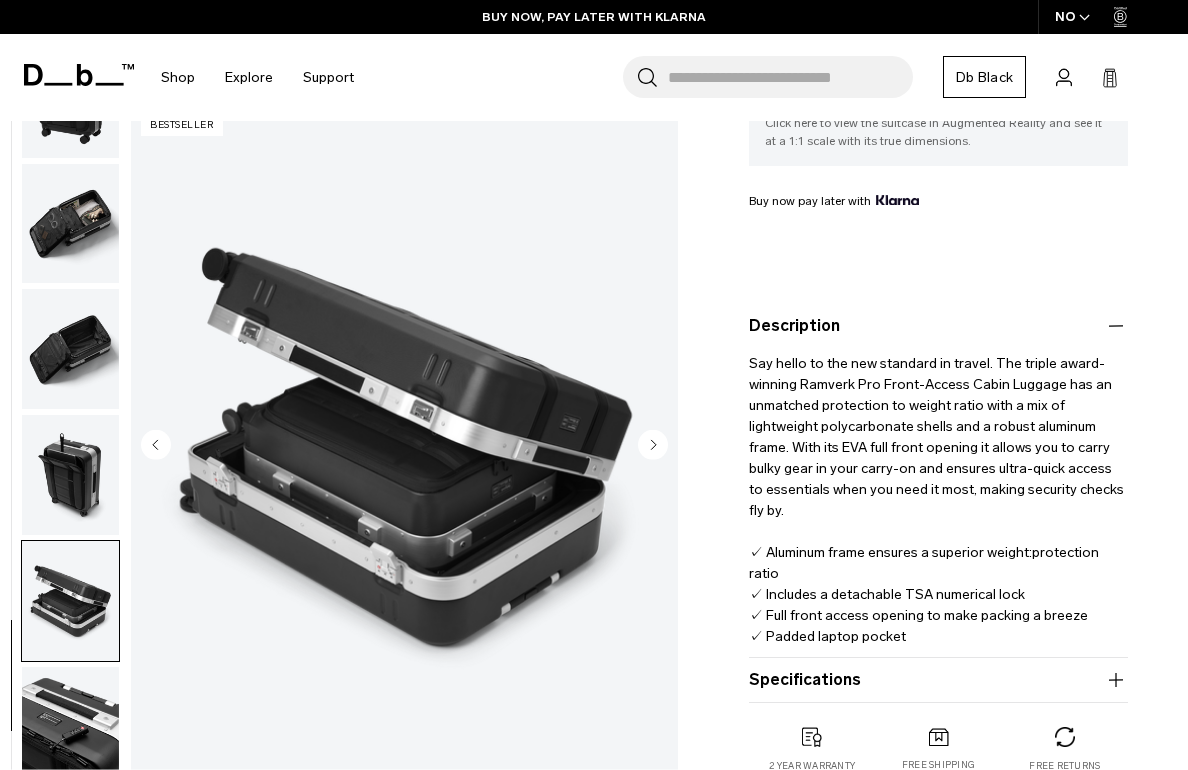 click at bounding box center [70, 727] 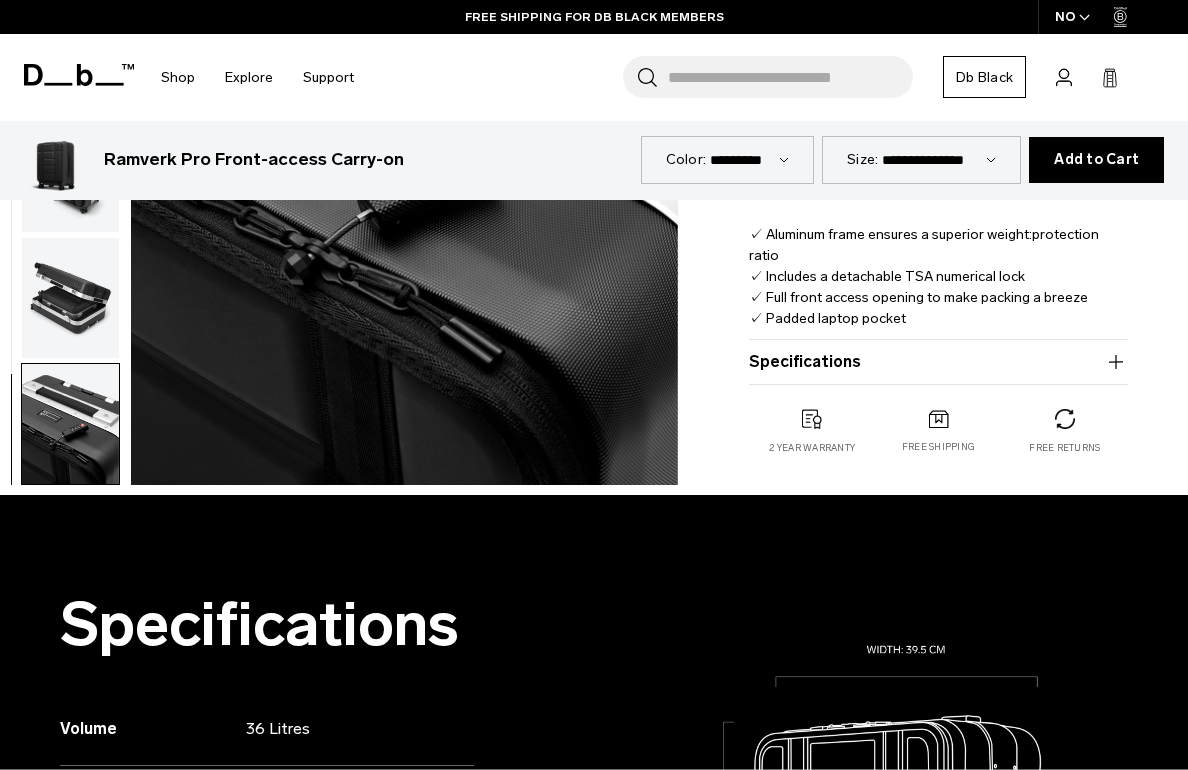 scroll, scrollTop: 955, scrollLeft: 0, axis: vertical 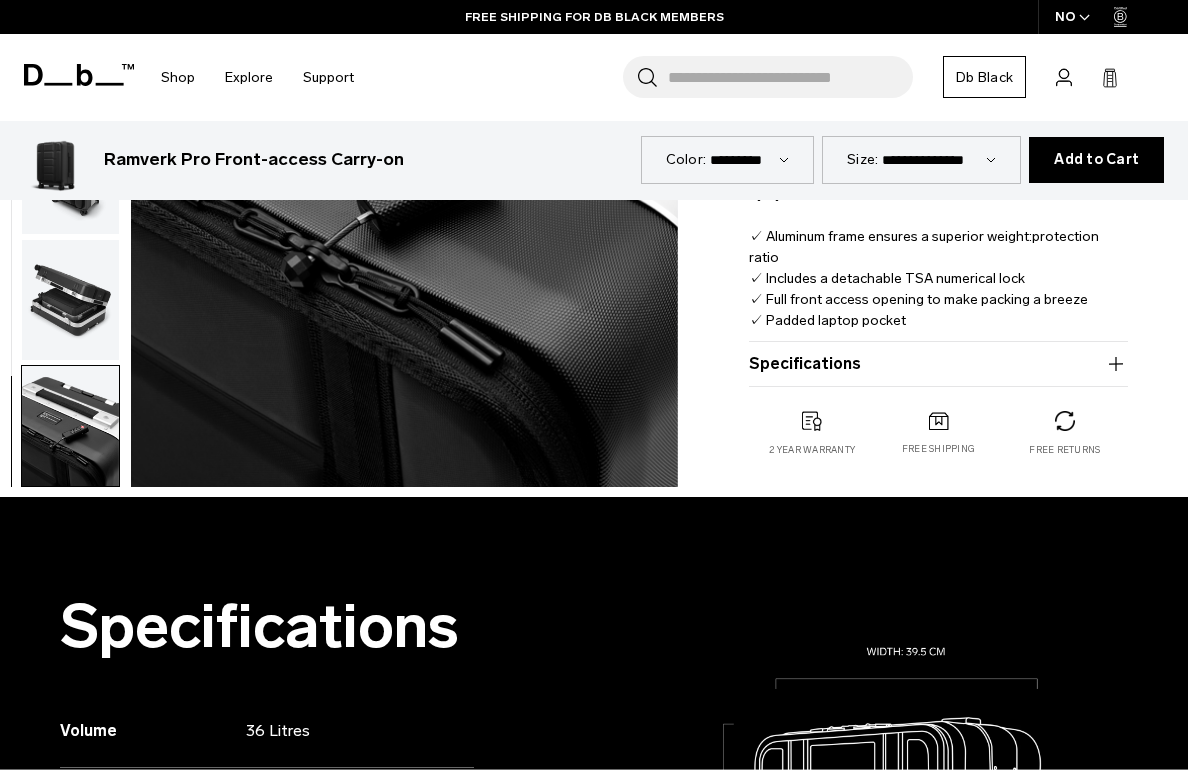 click on "Specifications
Volume  36 Litres
Dimensions   54 x 39.5 x 24 CM (H x W x D)
Weight  4.23 KG" at bounding box center [938, 364] 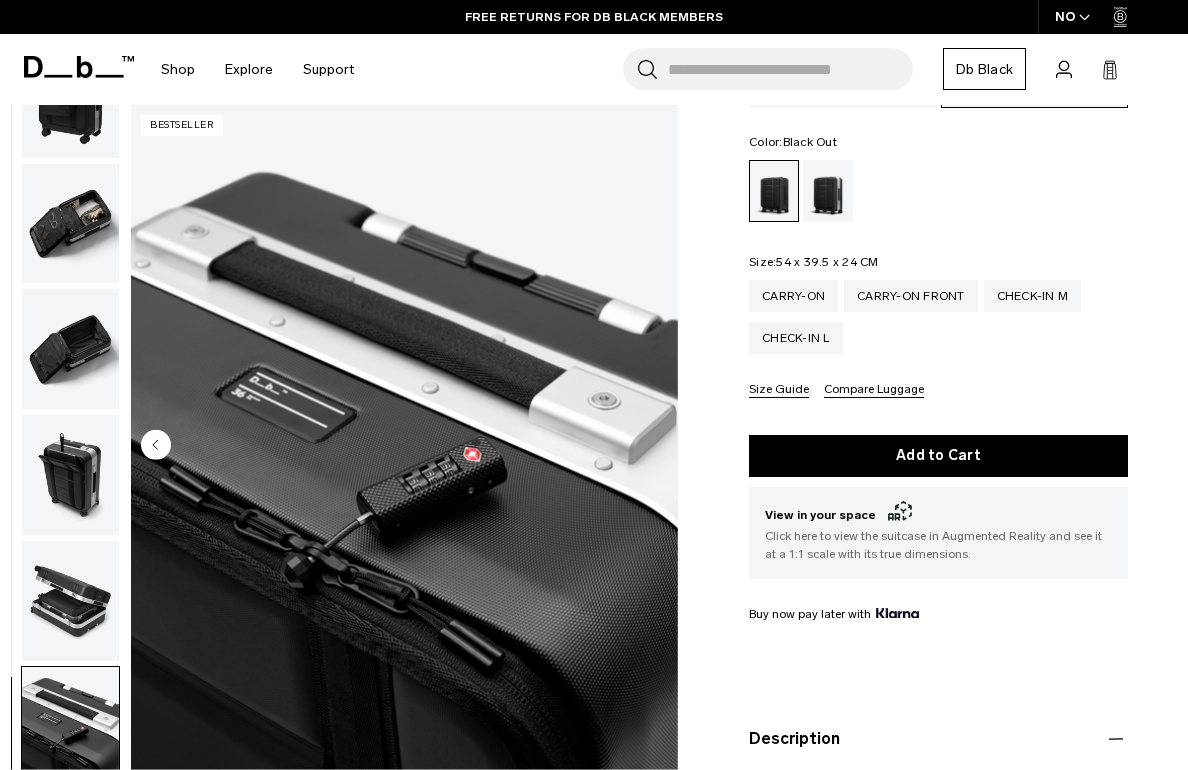 scroll, scrollTop: 214, scrollLeft: 0, axis: vertical 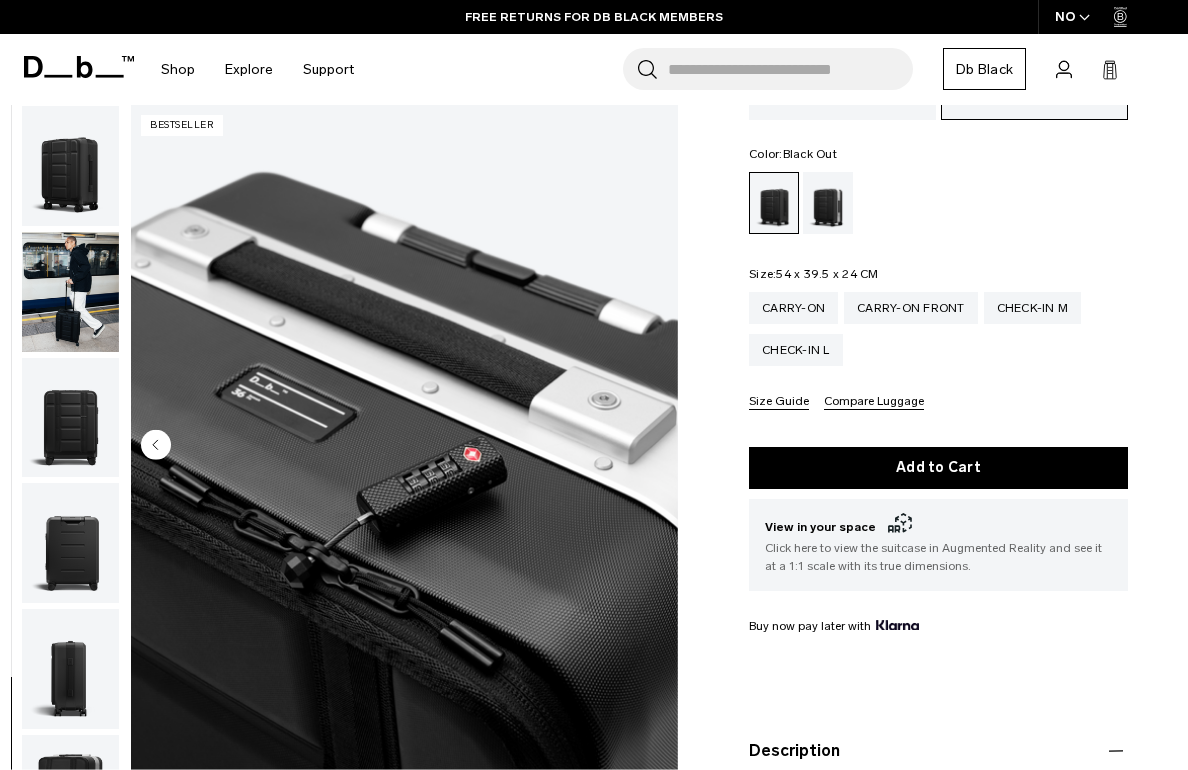 click at bounding box center [70, 166] 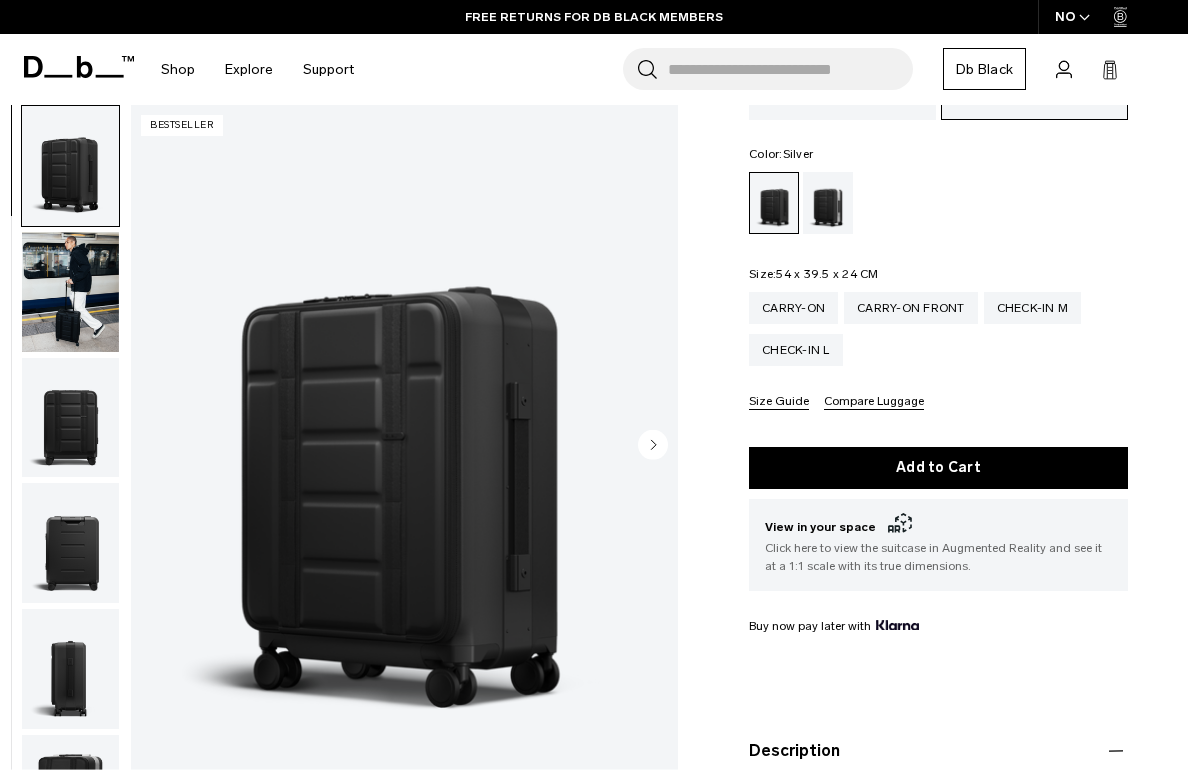 click at bounding box center [828, 203] 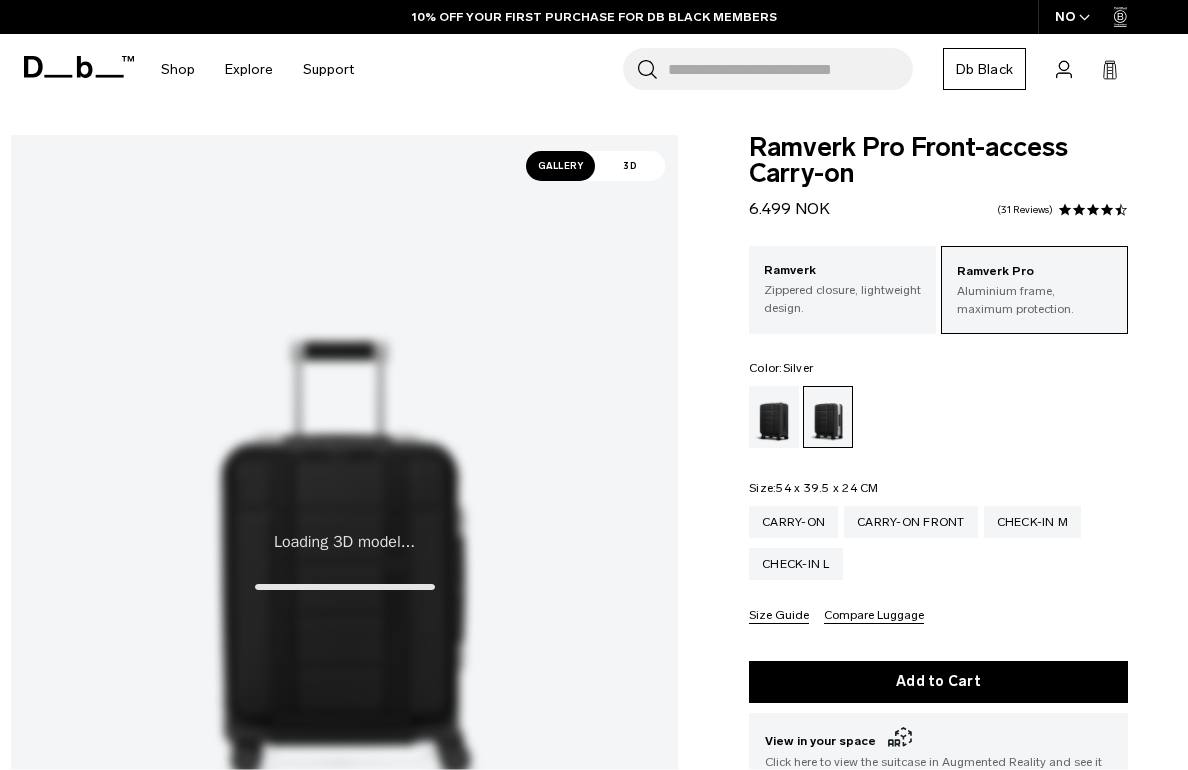 scroll, scrollTop: 0, scrollLeft: 0, axis: both 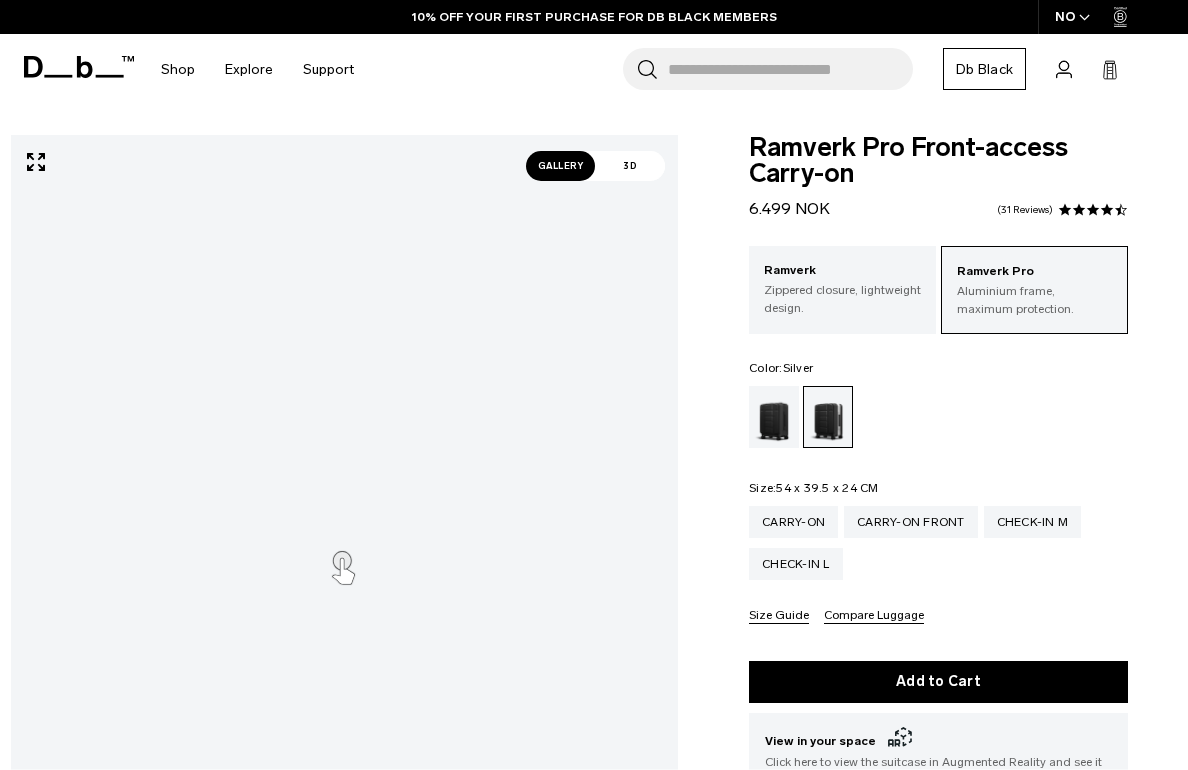 click on "Gallery" at bounding box center [561, 166] 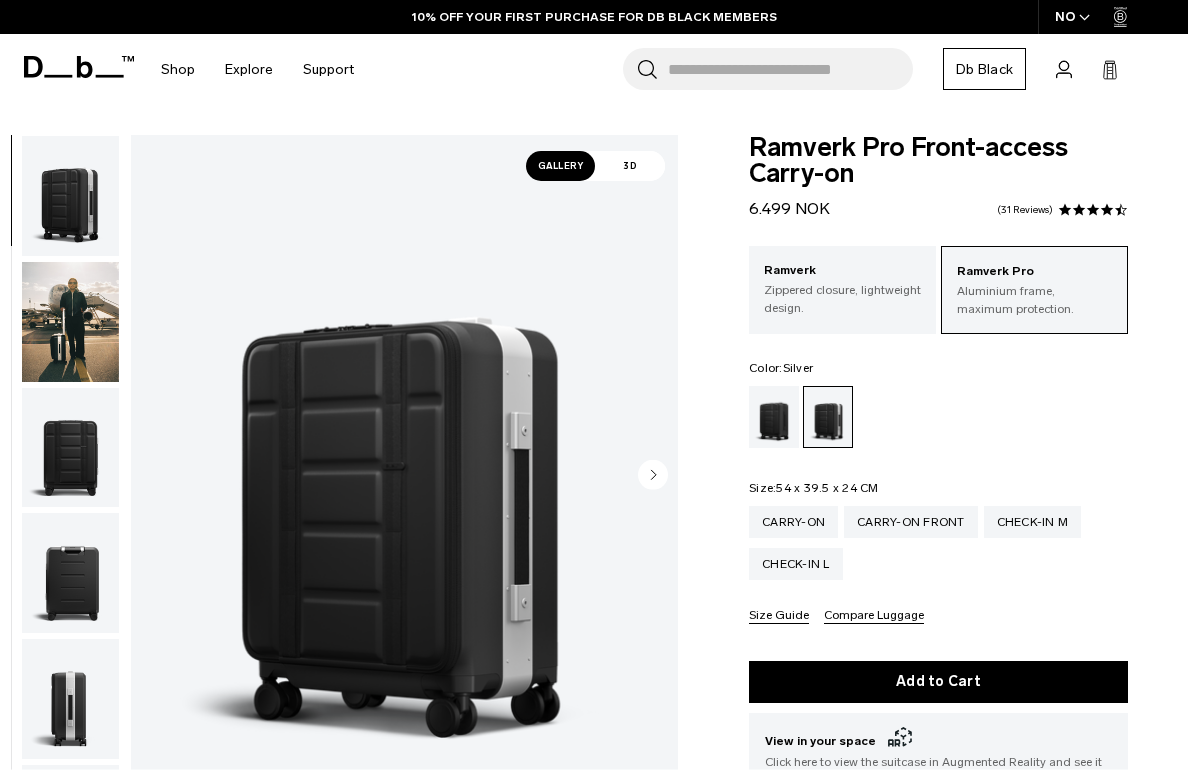 click at bounding box center (70, 322) 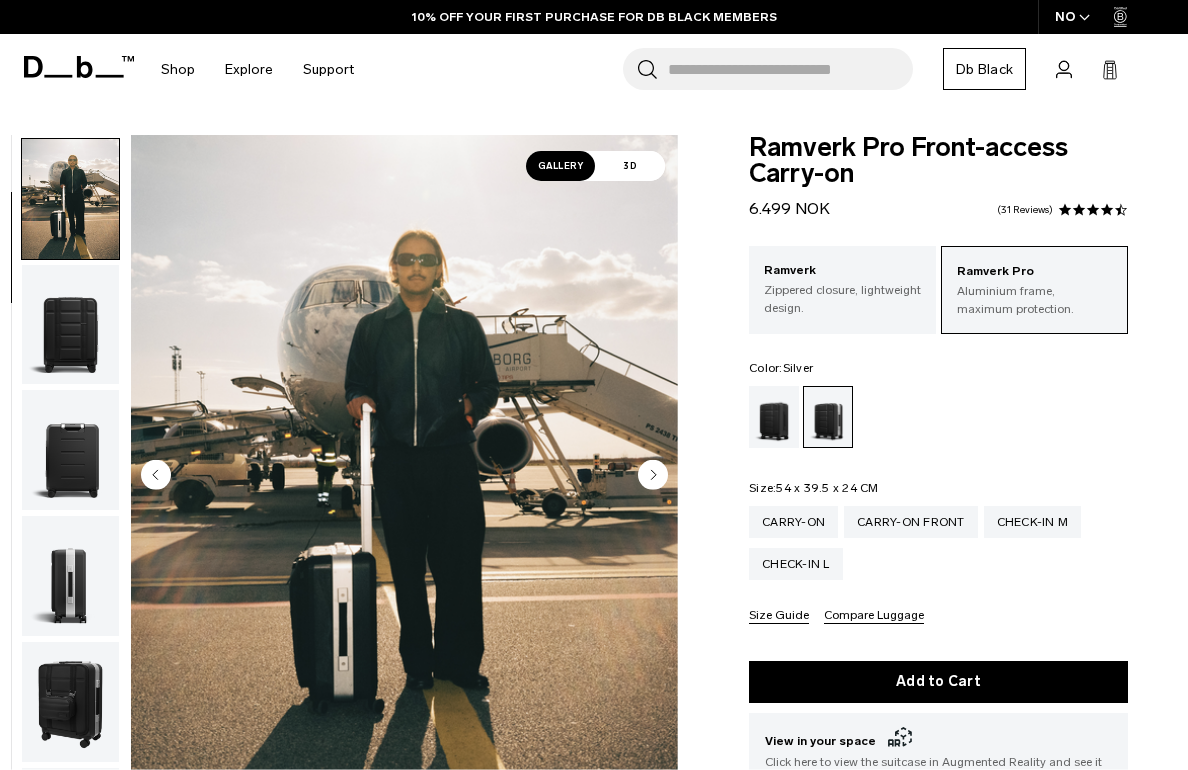 scroll, scrollTop: 127, scrollLeft: 0, axis: vertical 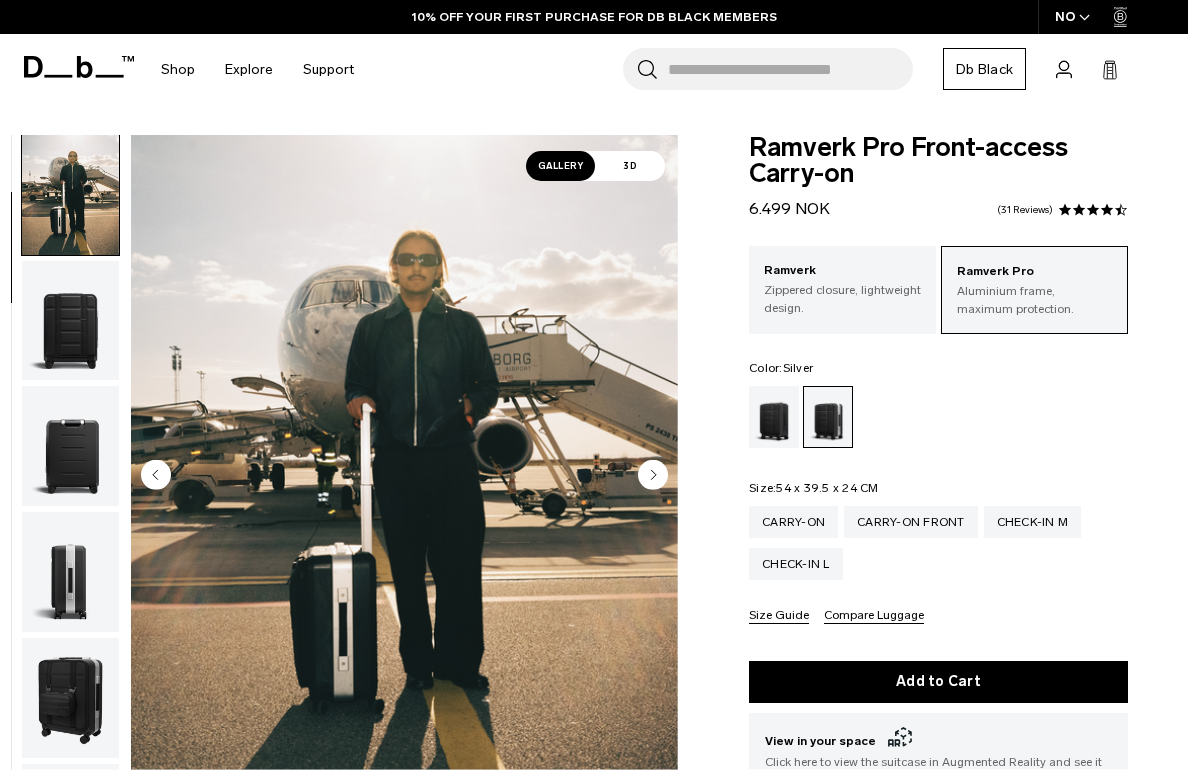 click at bounding box center [70, 446] 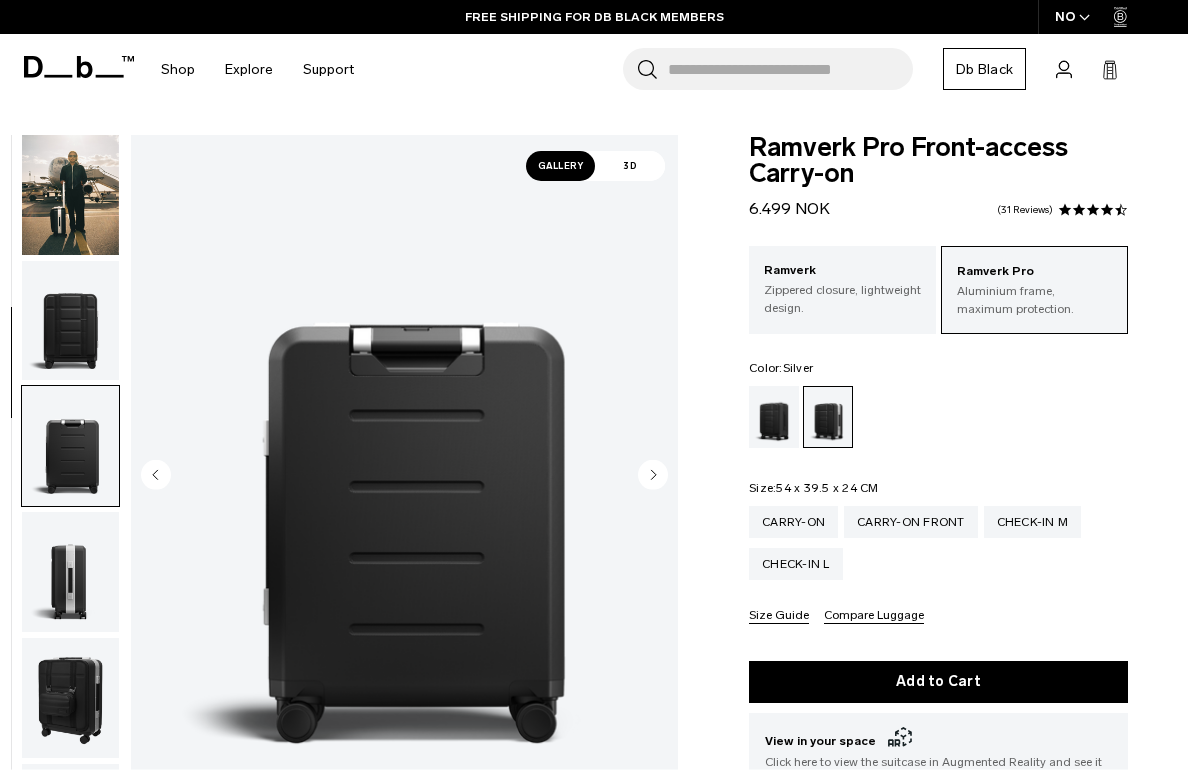 scroll, scrollTop: 382, scrollLeft: 0, axis: vertical 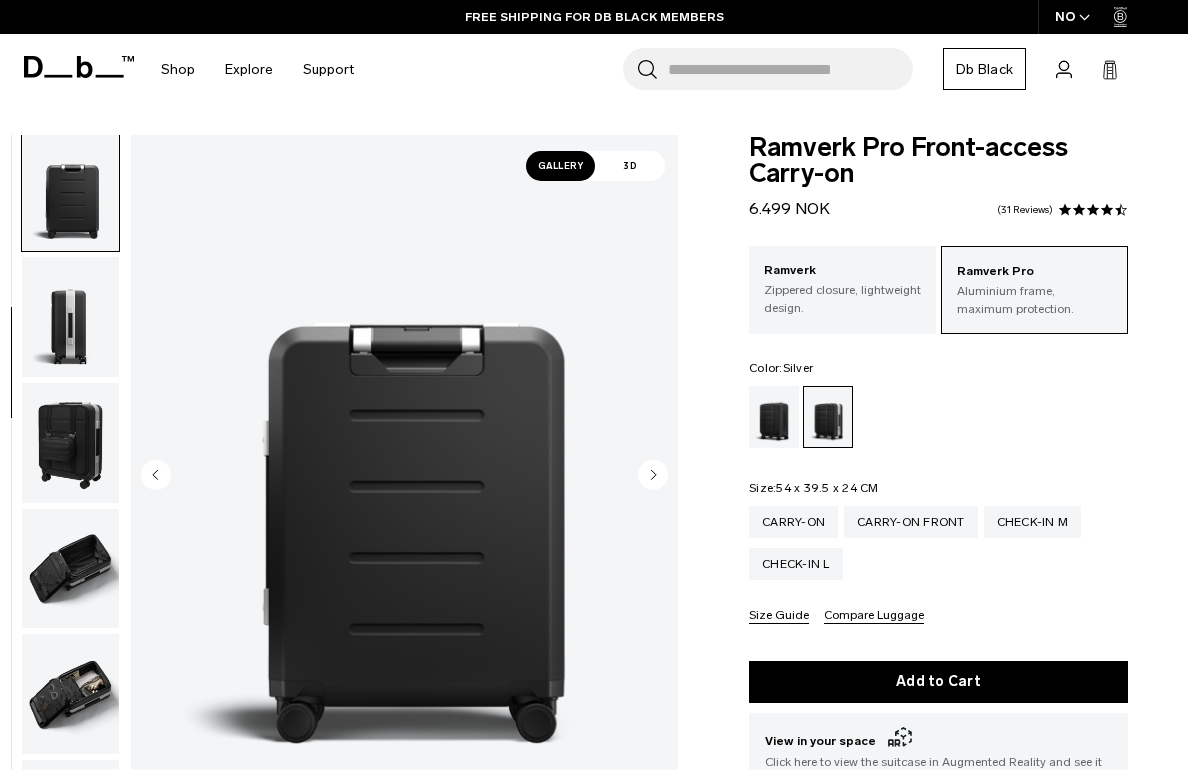 click at bounding box center [70, 443] 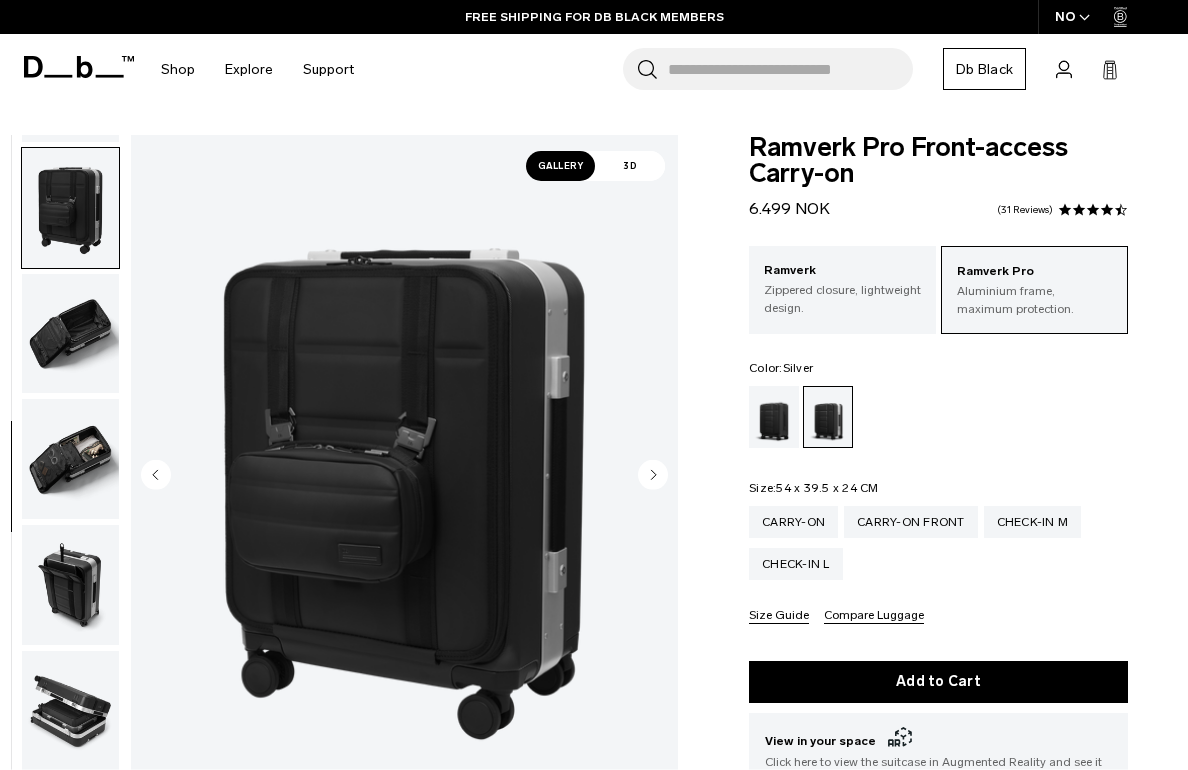 scroll, scrollTop: 636, scrollLeft: 0, axis: vertical 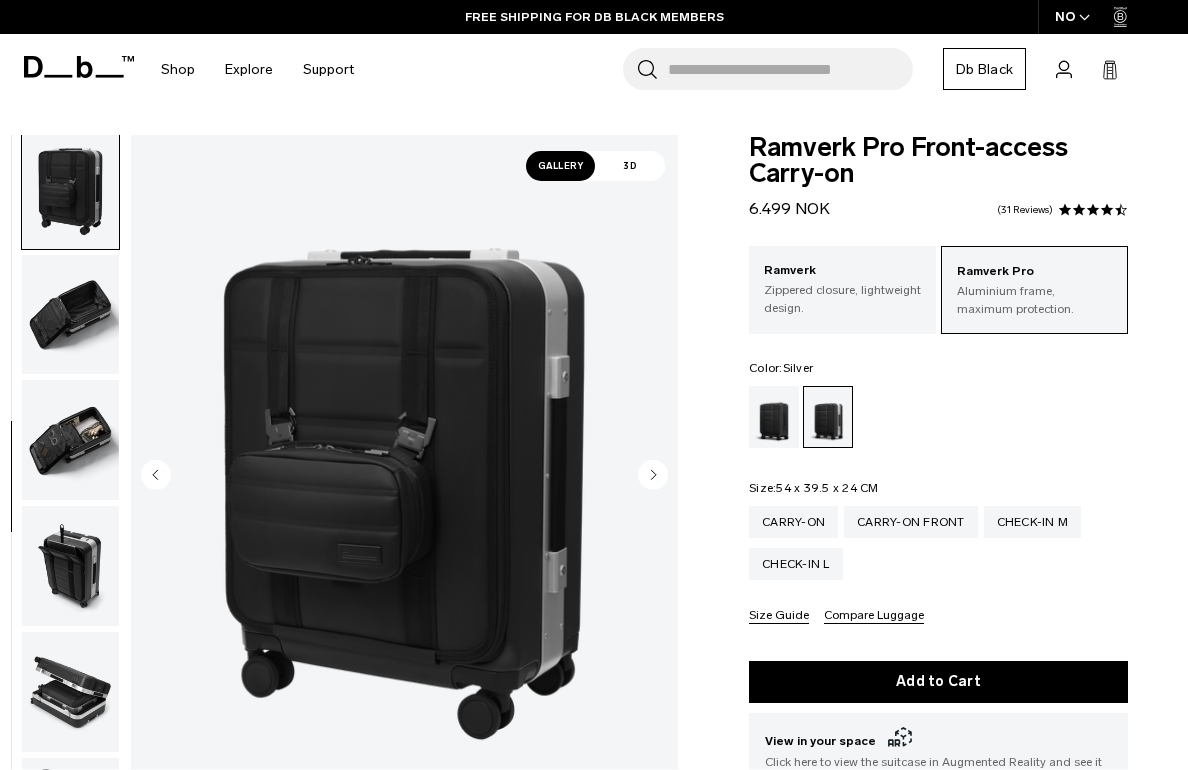click at bounding box center [70, 440] 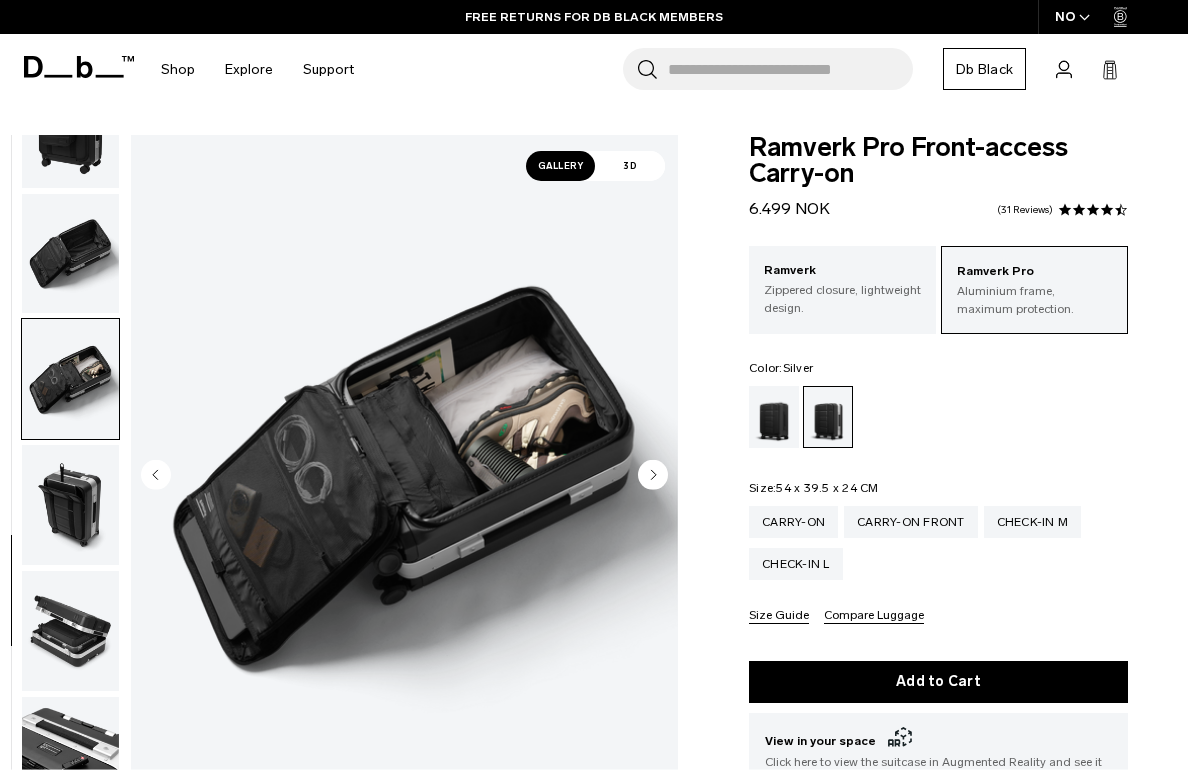 click at bounding box center [404, 476] 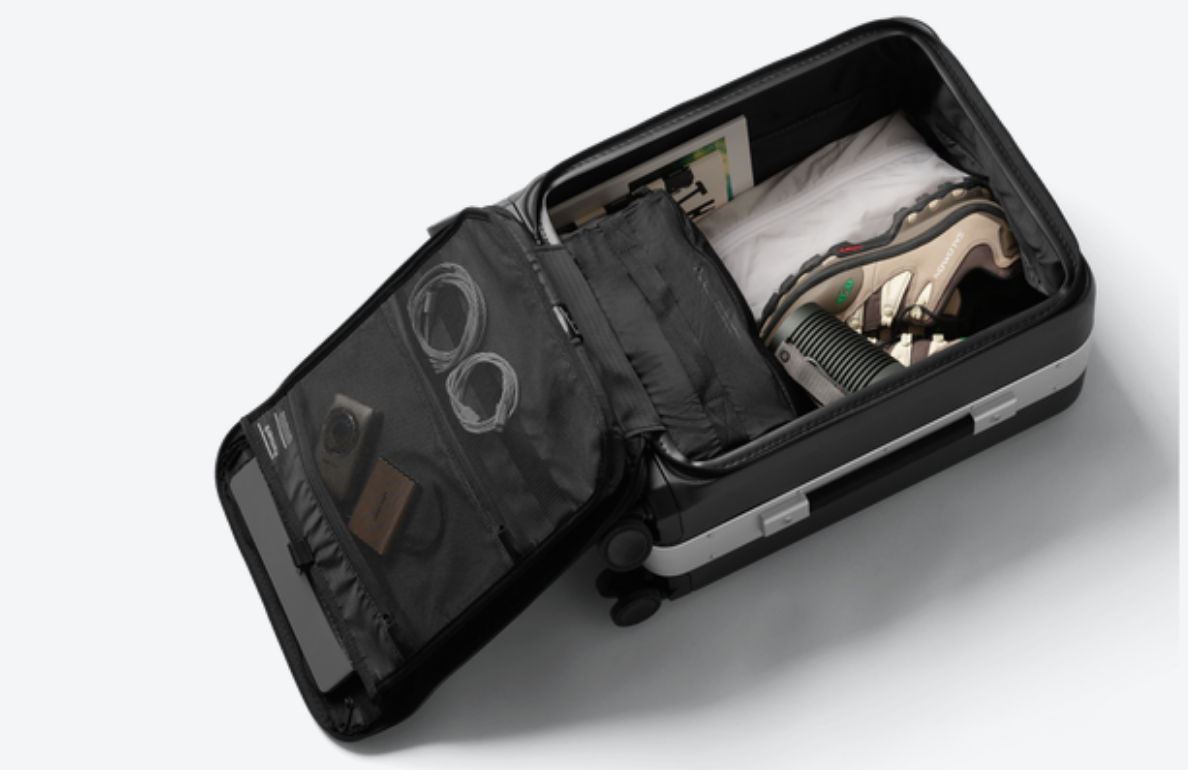 scroll, scrollTop: 19, scrollLeft: 0, axis: vertical 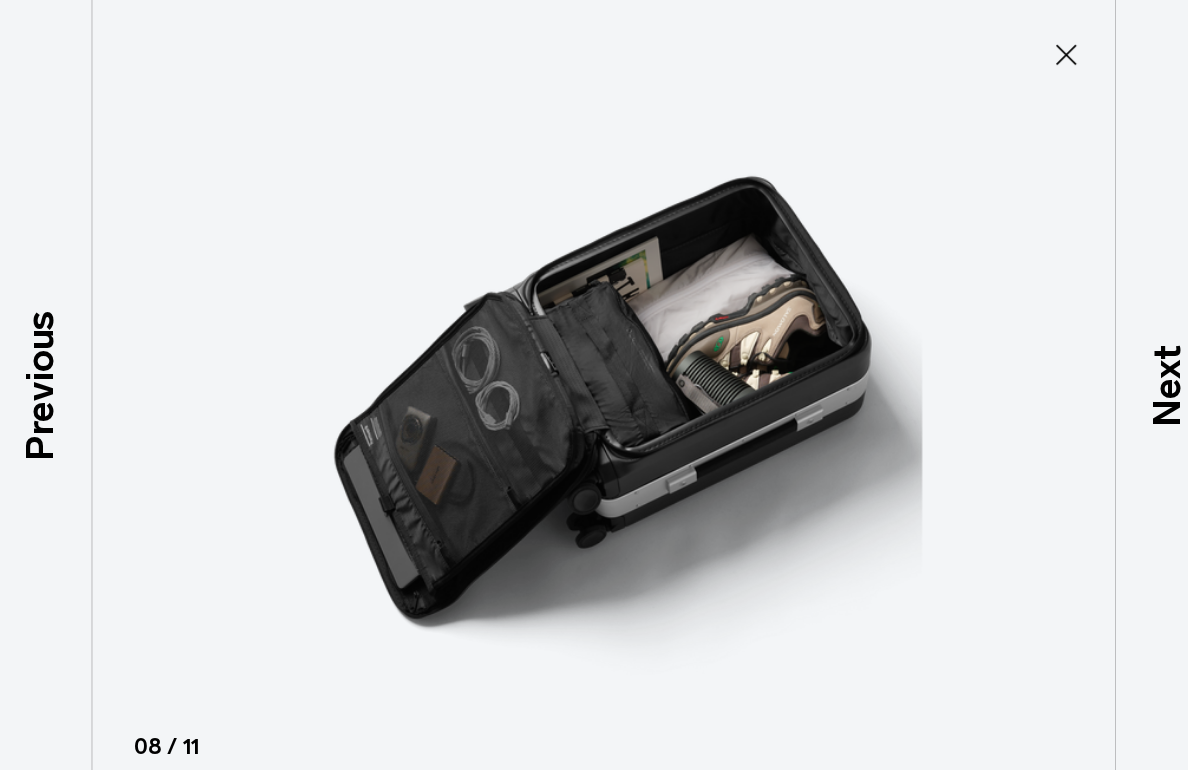 click 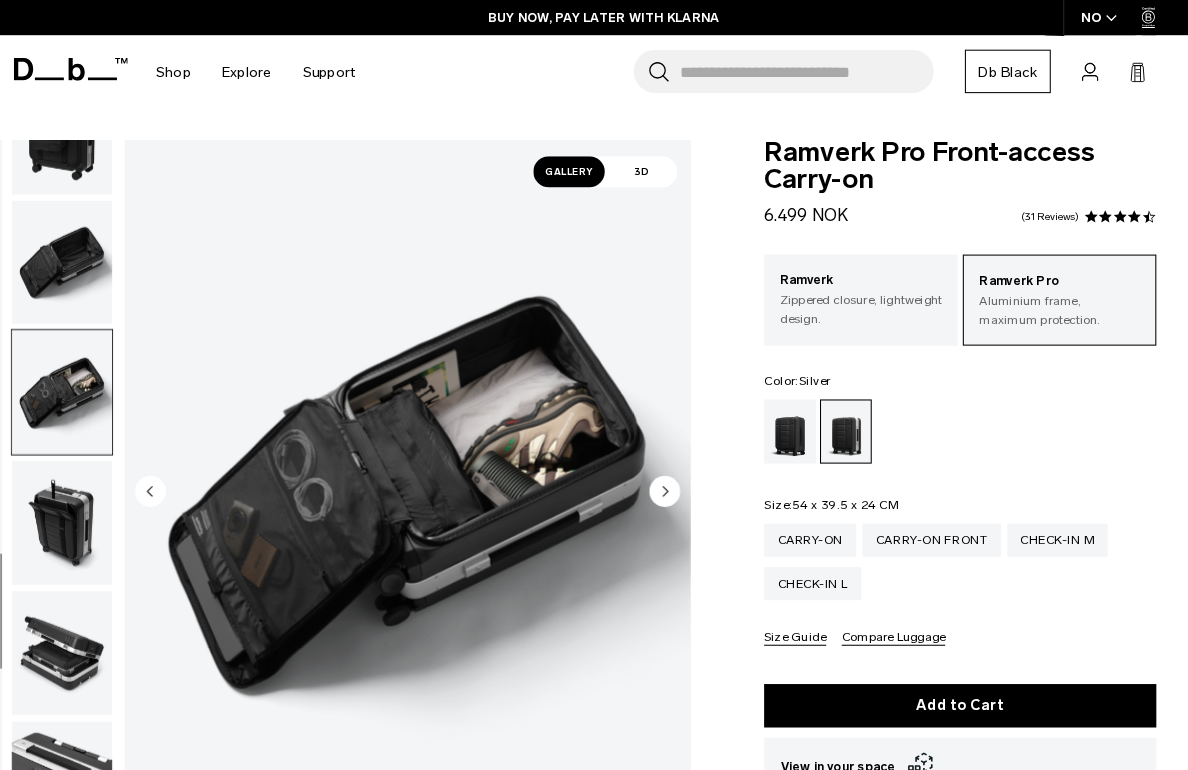 scroll, scrollTop: 0, scrollLeft: 0, axis: both 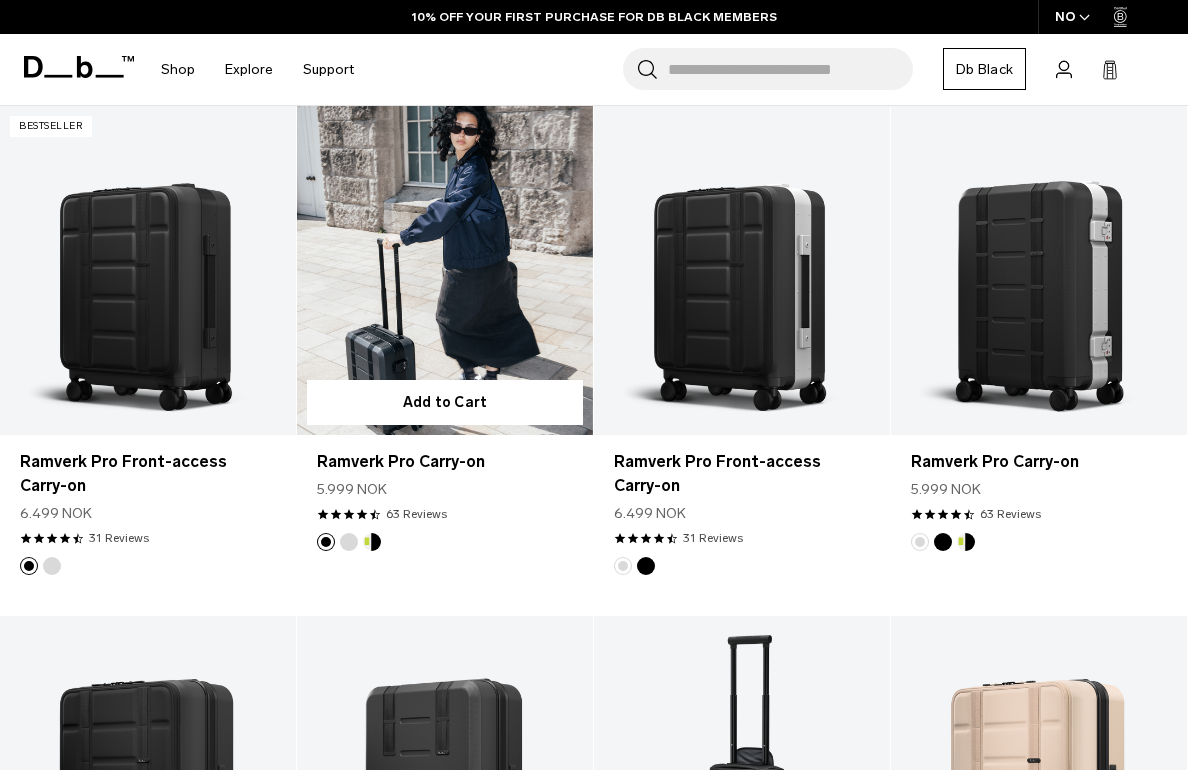 click at bounding box center (445, 270) 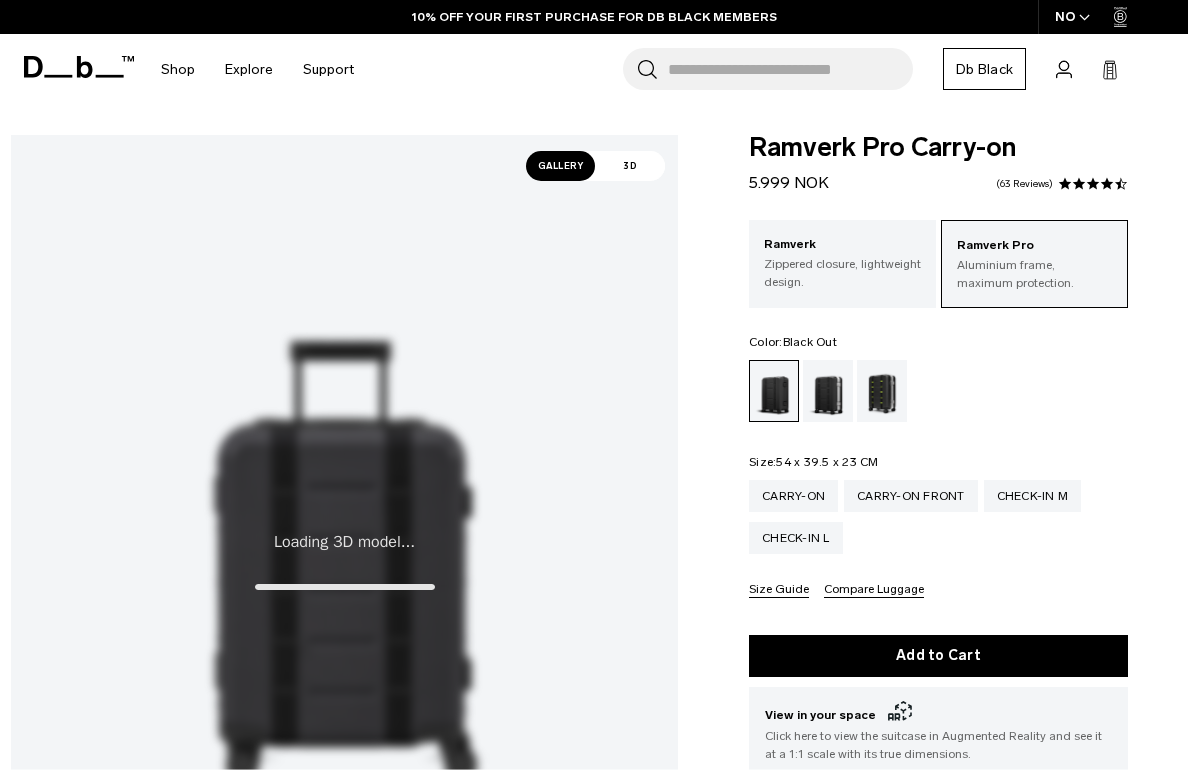 scroll, scrollTop: 0, scrollLeft: 0, axis: both 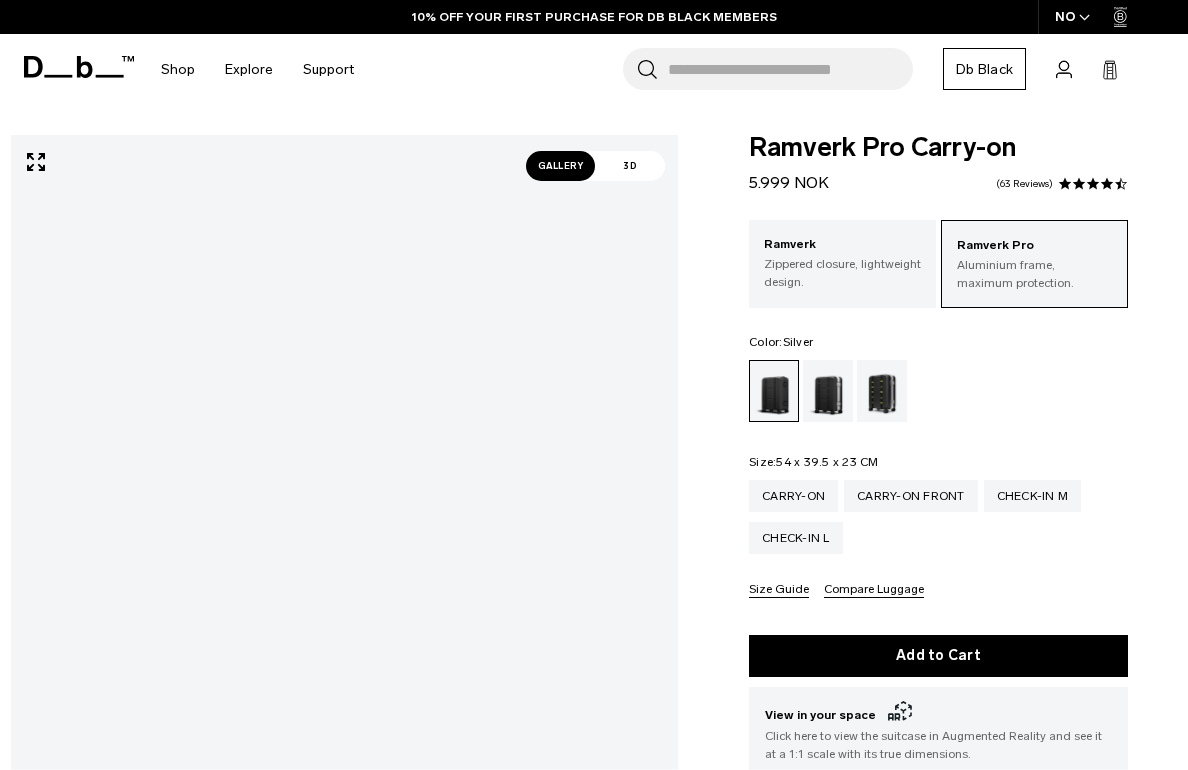 click at bounding box center (828, 391) 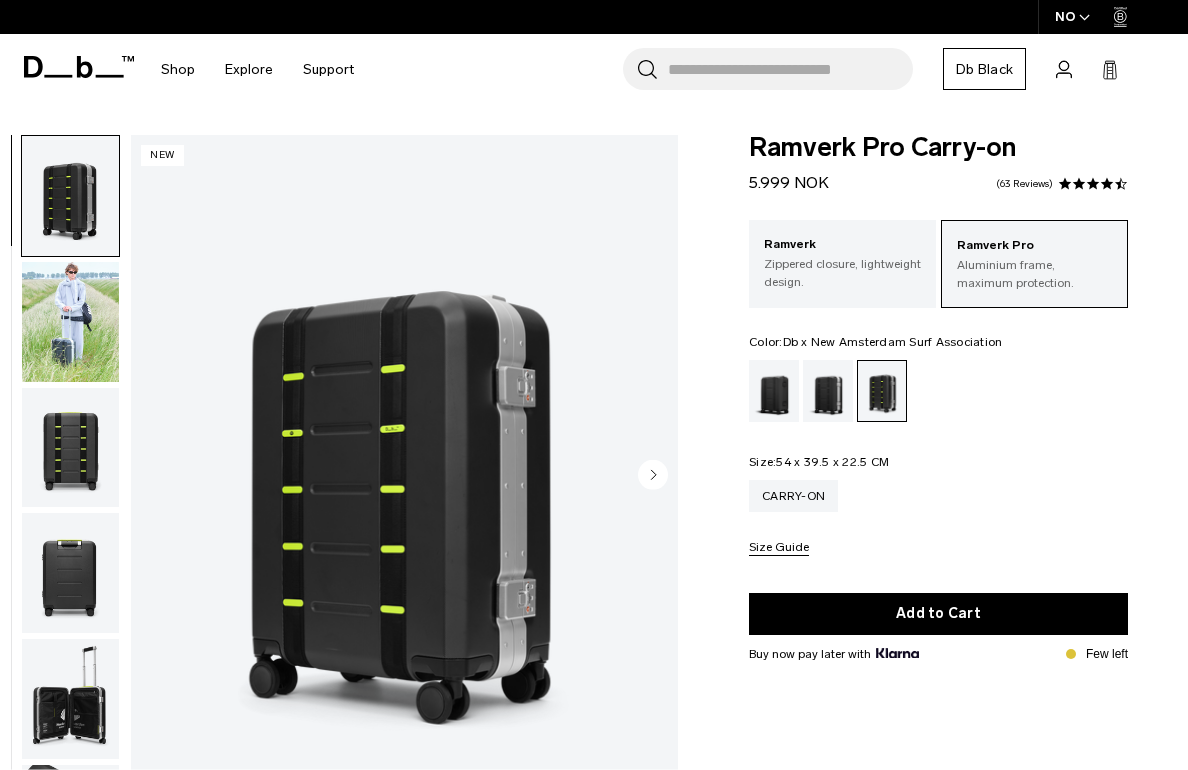 scroll, scrollTop: 0, scrollLeft: 0, axis: both 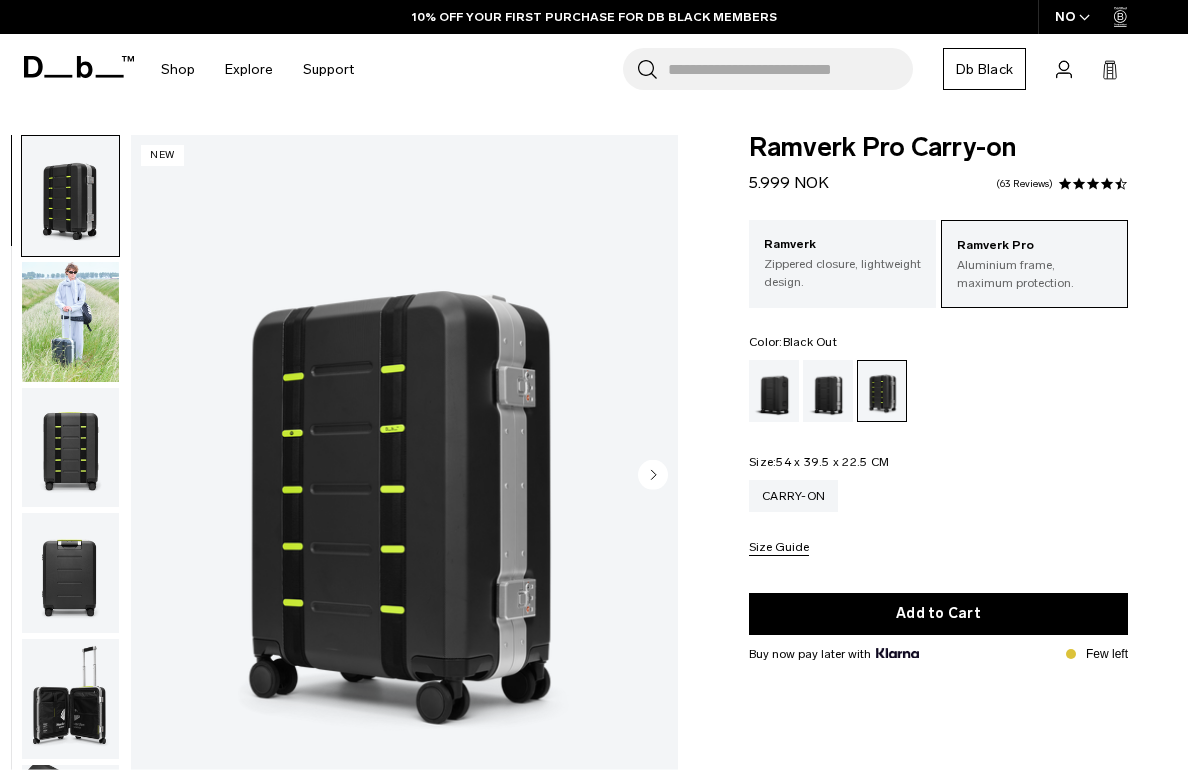 click at bounding box center [774, 391] 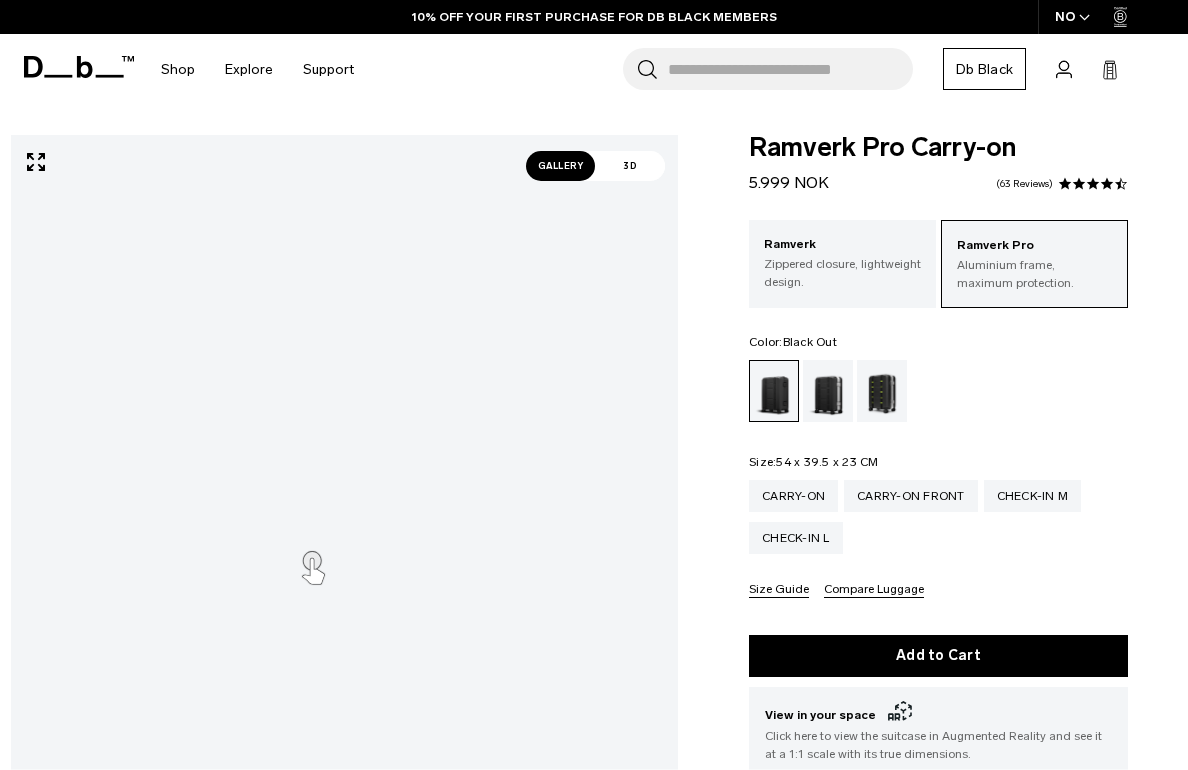 scroll, scrollTop: 0, scrollLeft: 0, axis: both 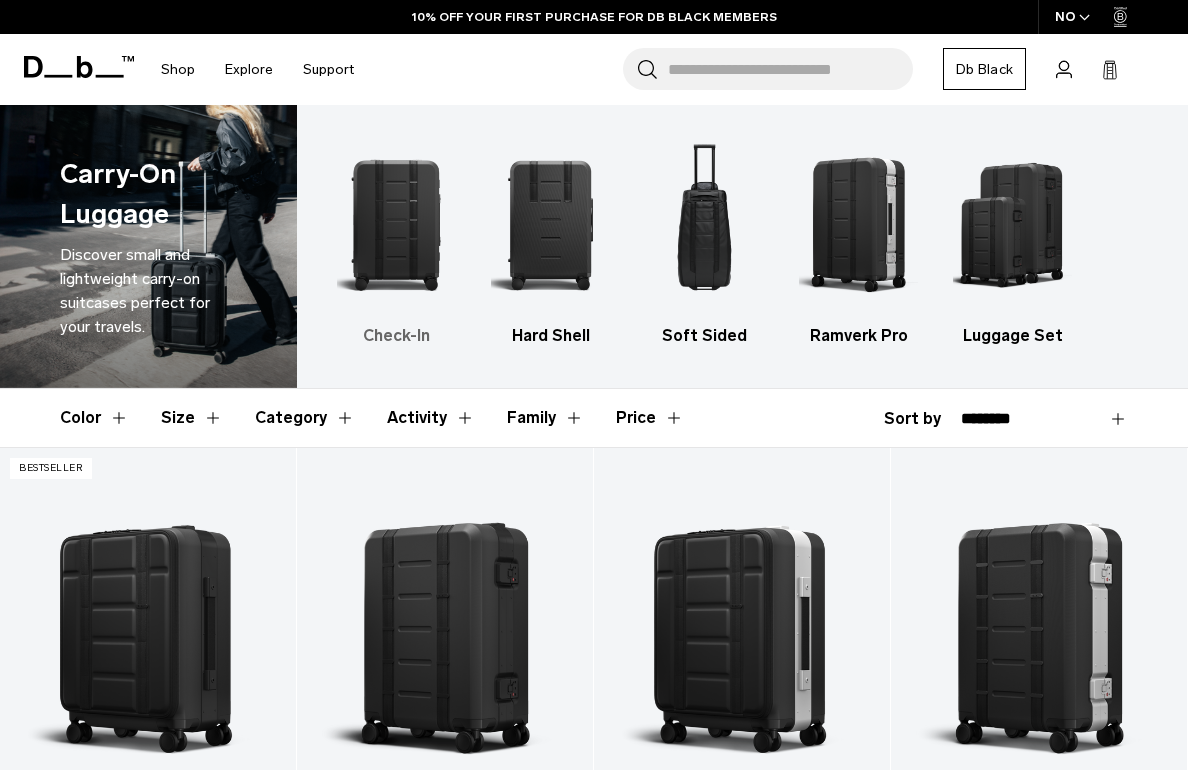 click at bounding box center (396, 224) 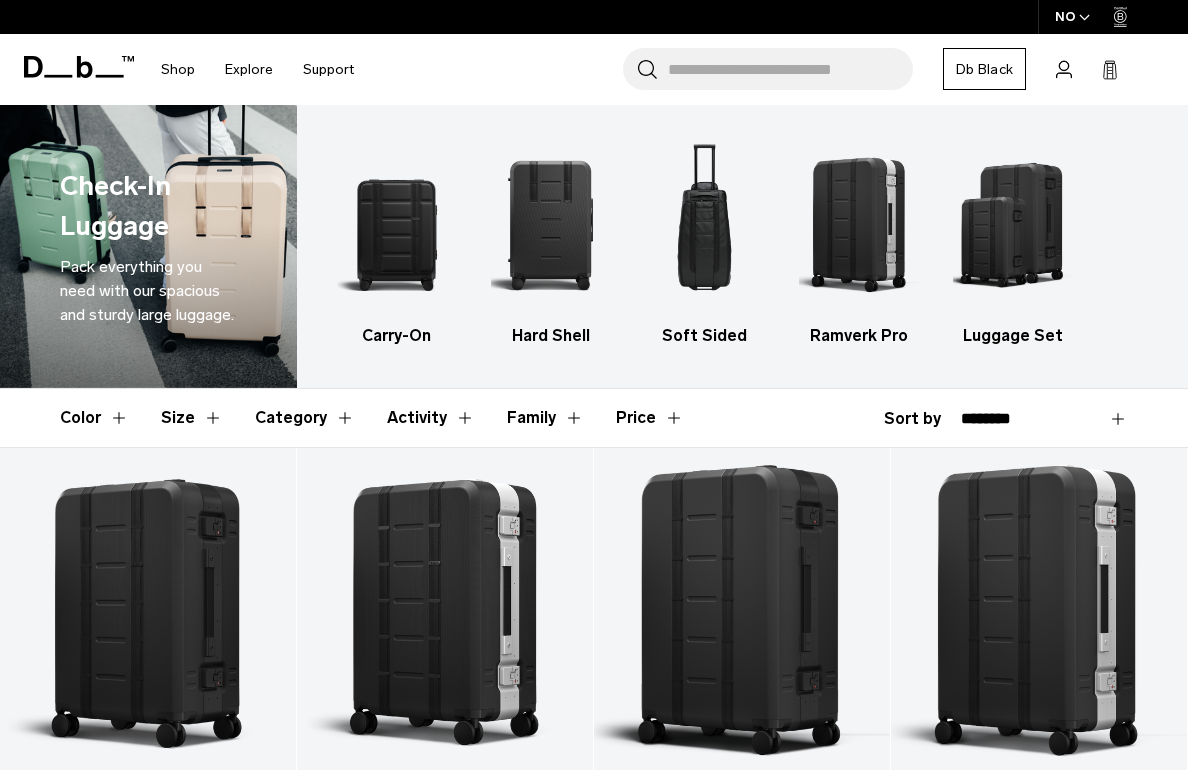 scroll, scrollTop: 0, scrollLeft: 0, axis: both 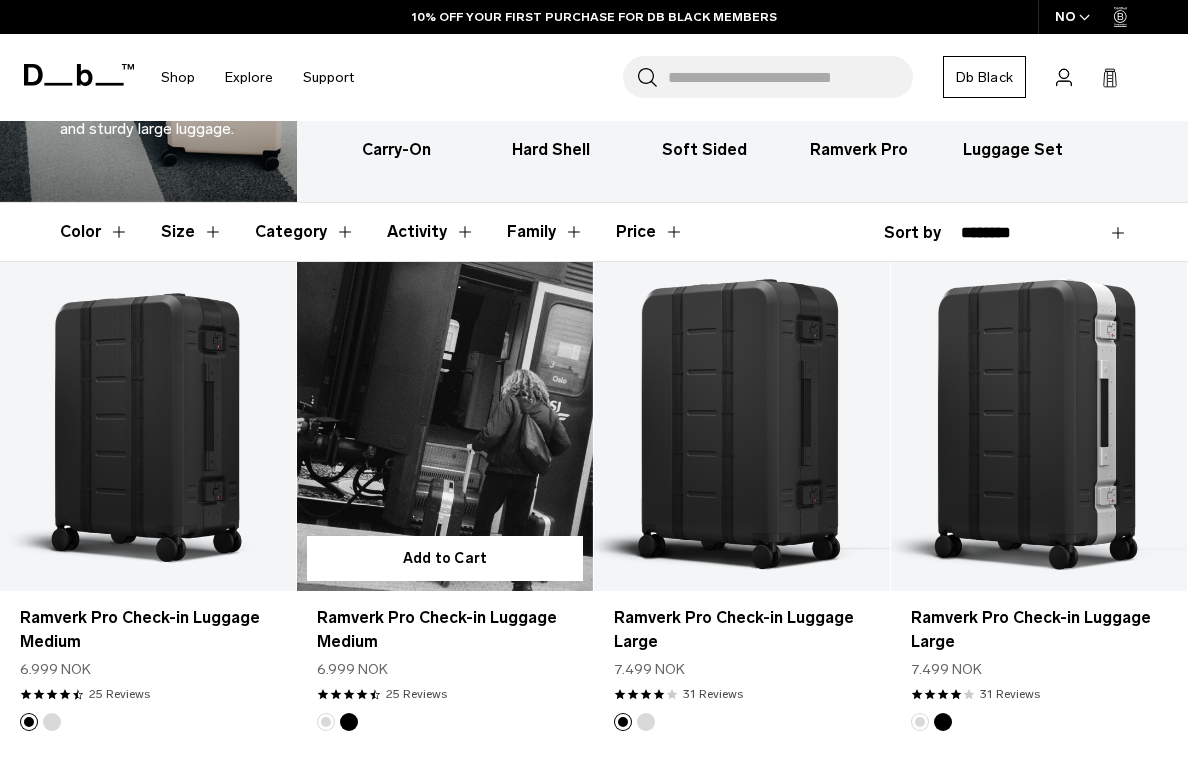 click at bounding box center [445, 426] 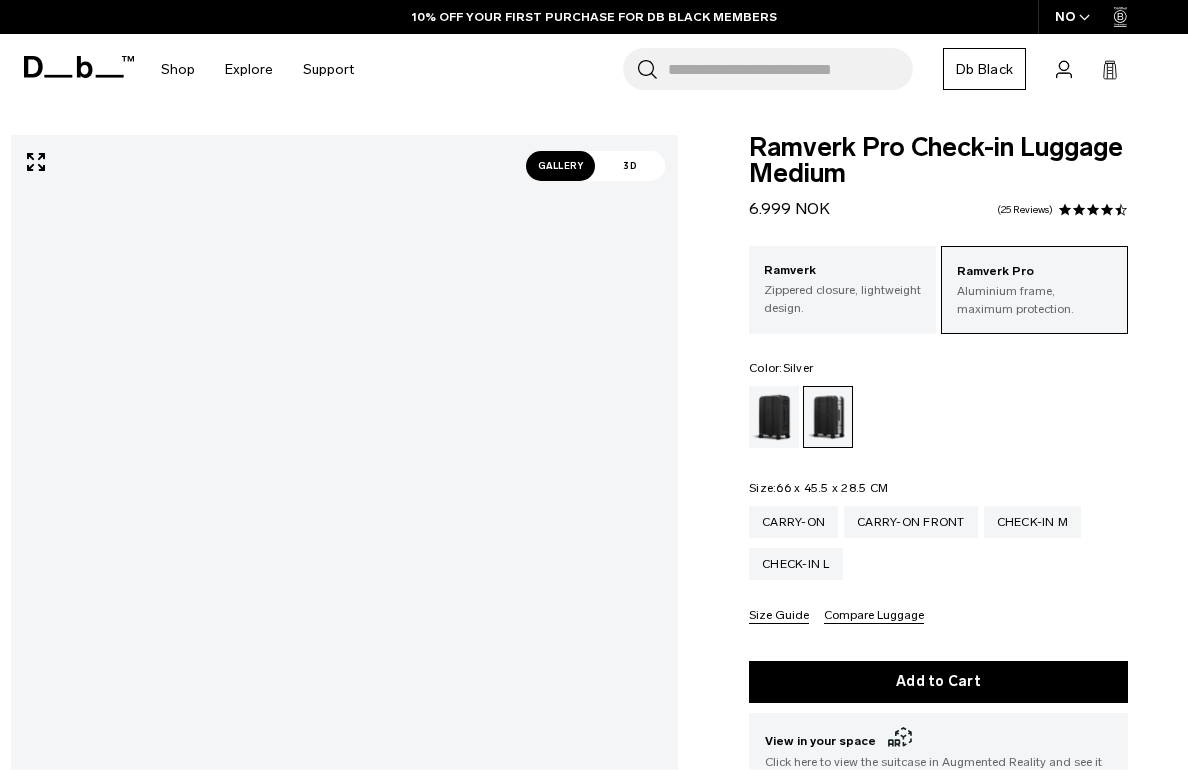 scroll, scrollTop: 0, scrollLeft: 0, axis: both 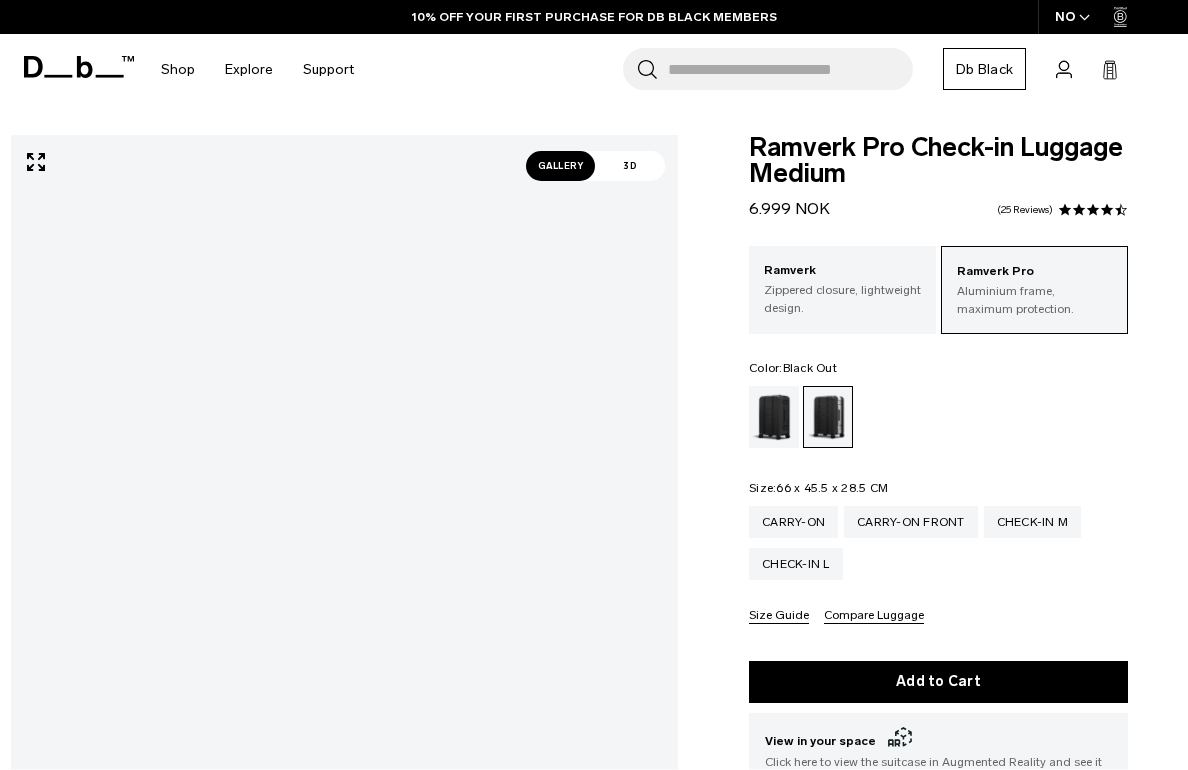 click at bounding box center [774, 417] 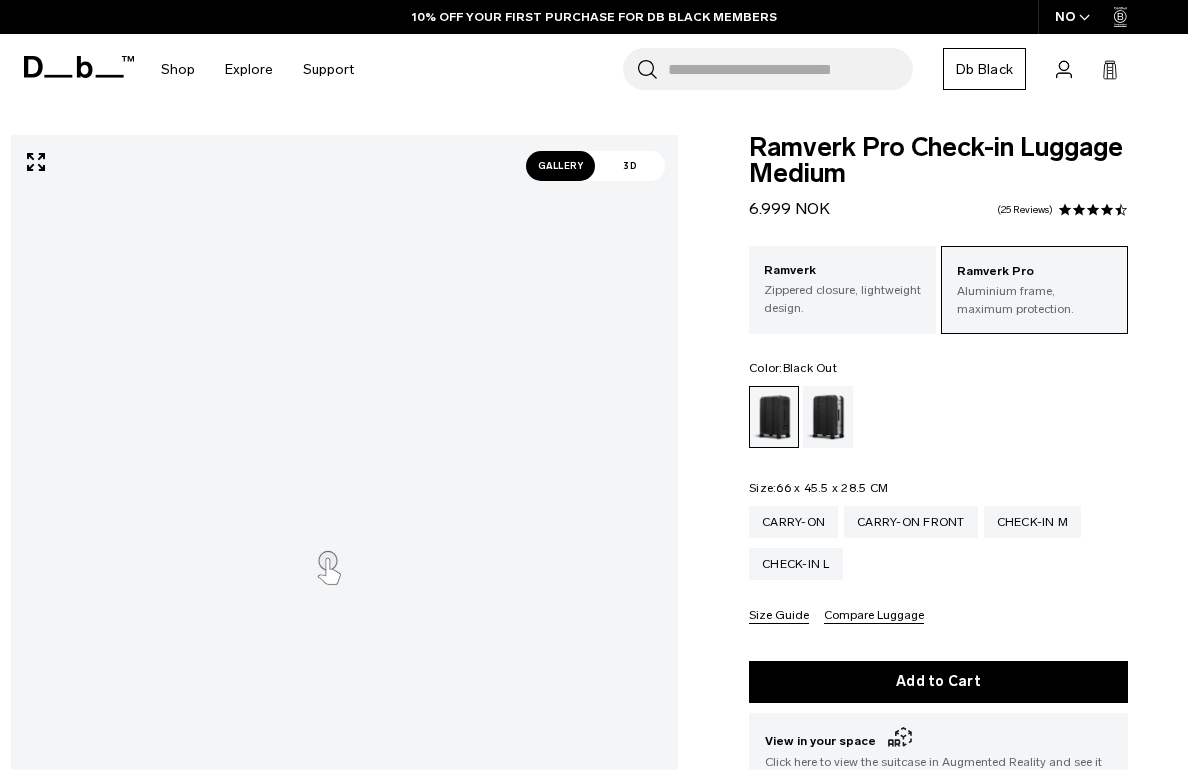 scroll, scrollTop: 0, scrollLeft: 0, axis: both 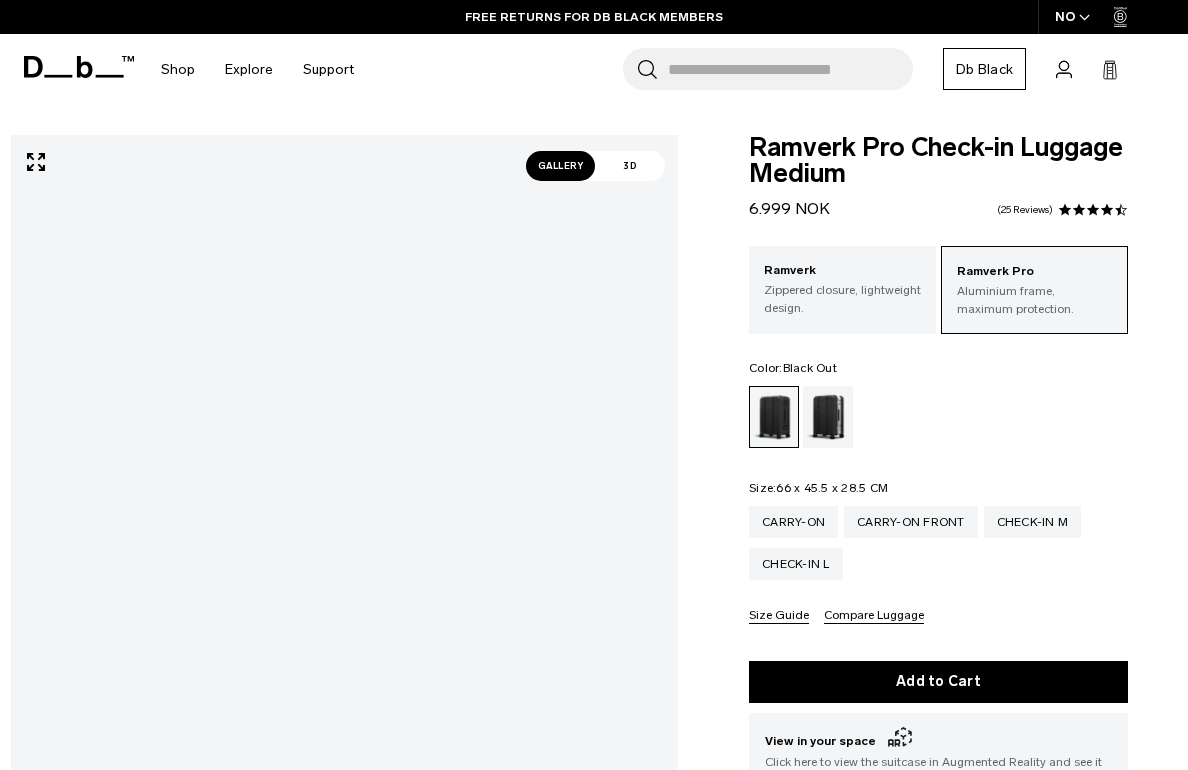 click on "Gallery" at bounding box center [561, 166] 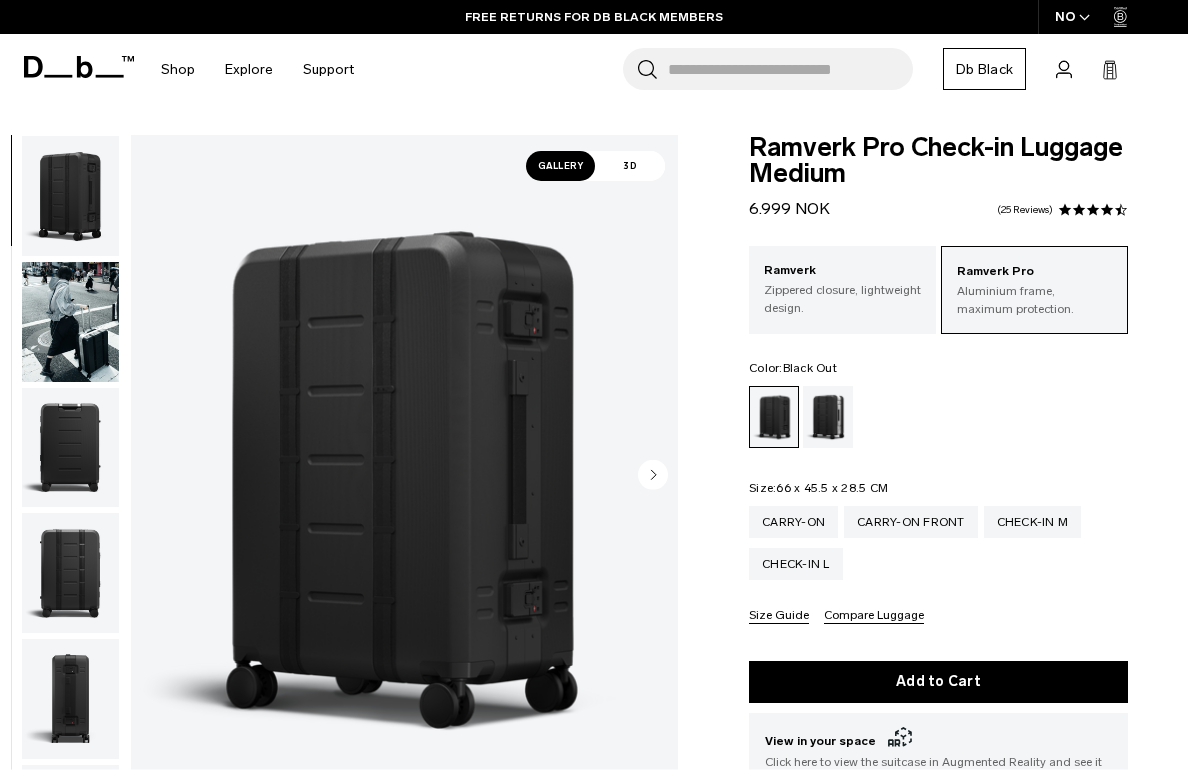 click at bounding box center [70, 448] 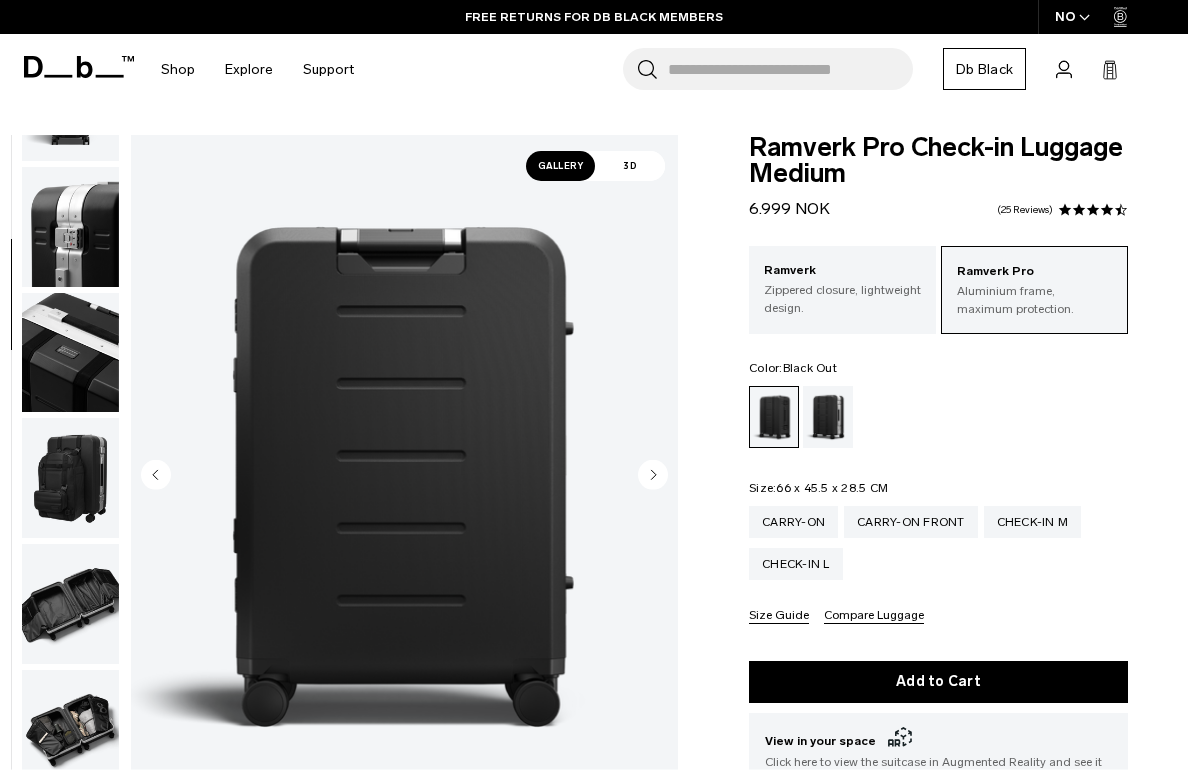 click at bounding box center [70, 478] 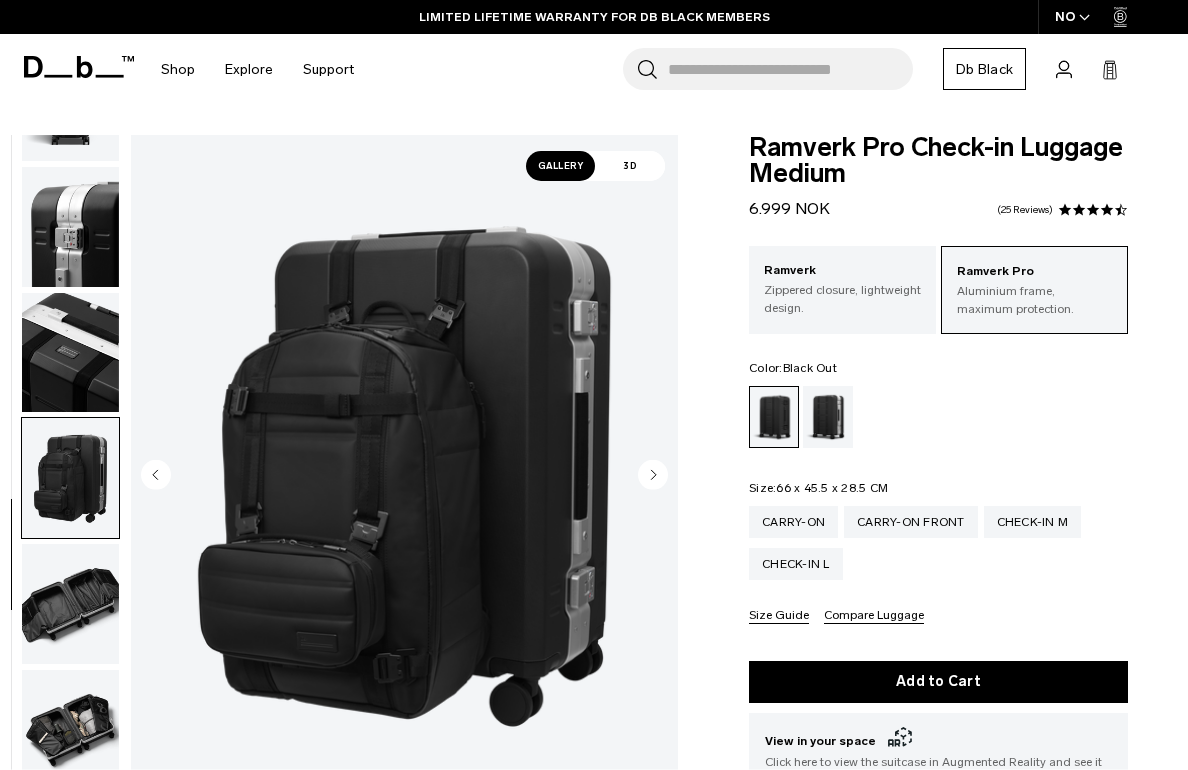 scroll, scrollTop: 840, scrollLeft: 0, axis: vertical 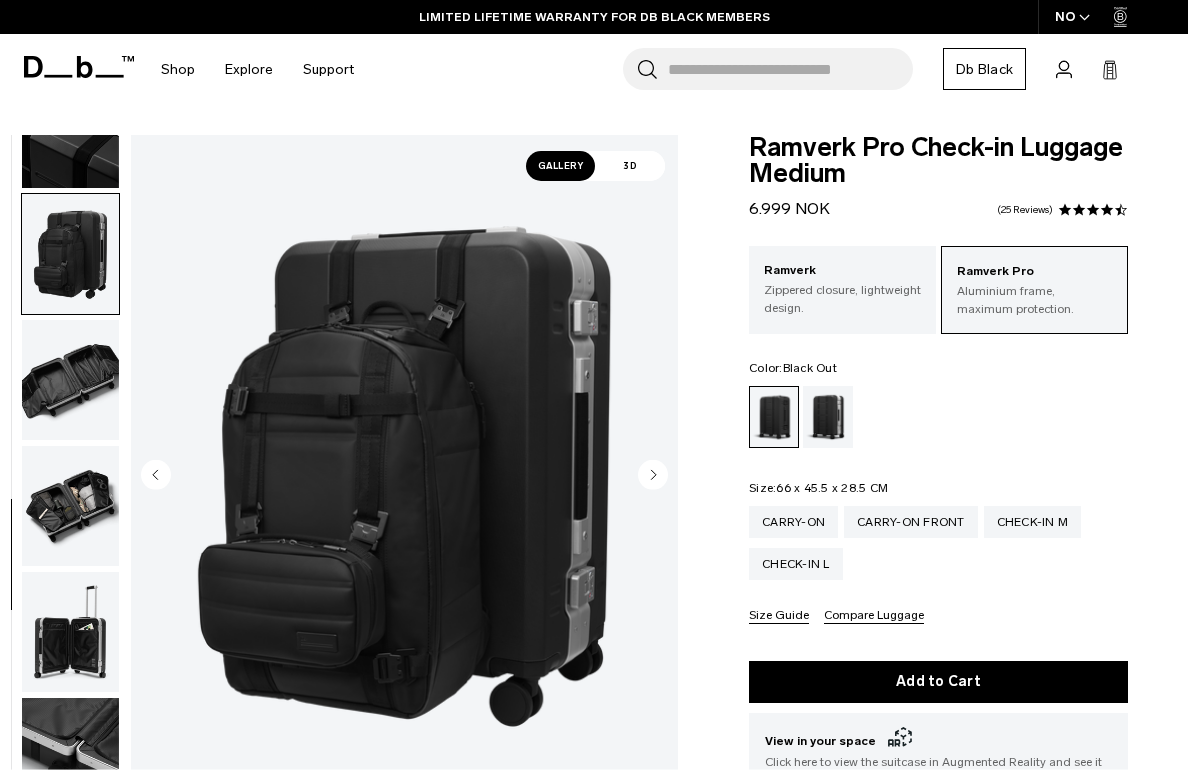click at bounding box center (70, 380) 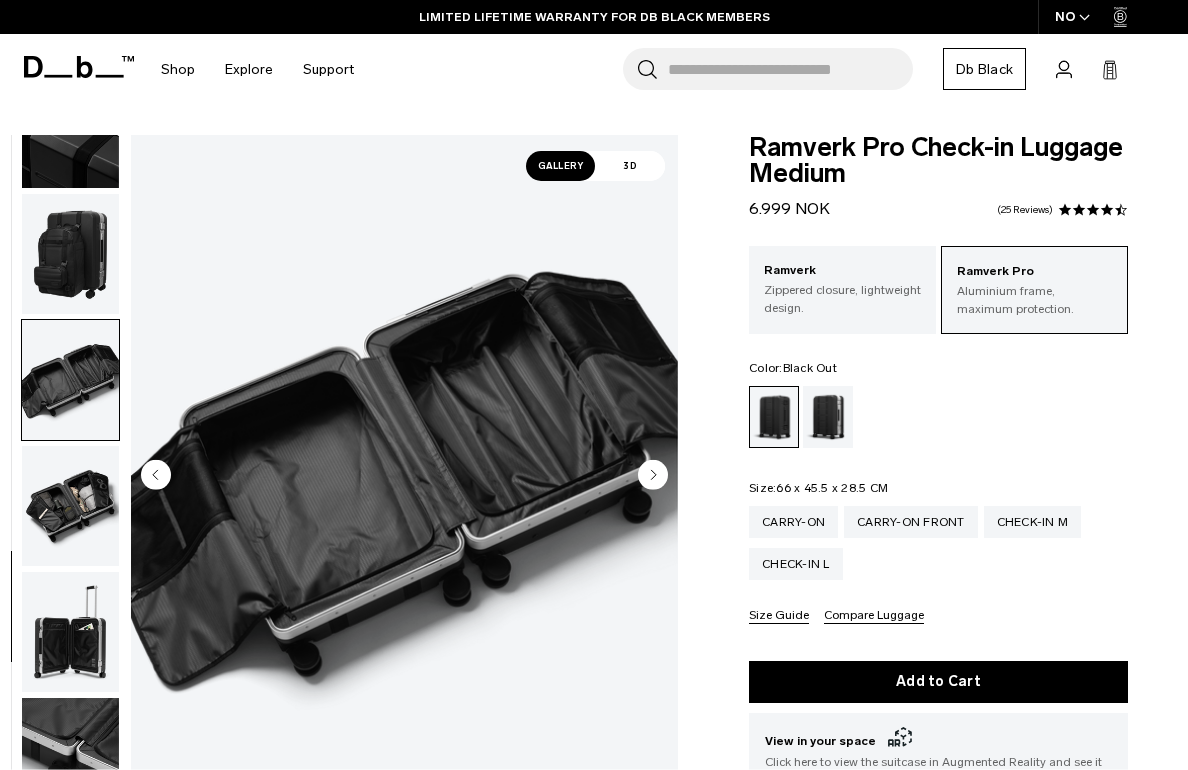 click at bounding box center [70, 506] 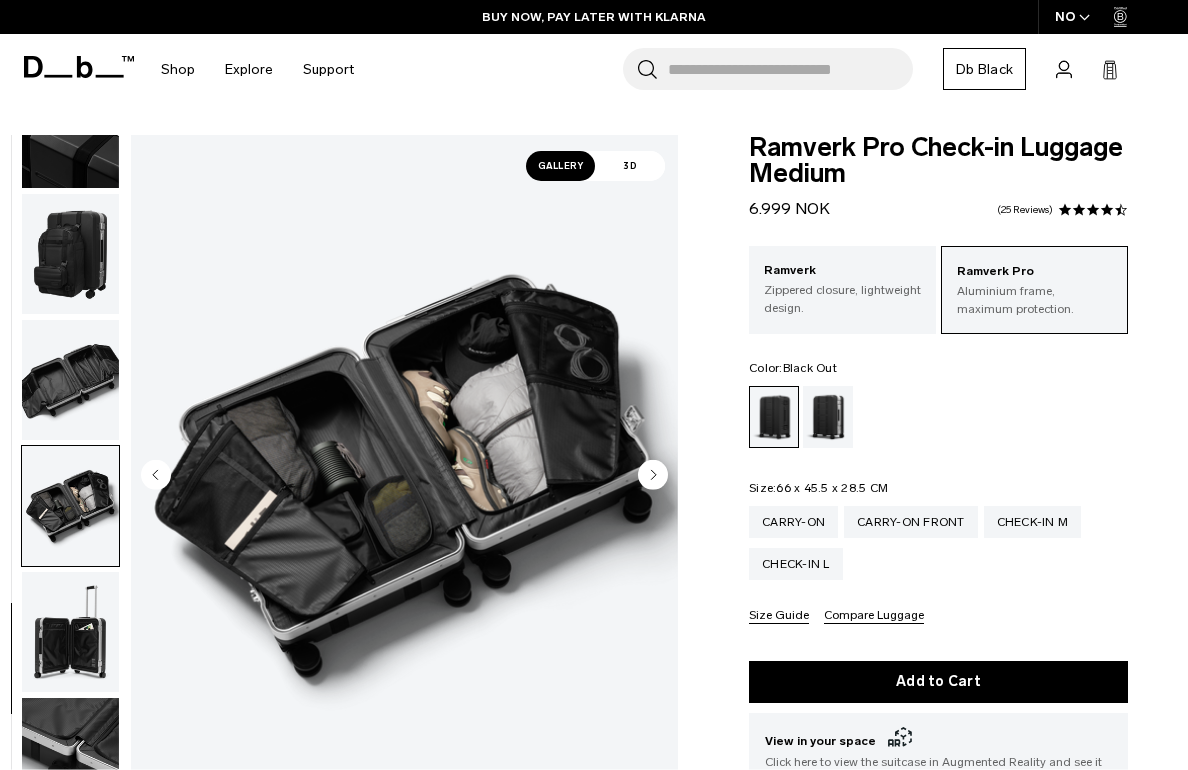 click at bounding box center (70, 632) 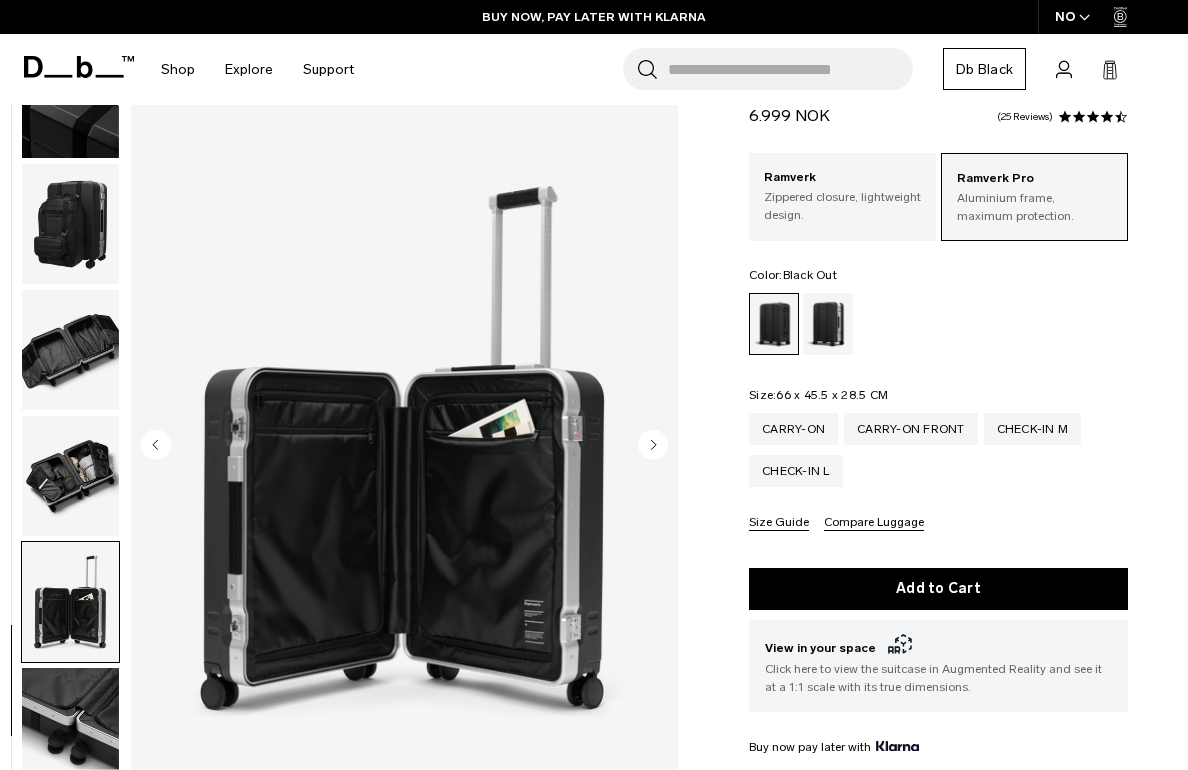 scroll, scrollTop: 98, scrollLeft: 0, axis: vertical 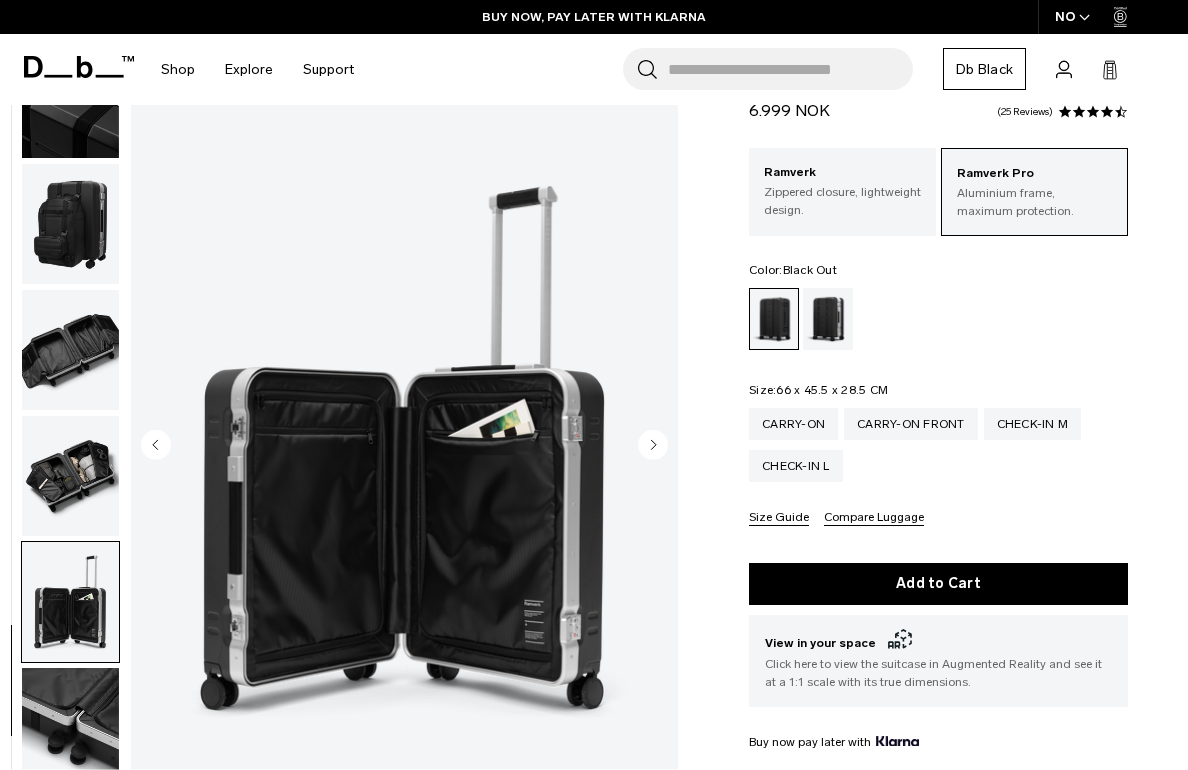 click at bounding box center [70, 728] 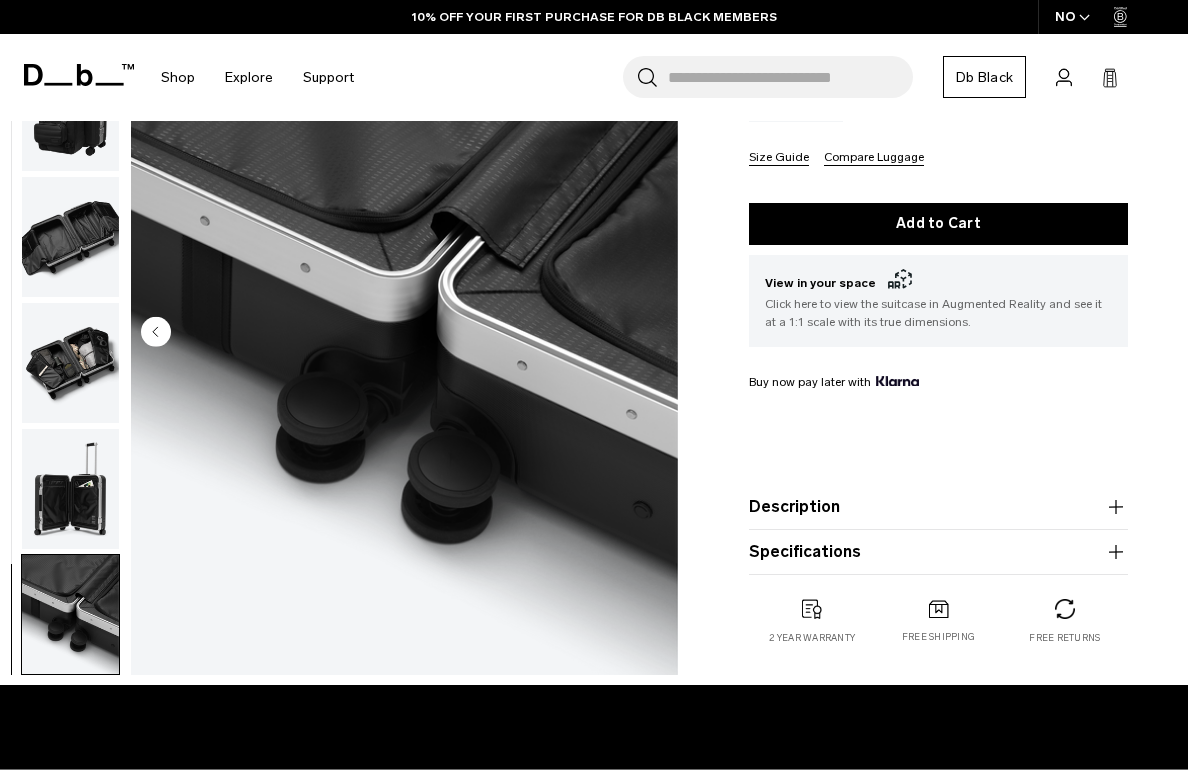 scroll, scrollTop: 397, scrollLeft: 0, axis: vertical 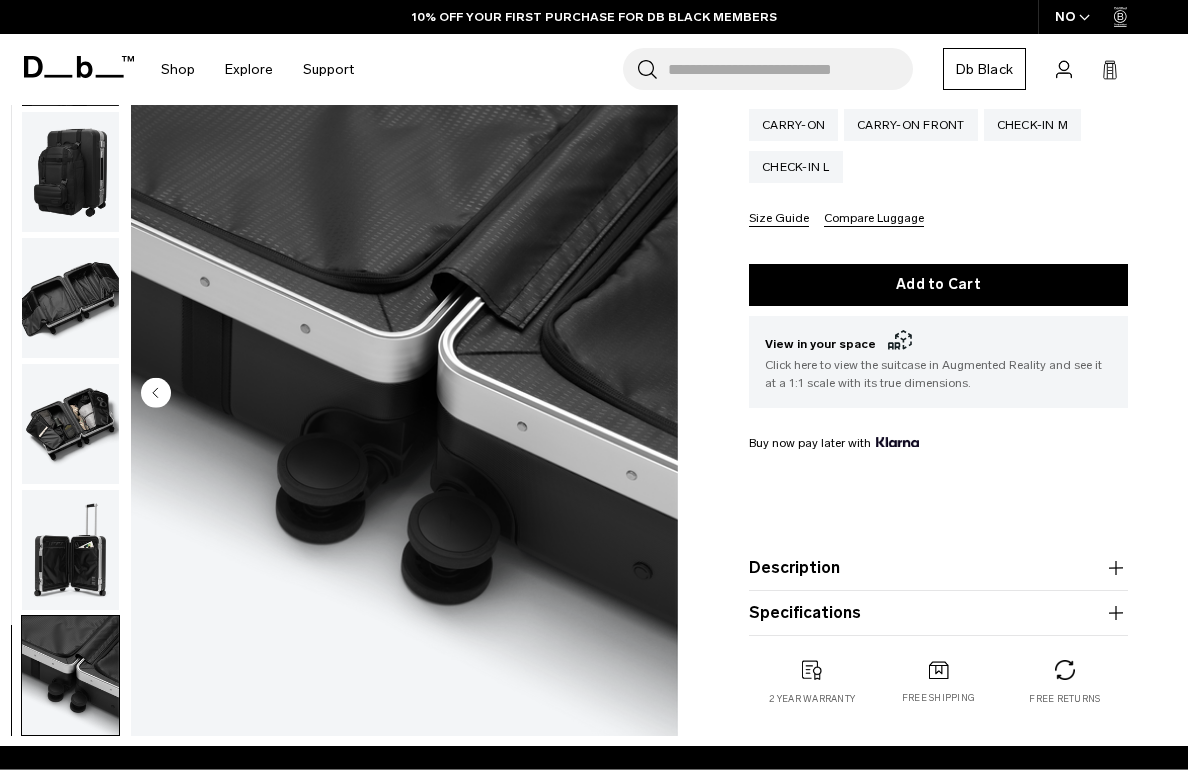 click 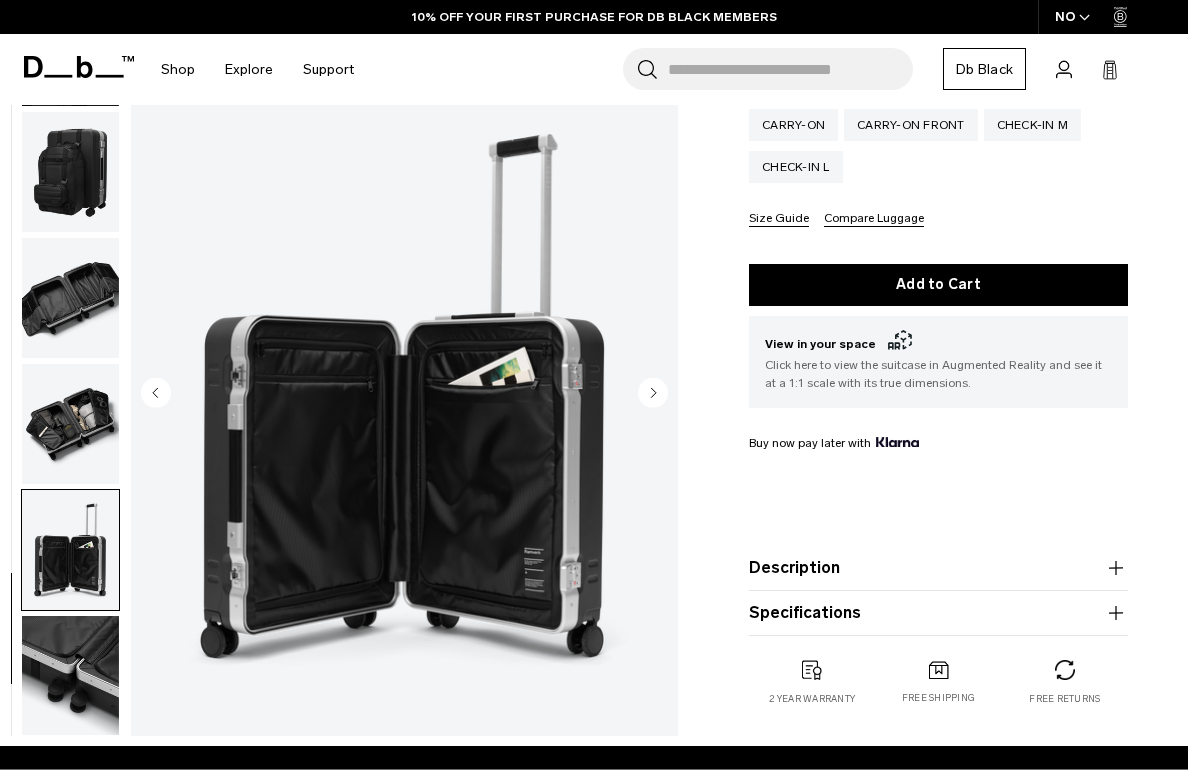 click 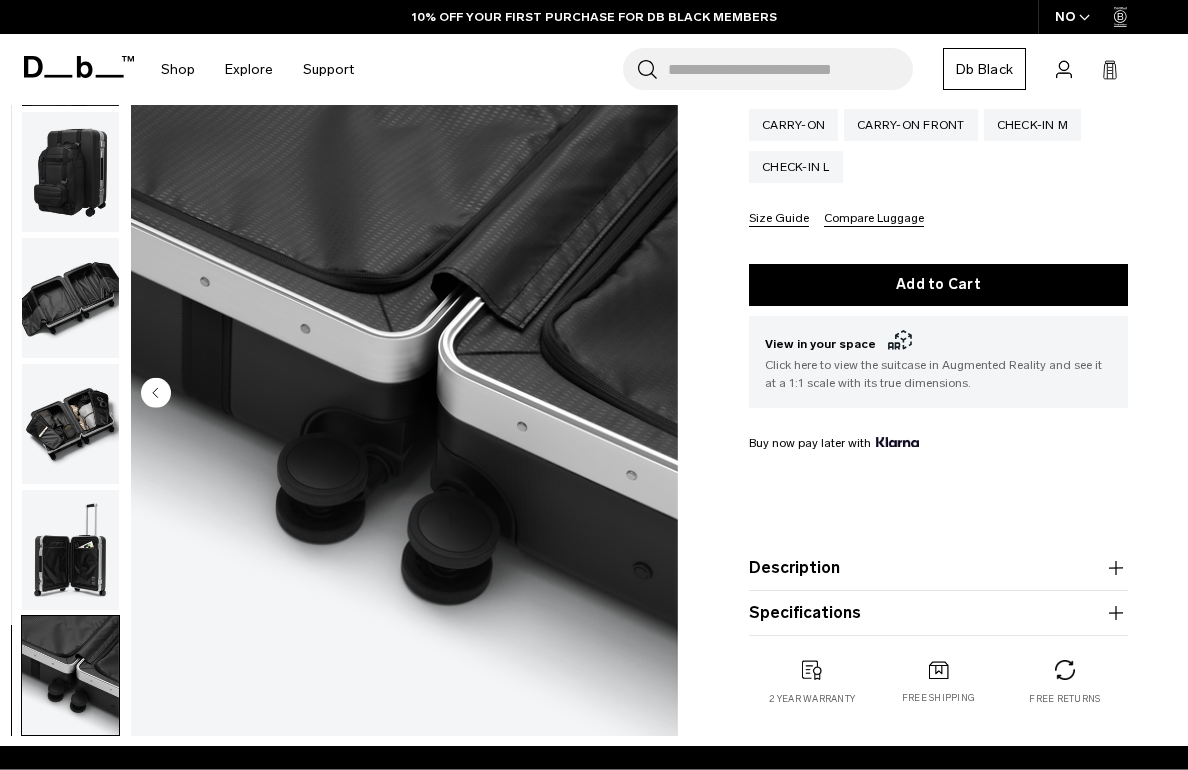 click at bounding box center (404, 394) 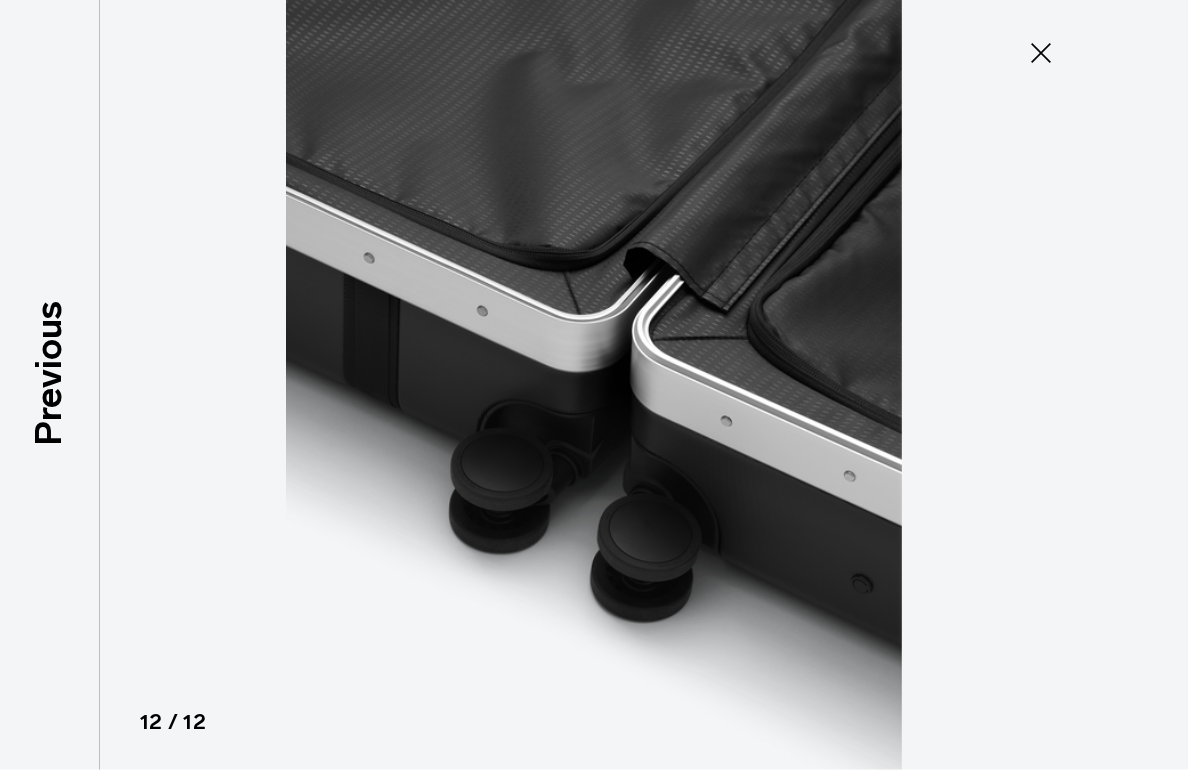 click 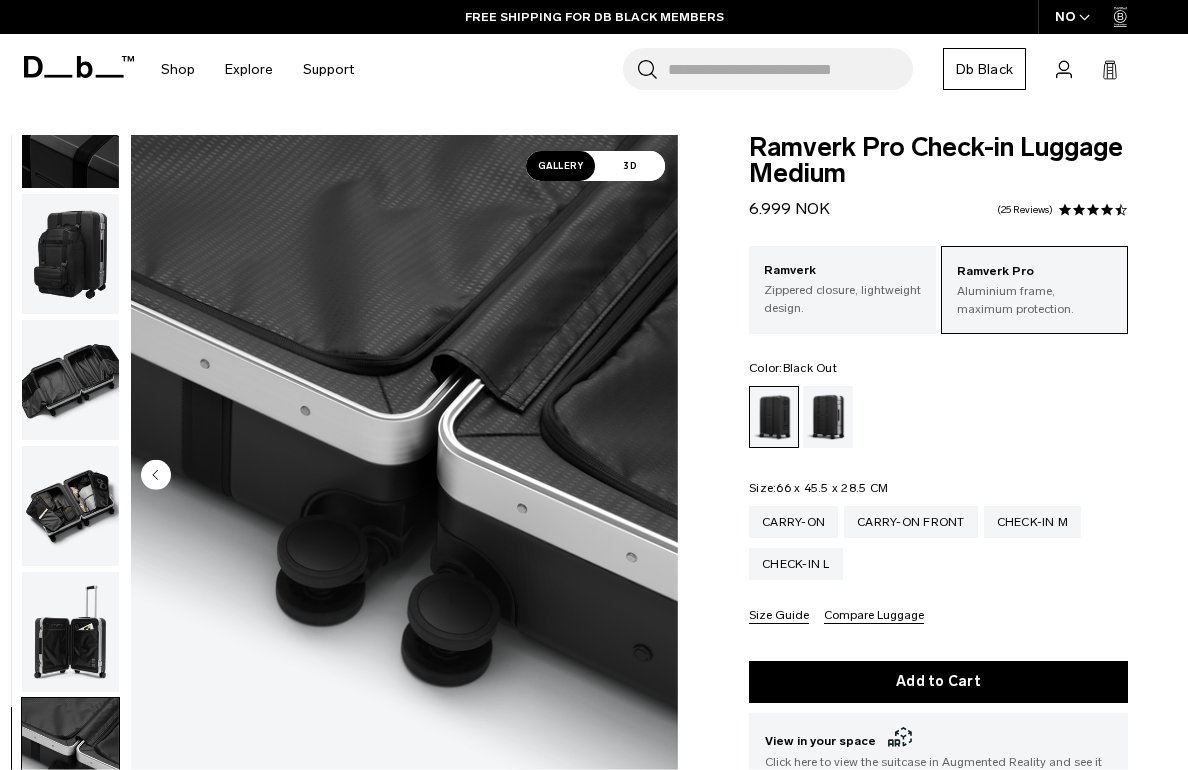 scroll, scrollTop: 0, scrollLeft: 0, axis: both 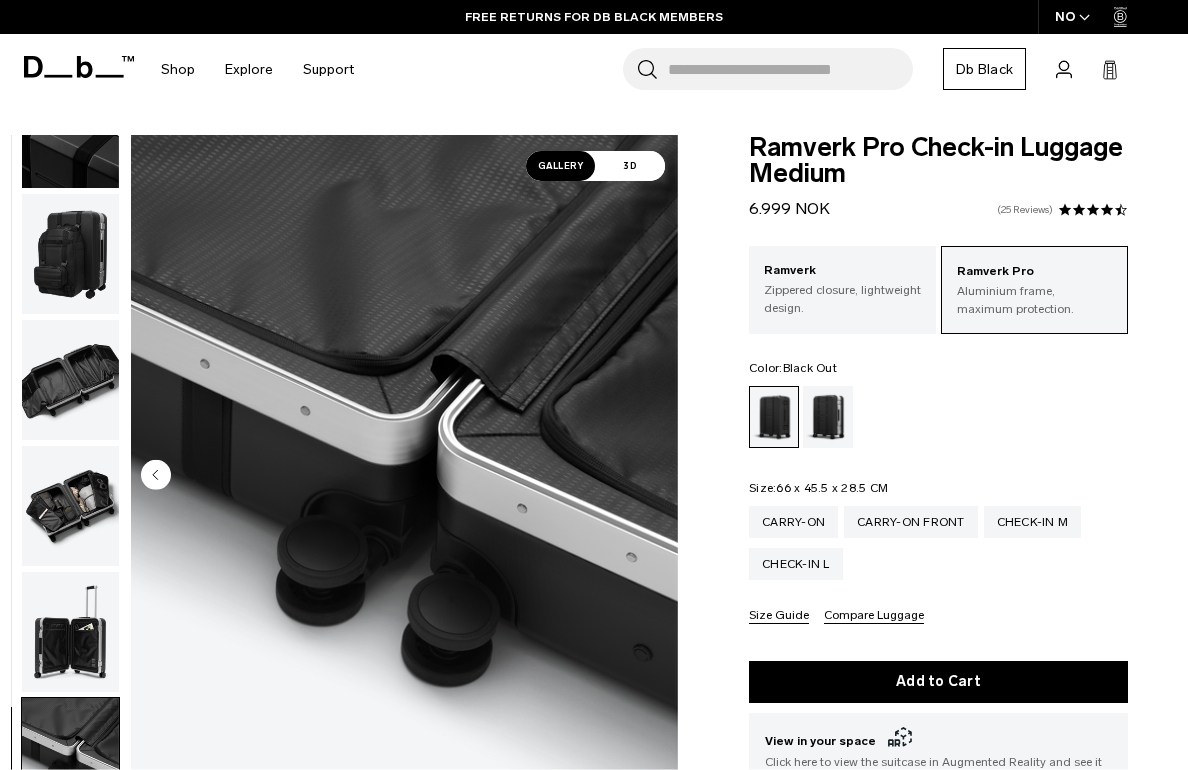 click on "25 Reviews" at bounding box center (1025, 210) 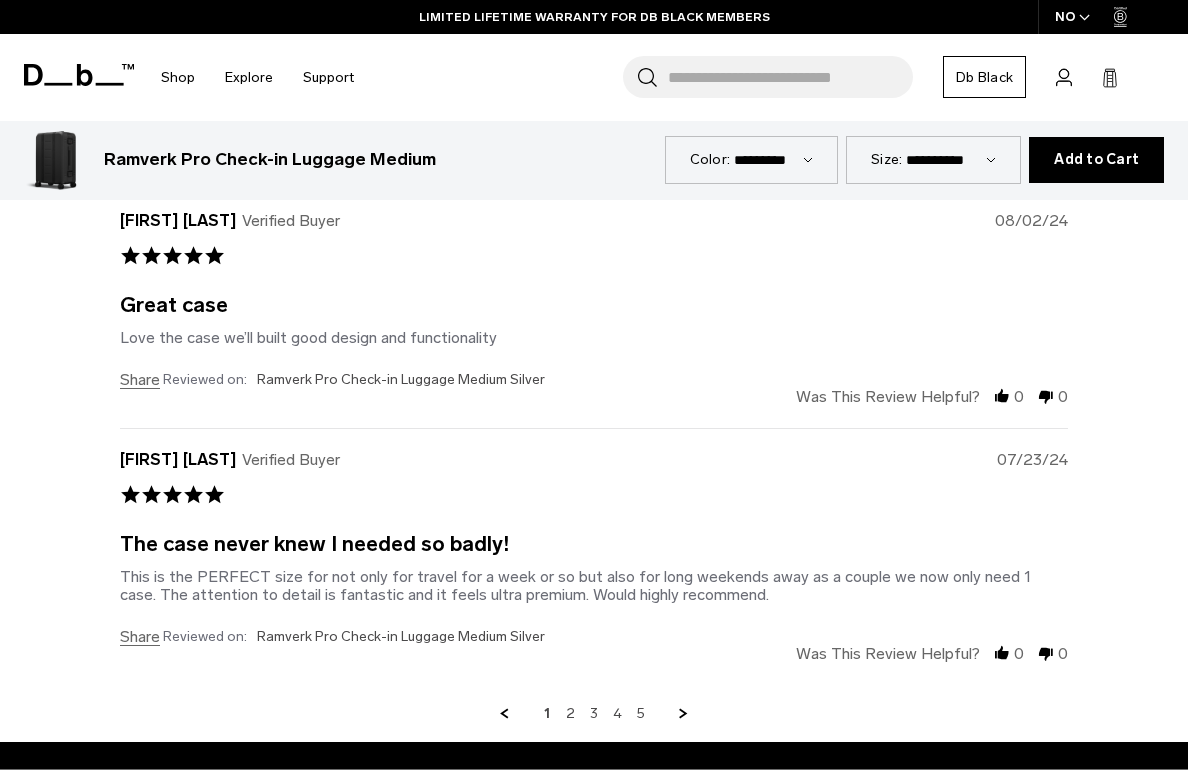 scroll, scrollTop: 6572, scrollLeft: 0, axis: vertical 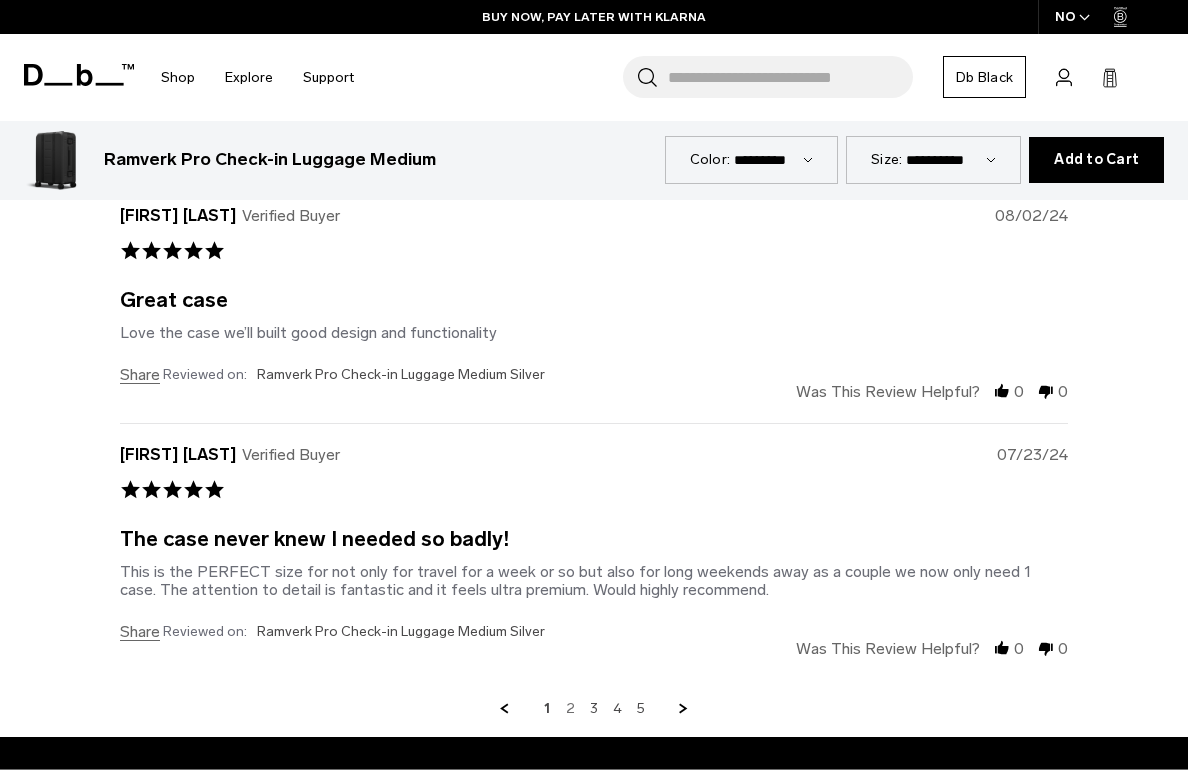 click on "2" at bounding box center [570, 709] 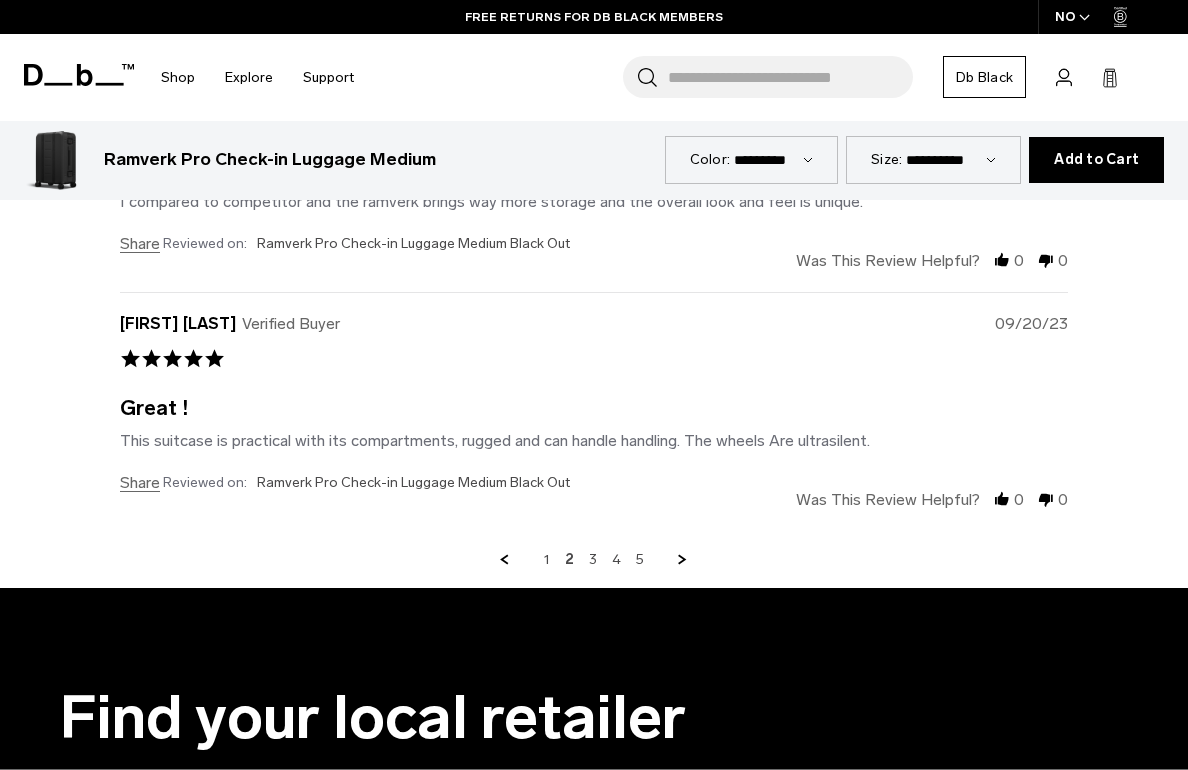 scroll, scrollTop: 6681, scrollLeft: 0, axis: vertical 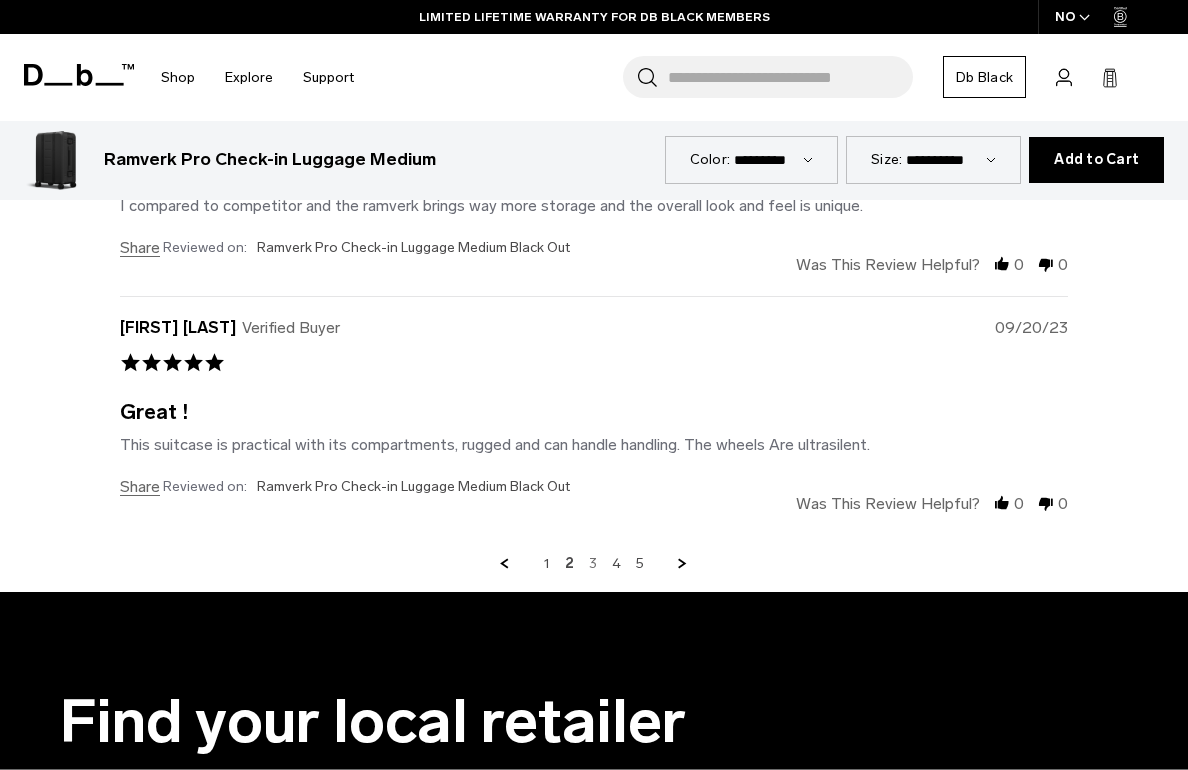 click on "3" at bounding box center [593, 564] 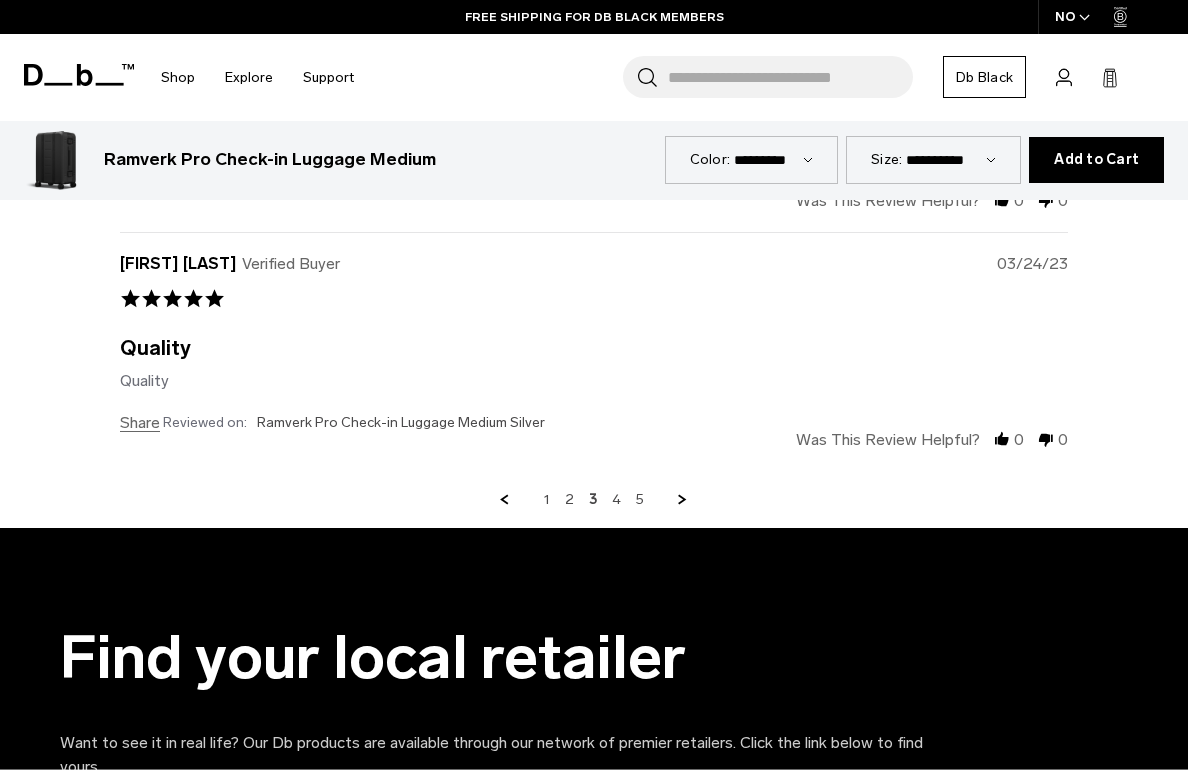 scroll, scrollTop: 6767, scrollLeft: 0, axis: vertical 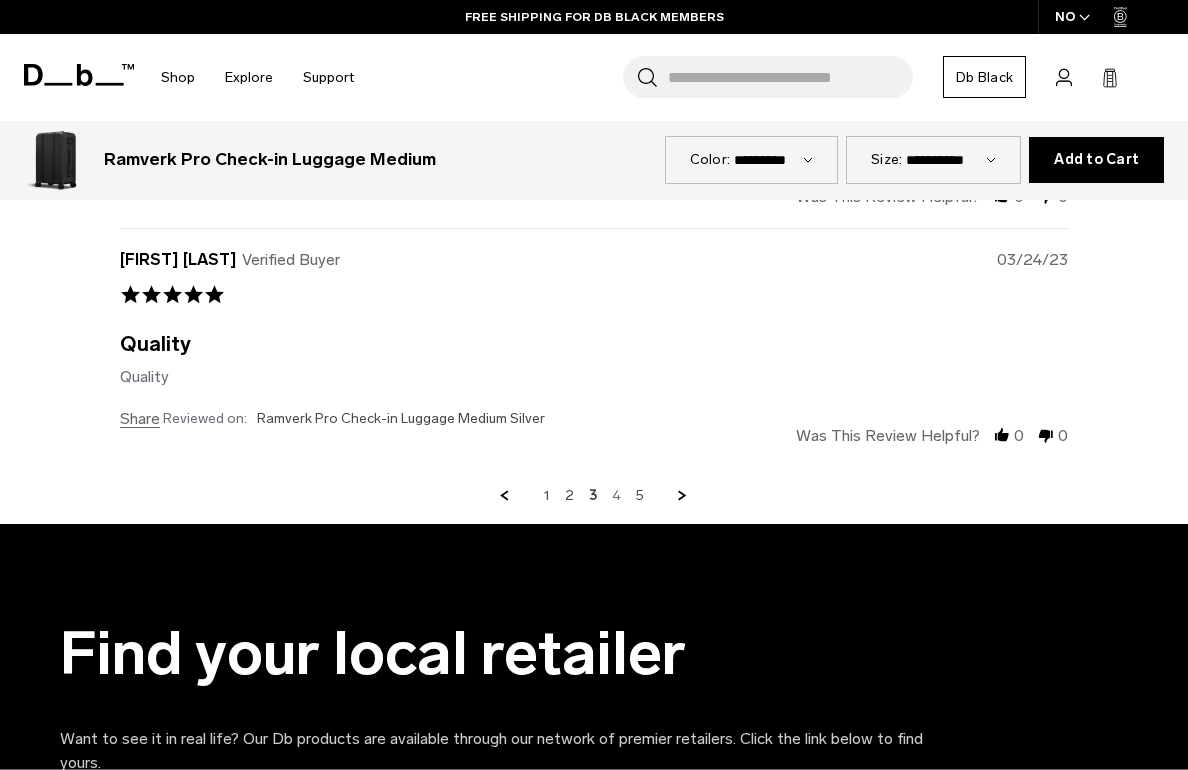 click on "4" at bounding box center [616, 496] 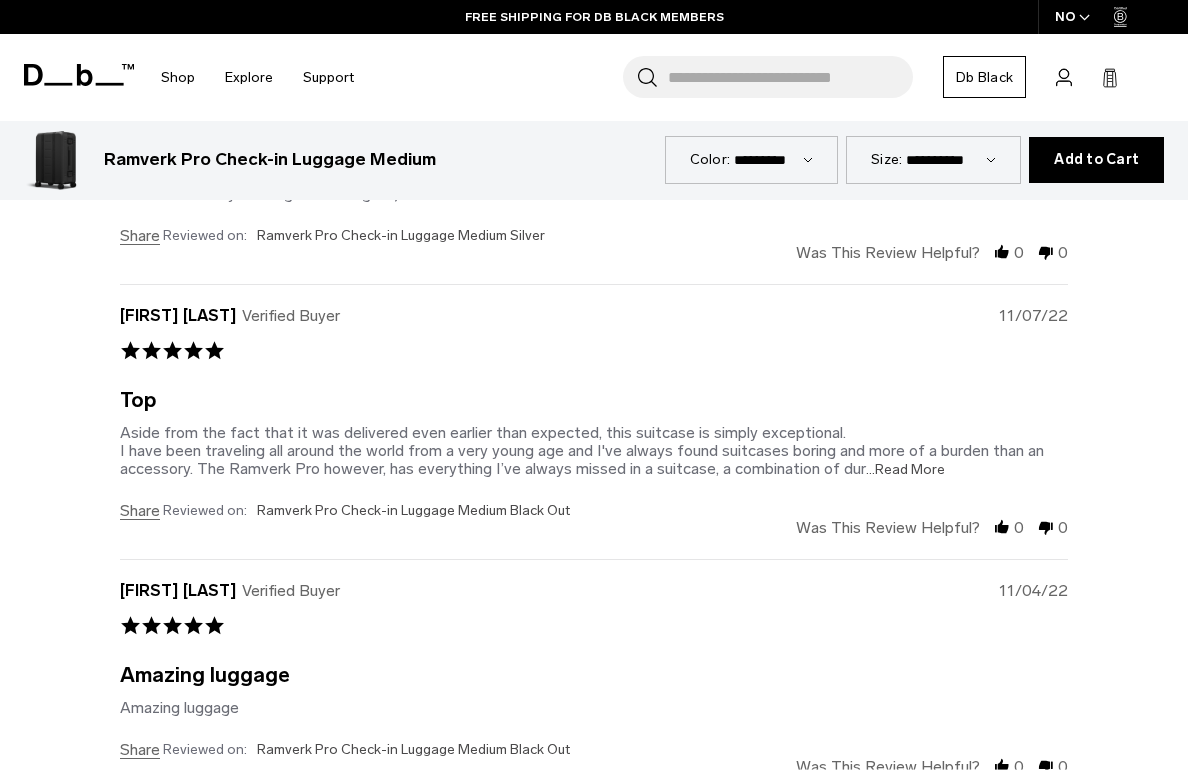 scroll, scrollTop: 6239, scrollLeft: 0, axis: vertical 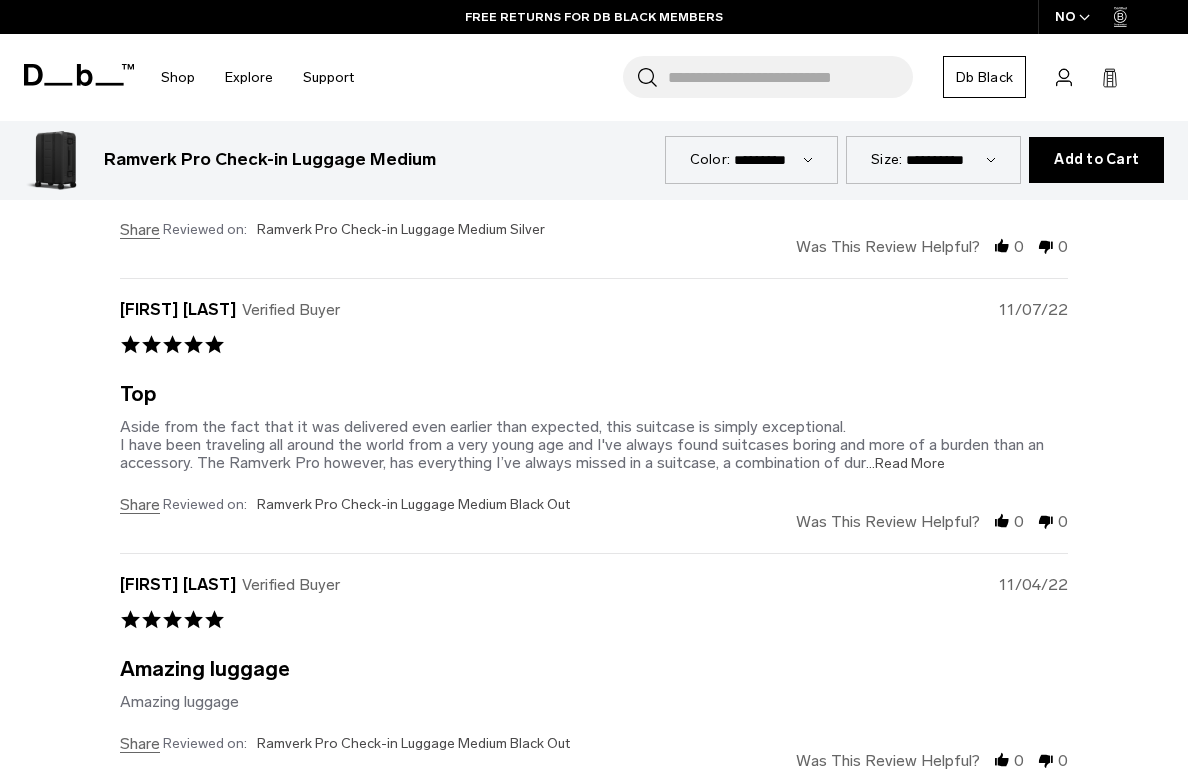 click on "...Read More" at bounding box center [905, 463] 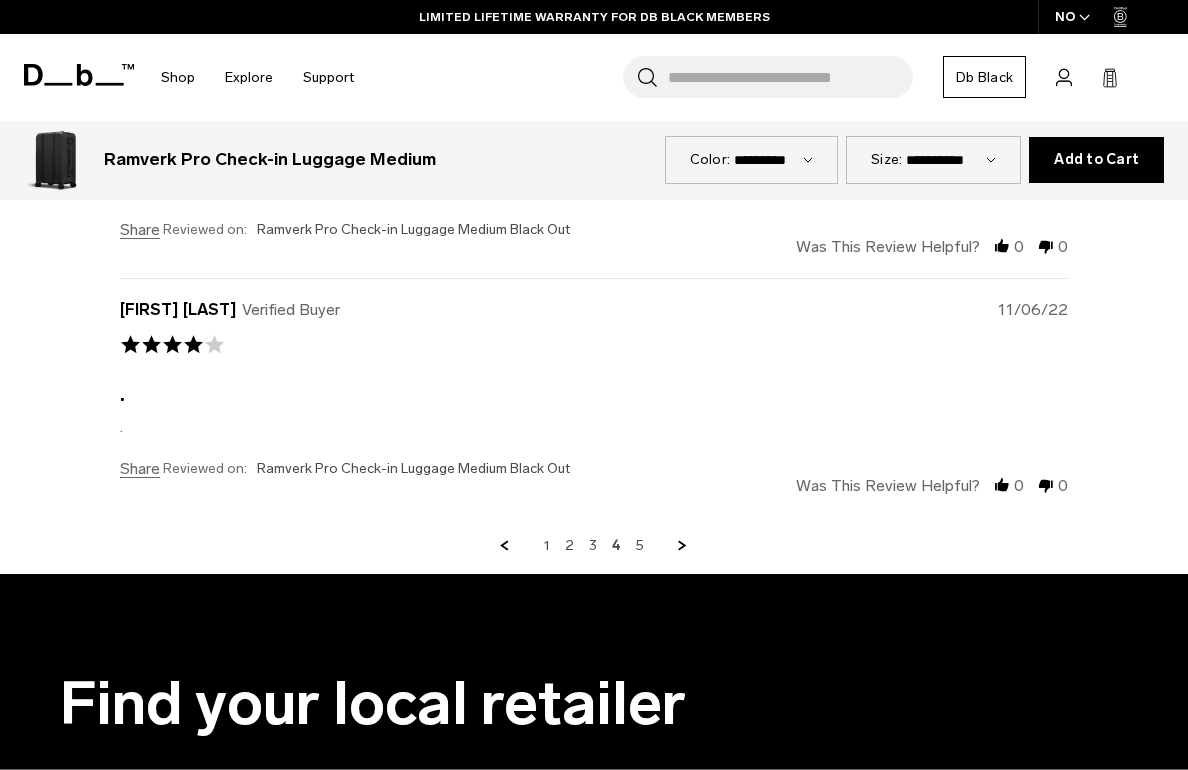 scroll, scrollTop: 6753, scrollLeft: 0, axis: vertical 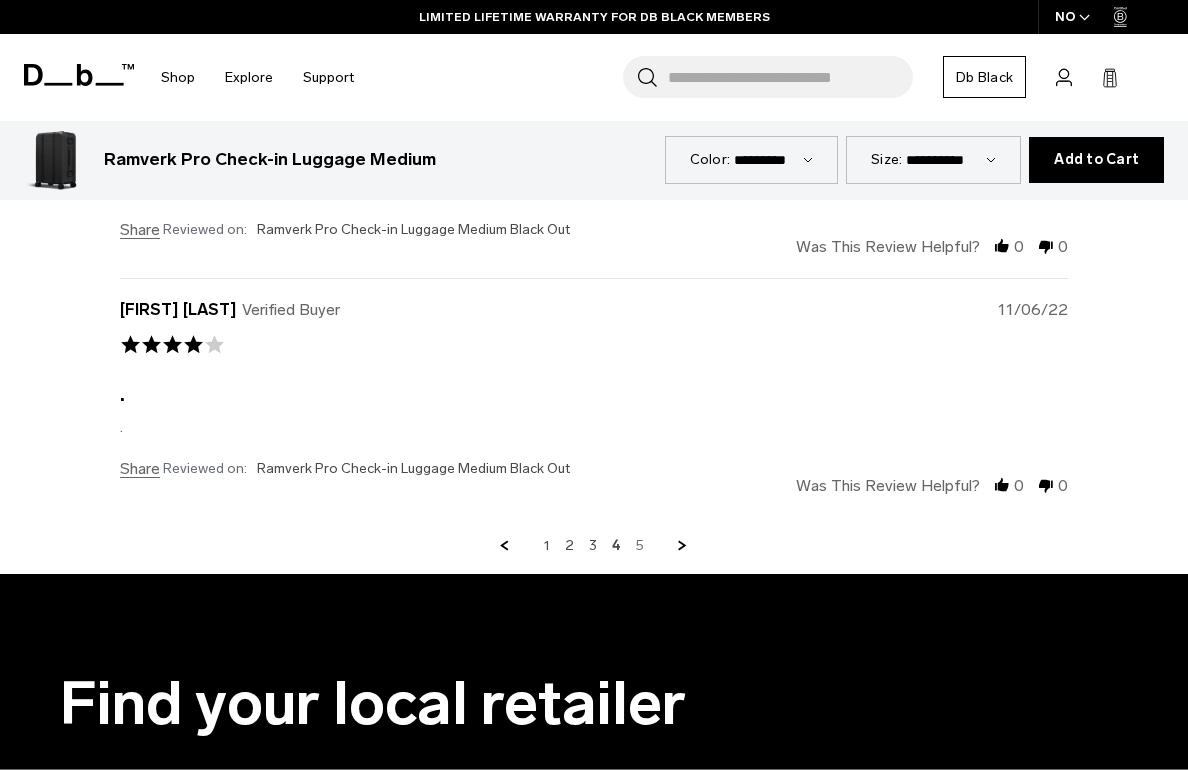 click on "5" at bounding box center [640, 546] 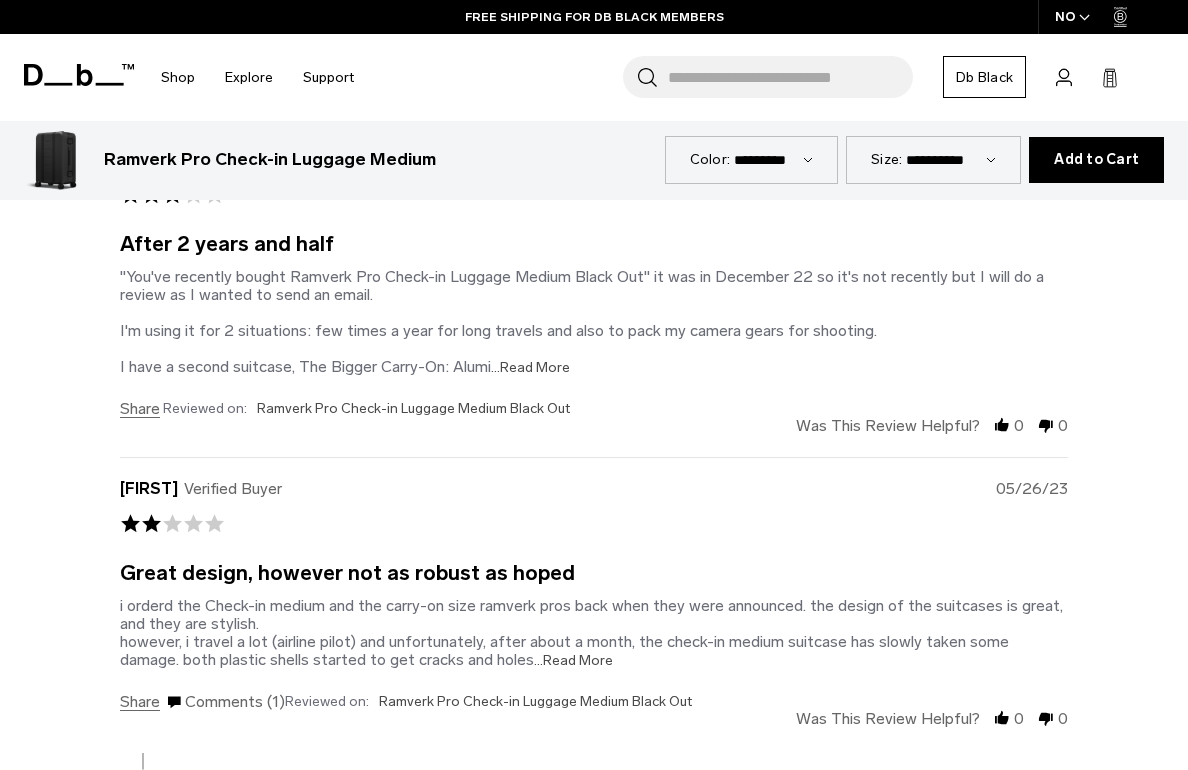 scroll, scrollTop: 5876, scrollLeft: 0, axis: vertical 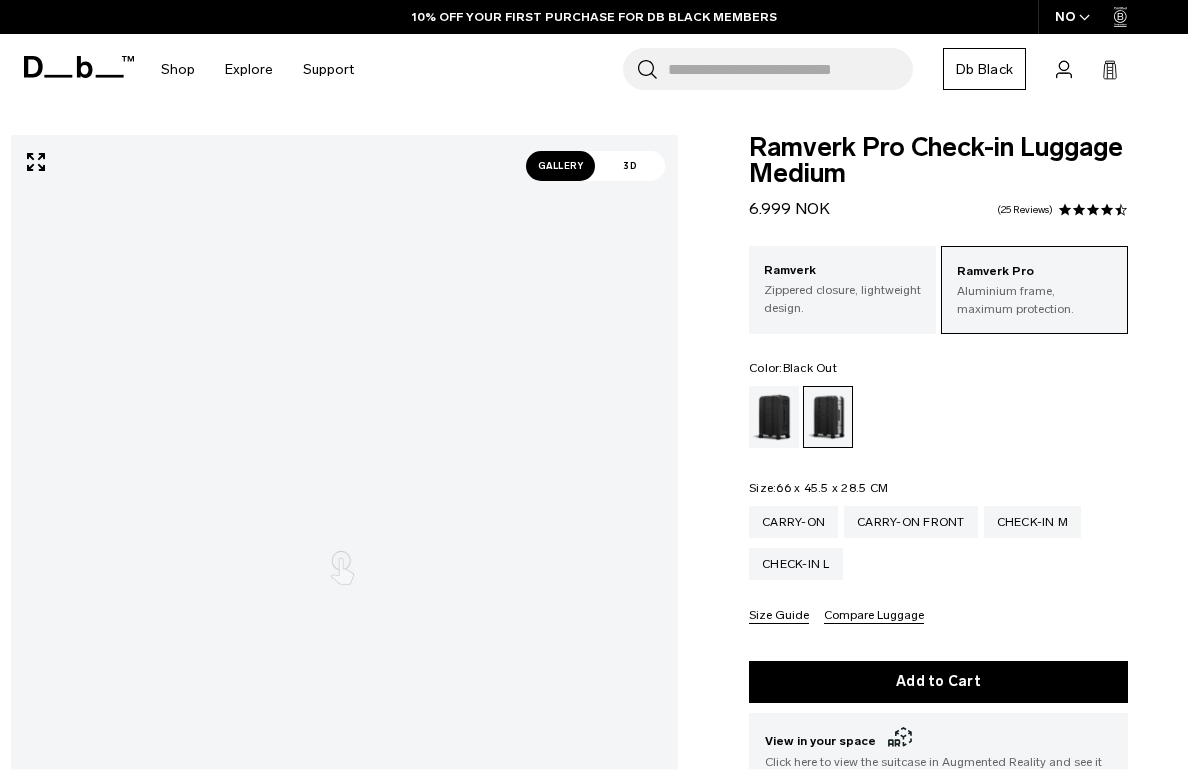 click at bounding box center (774, 417) 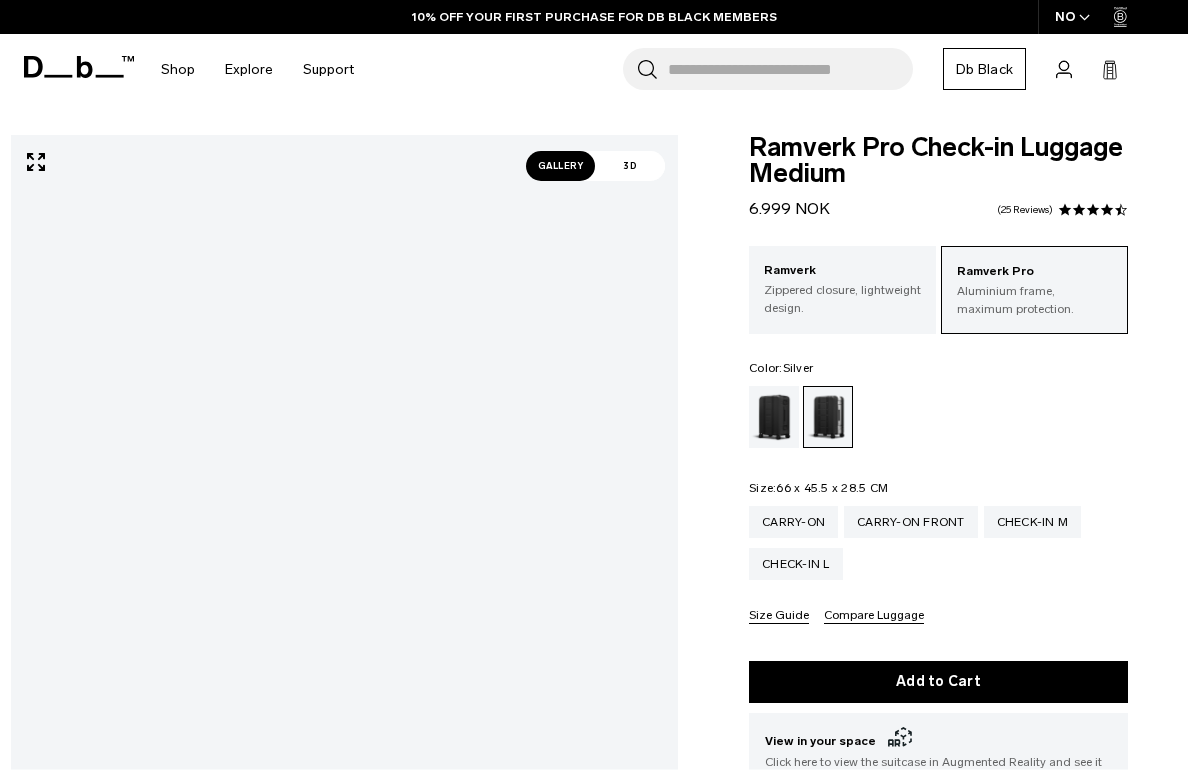 scroll, scrollTop: 0, scrollLeft: 0, axis: both 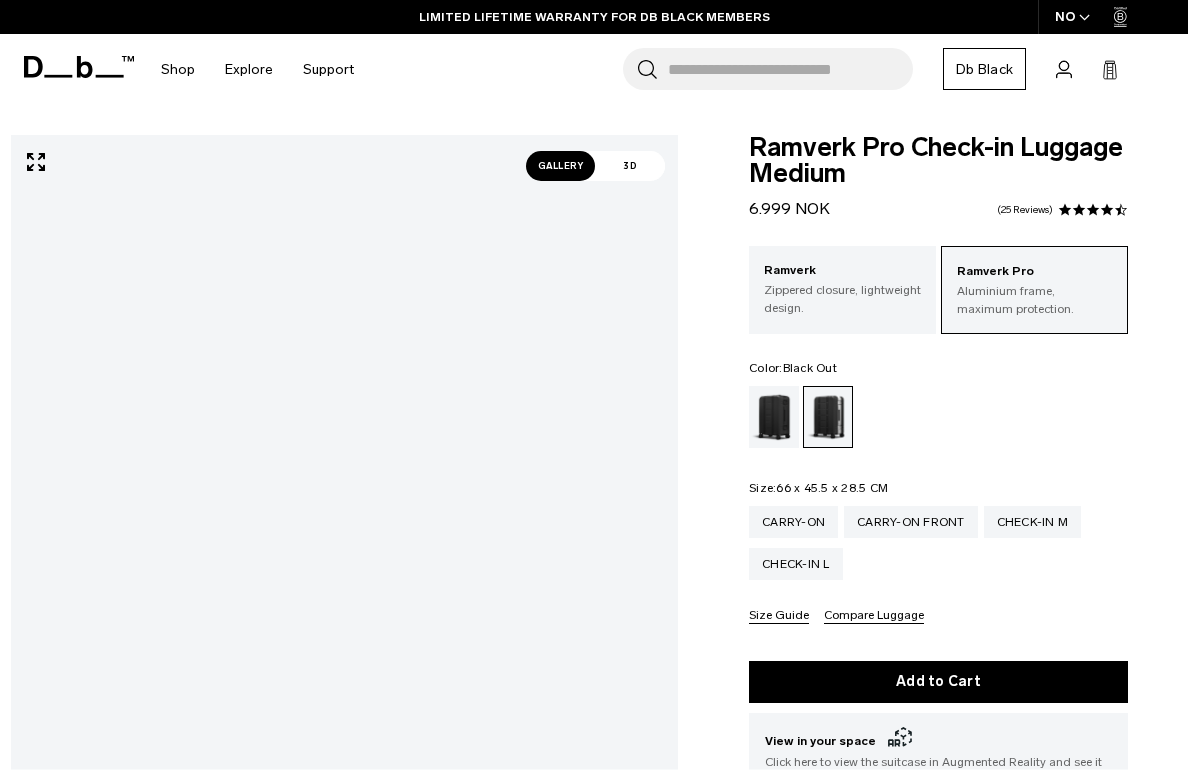 click at bounding box center (774, 417) 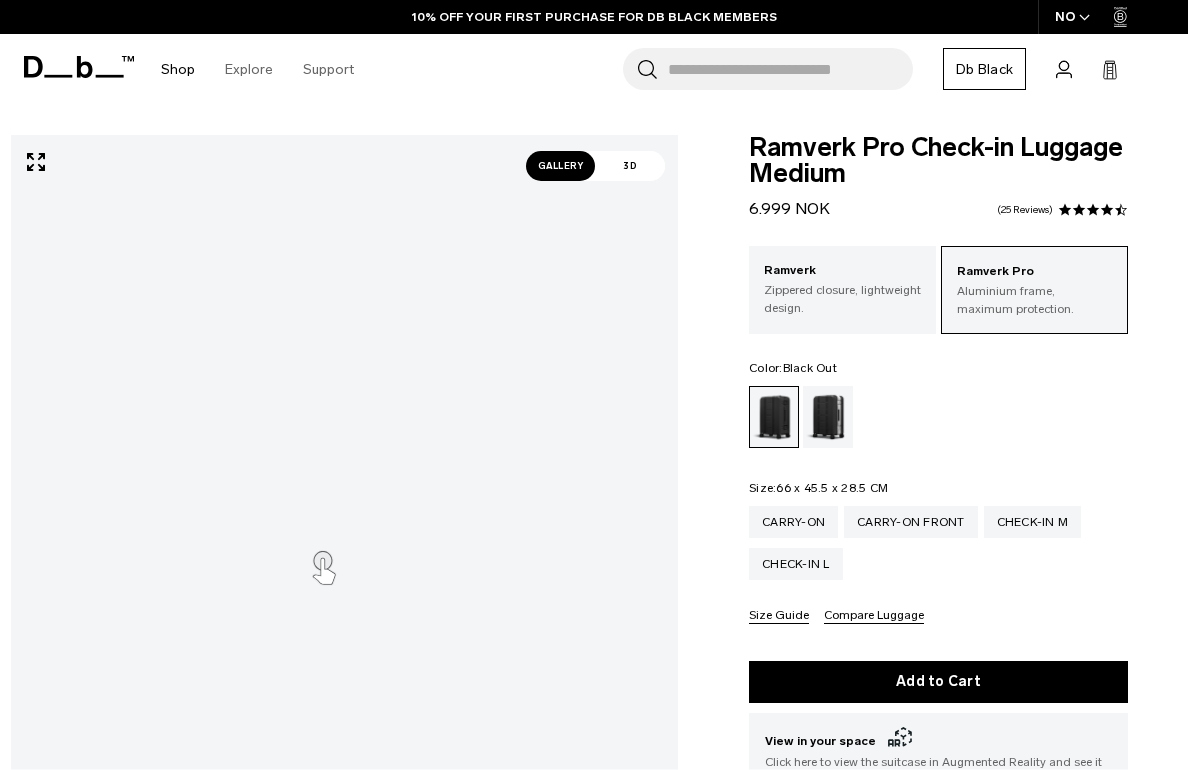 scroll, scrollTop: 0, scrollLeft: 0, axis: both 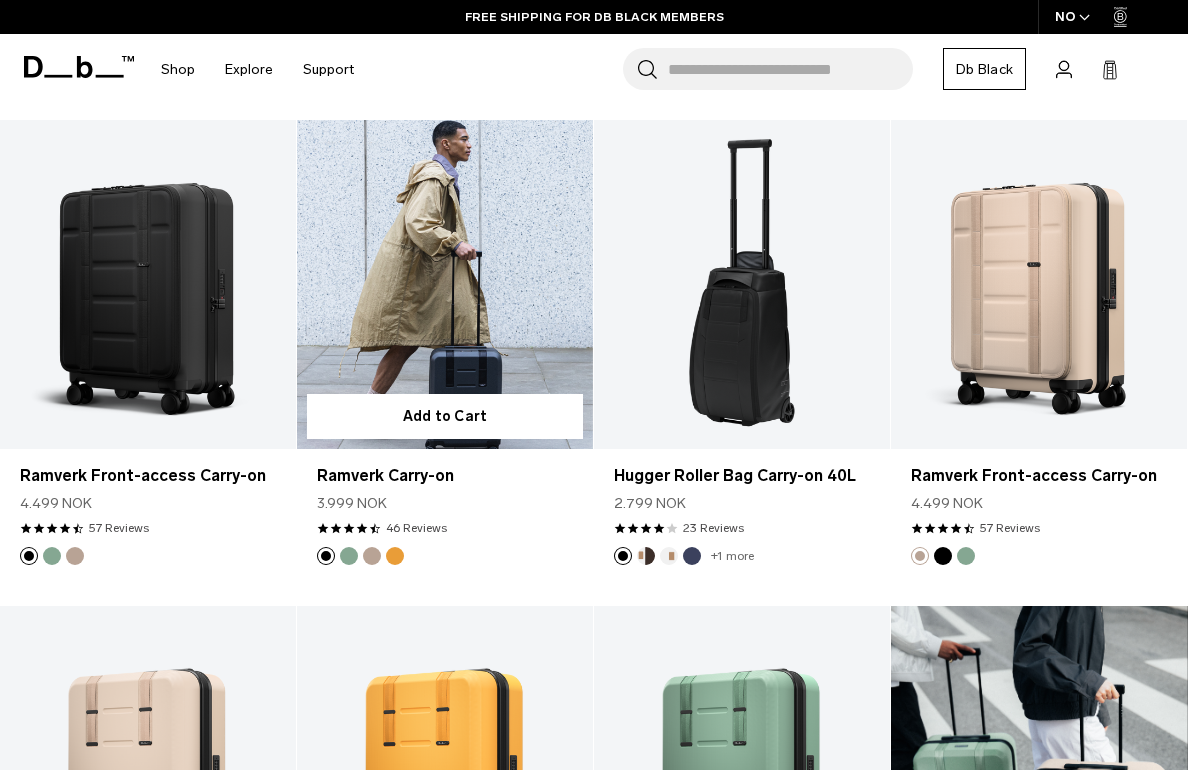 click at bounding box center [445, 284] 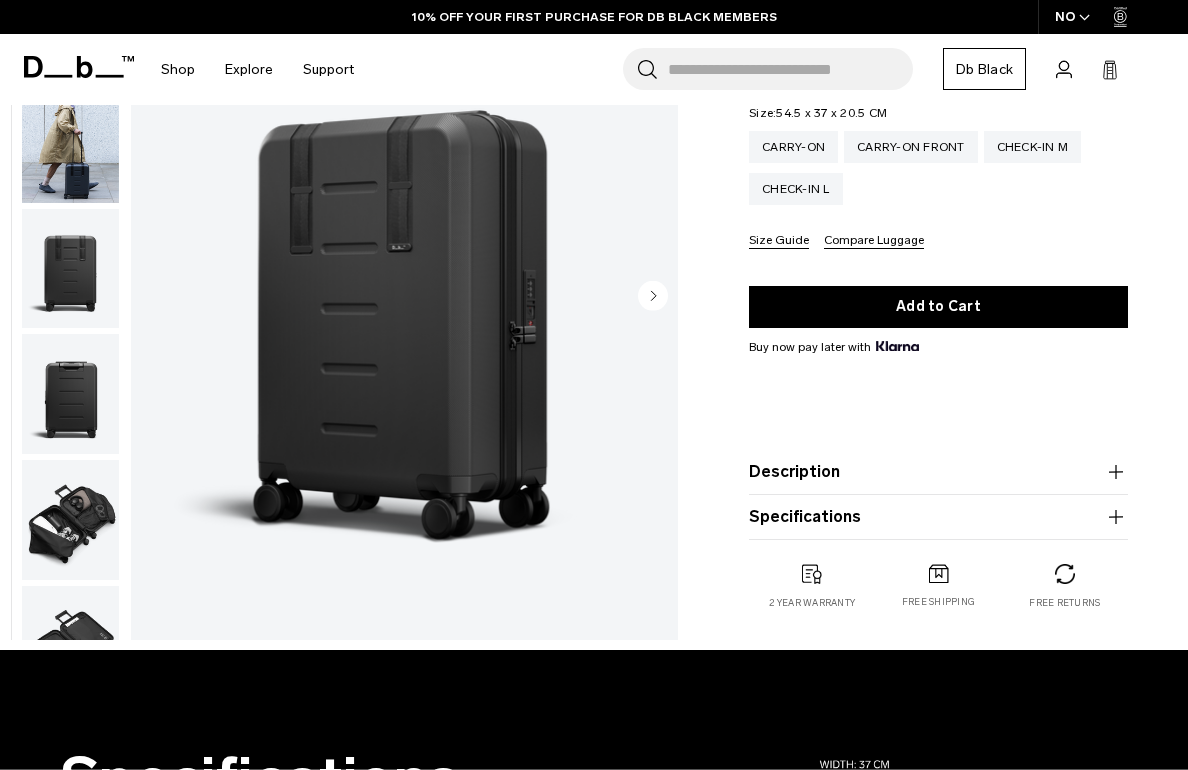 scroll, scrollTop: 355, scrollLeft: 0, axis: vertical 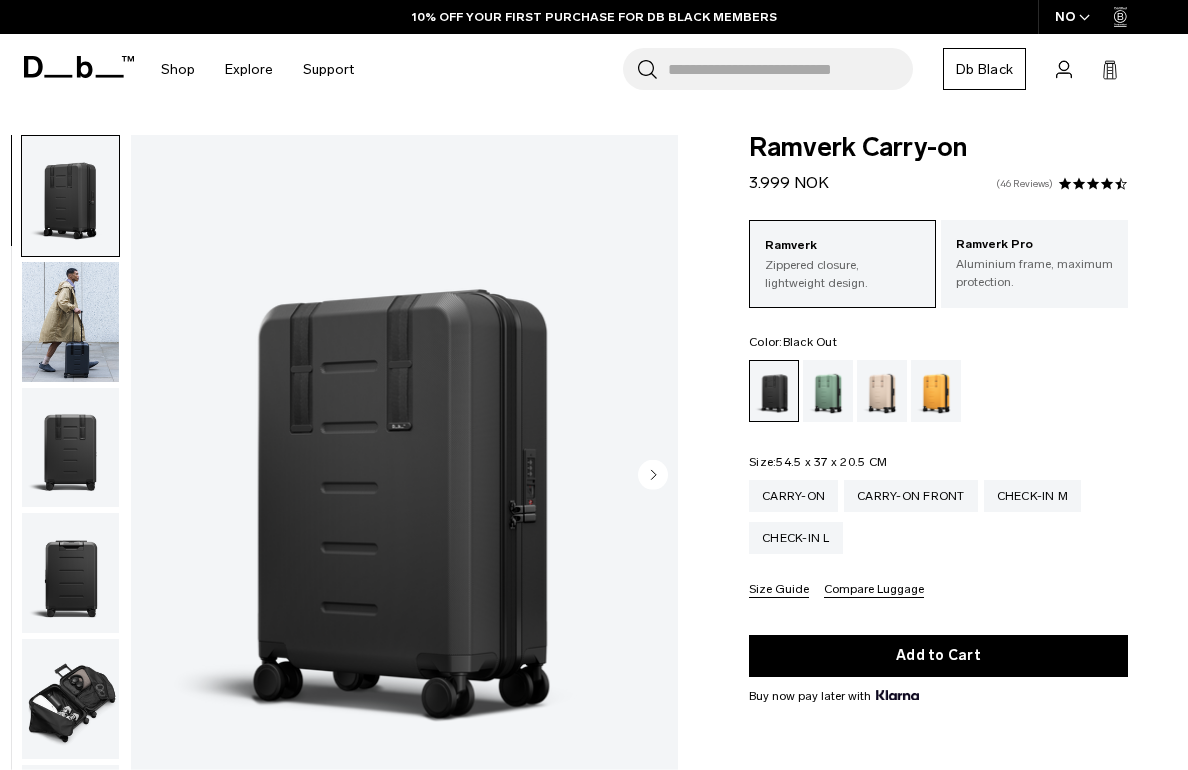 click on "46 Reviews" at bounding box center (1024, 184) 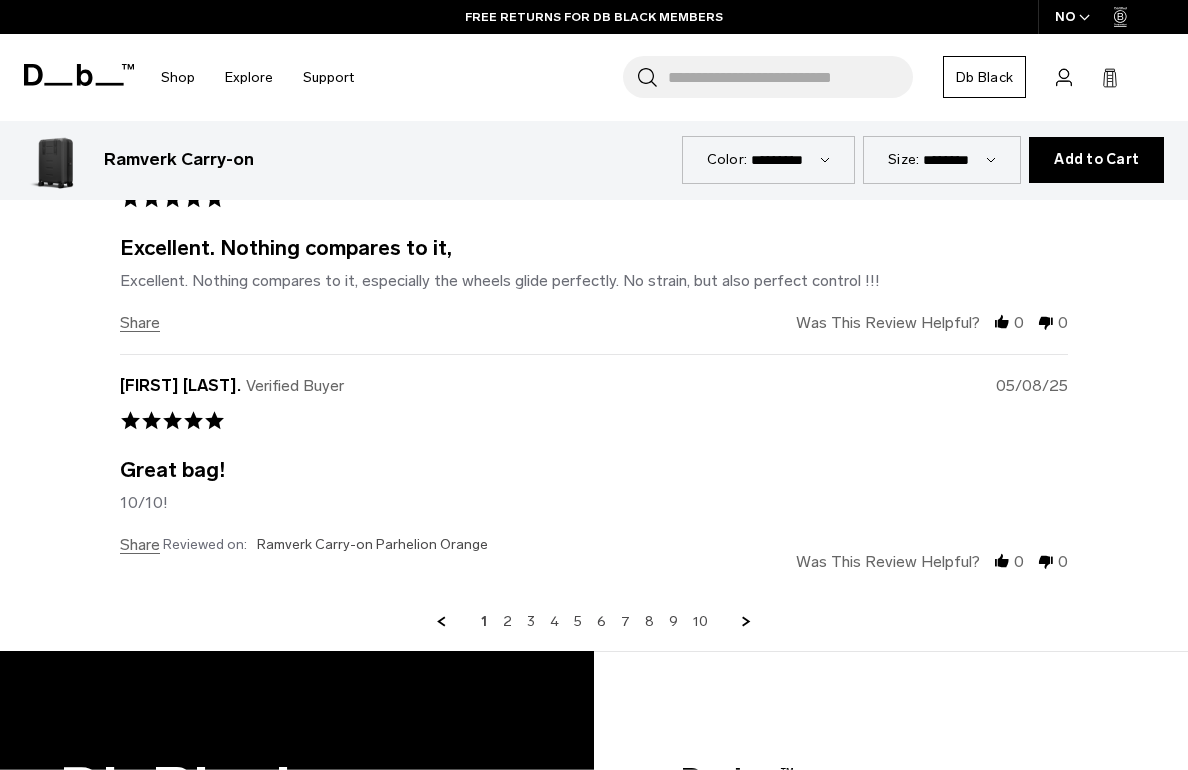scroll, scrollTop: 6526, scrollLeft: 0, axis: vertical 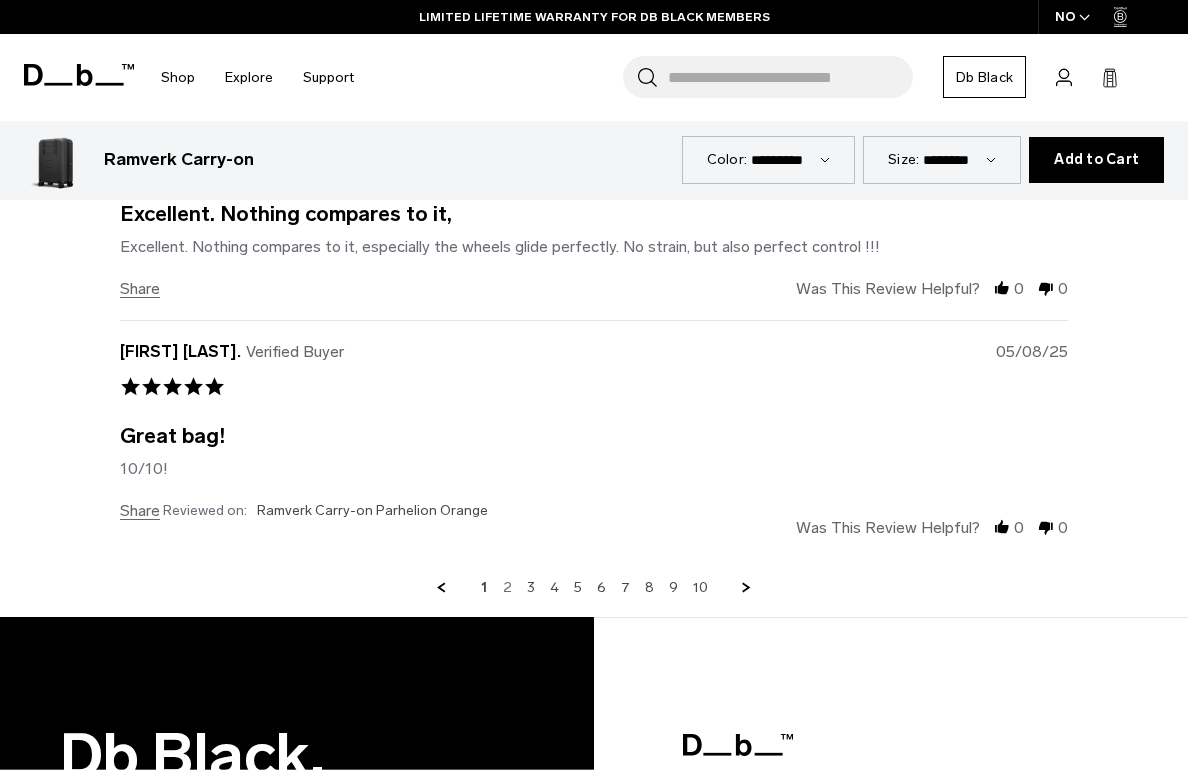 click on "2" at bounding box center (507, 588) 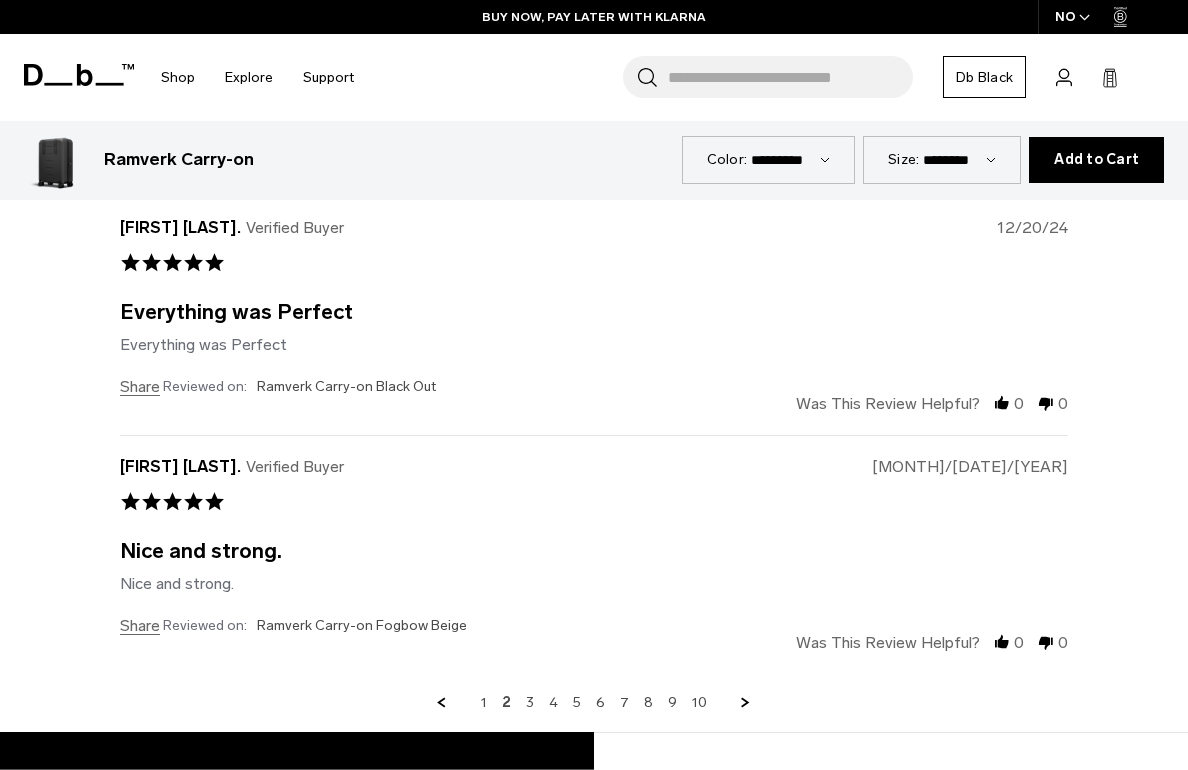 scroll, scrollTop: 6412, scrollLeft: 0, axis: vertical 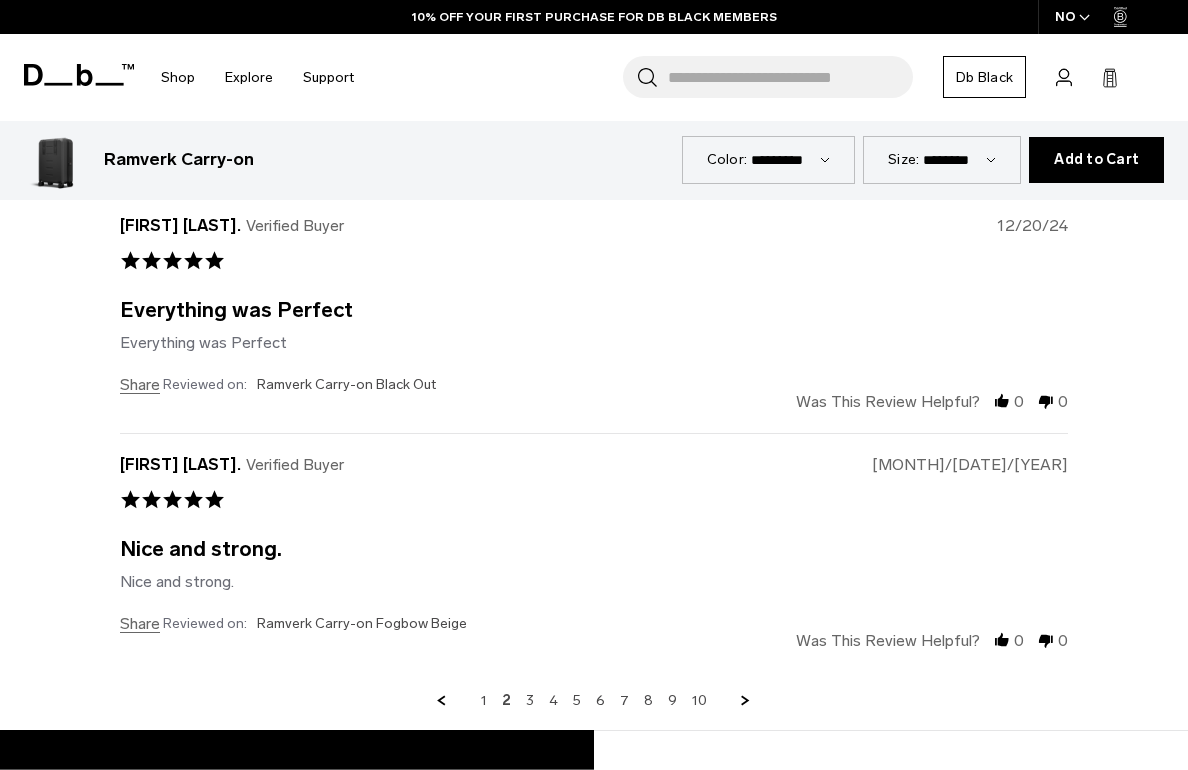 click on "1      2       3       4       5       6       7       8       9       10" at bounding box center (594, 701) 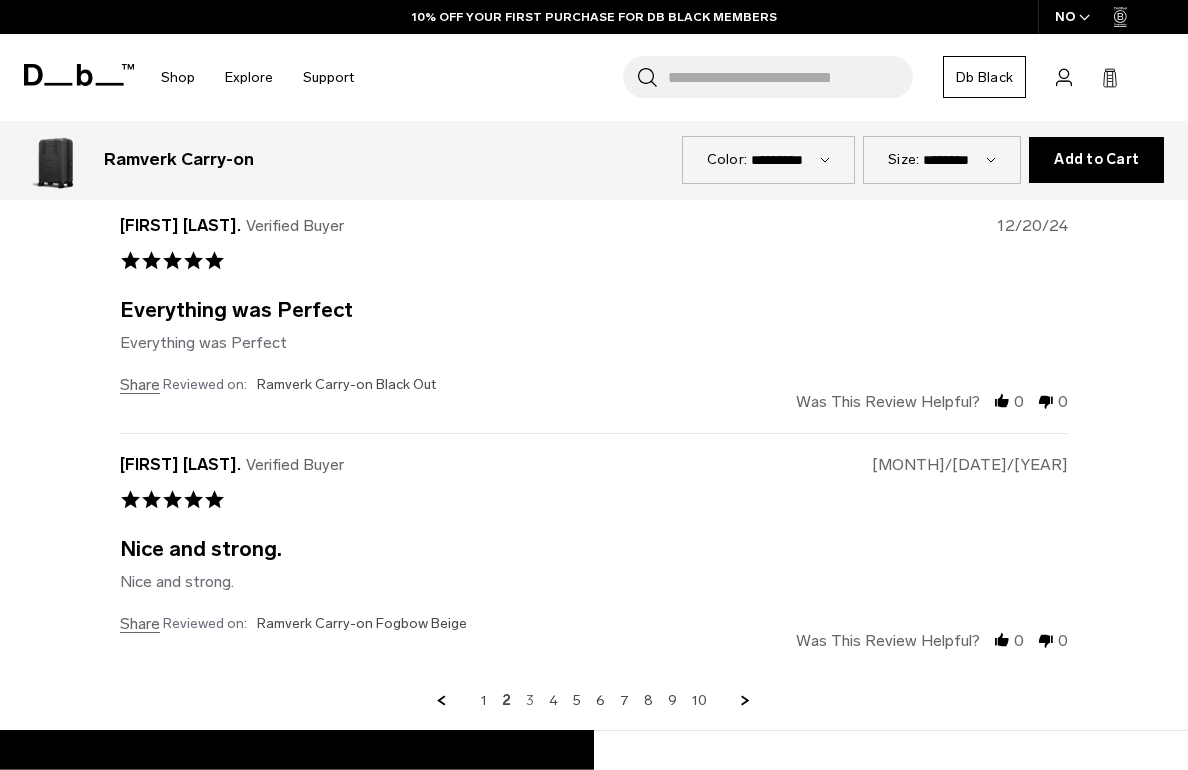 click on "3" at bounding box center (530, 701) 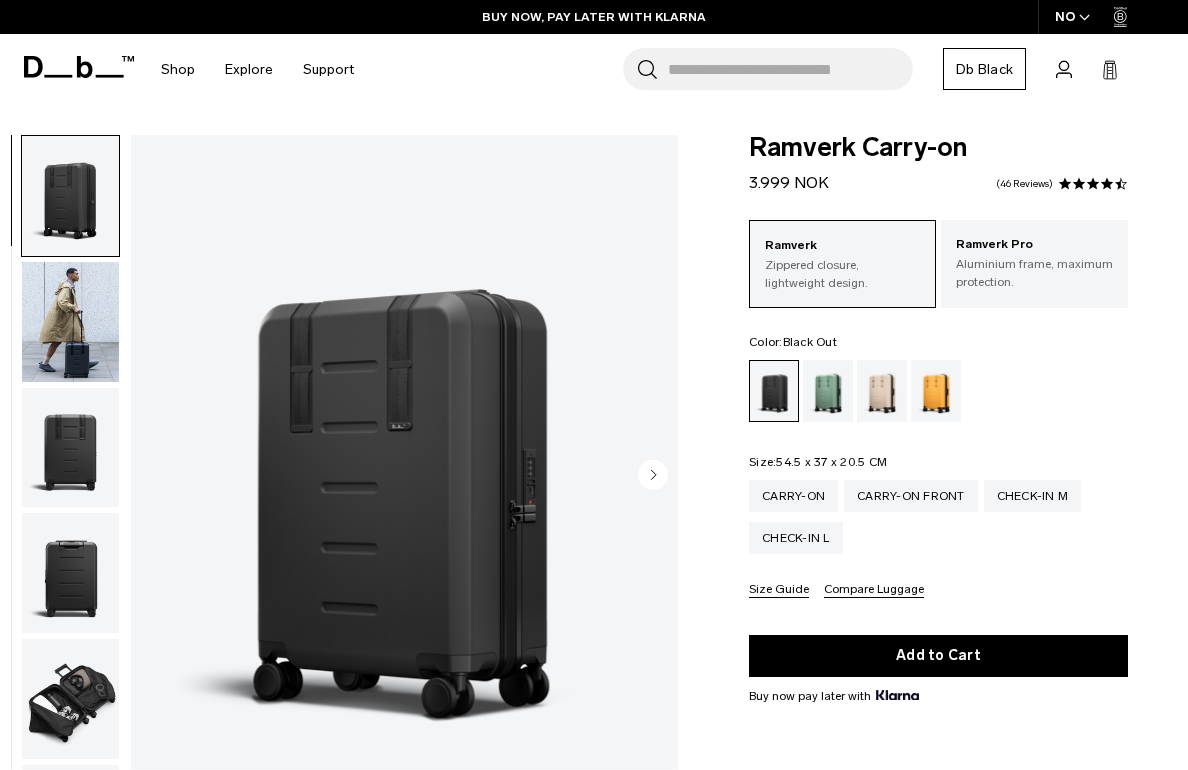scroll, scrollTop: 0, scrollLeft: 0, axis: both 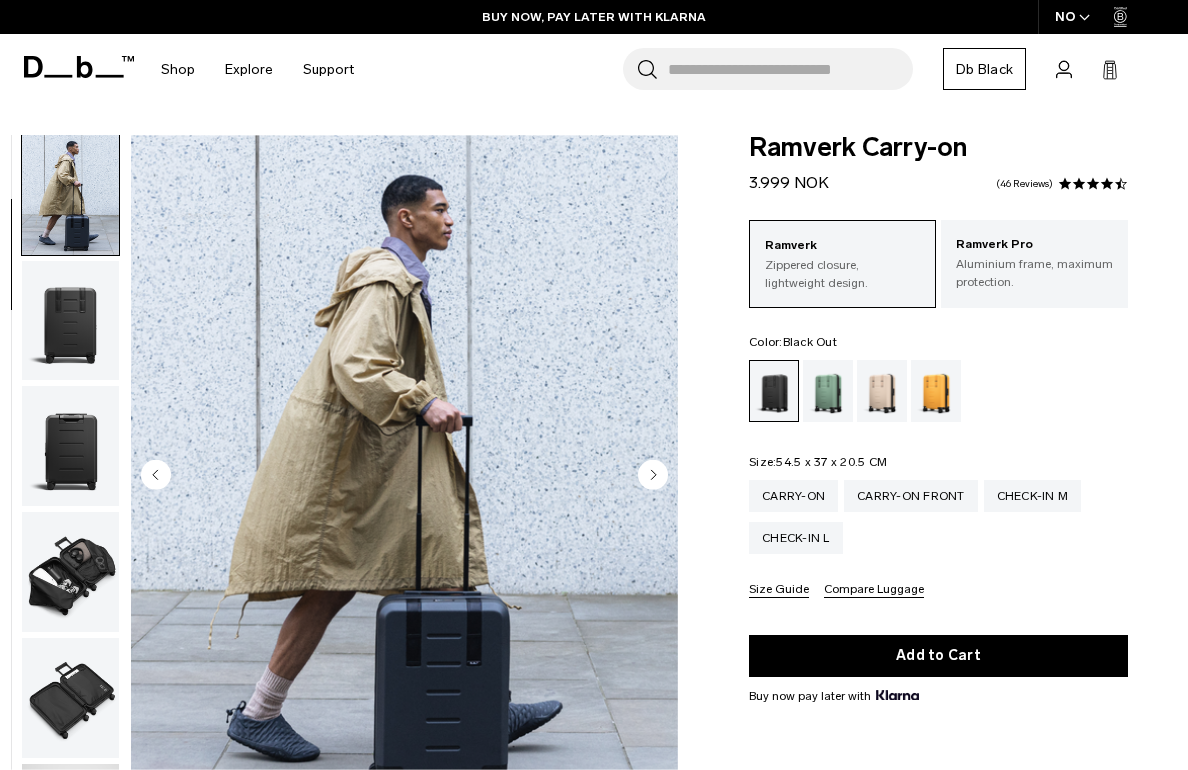 click 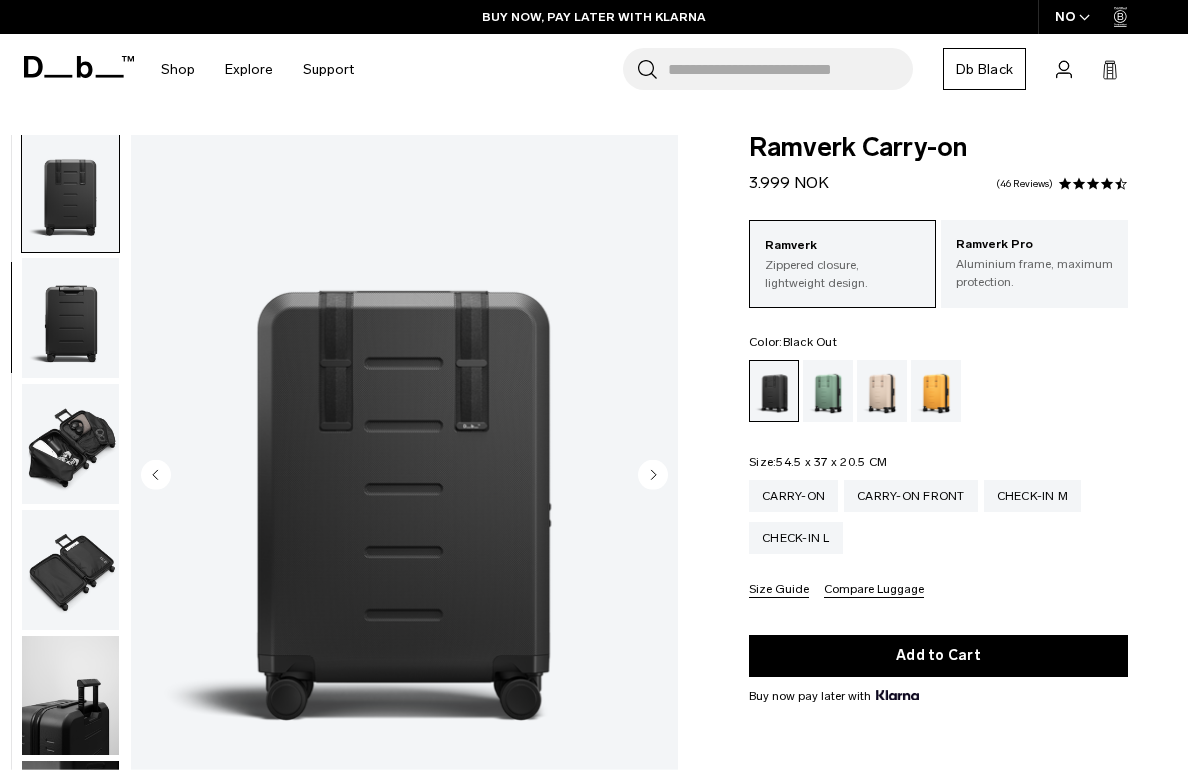 click 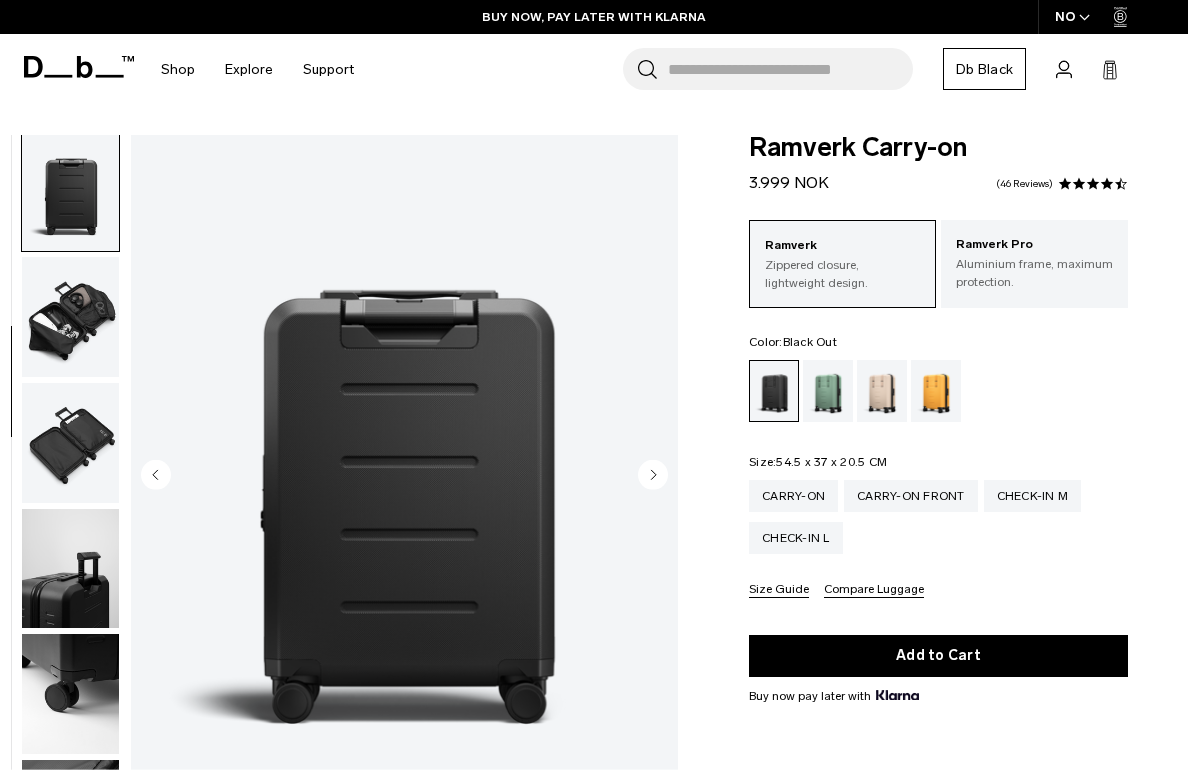 click 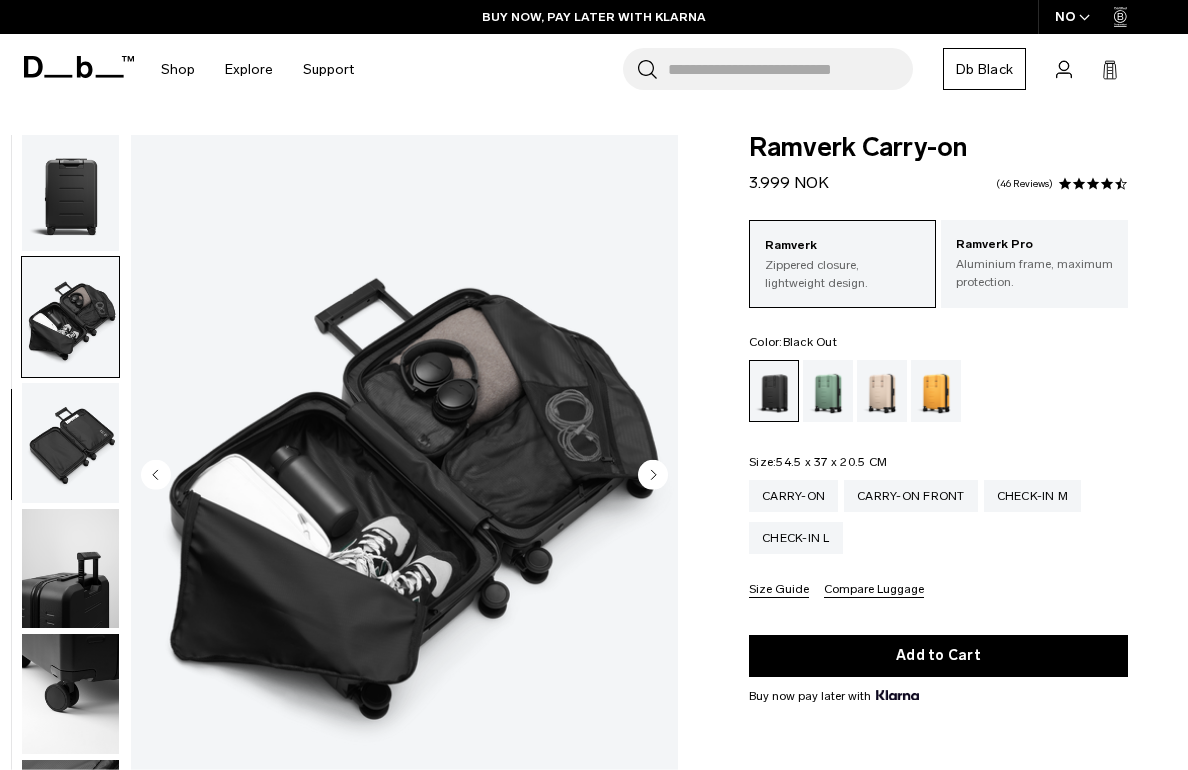 scroll, scrollTop: 509, scrollLeft: 0, axis: vertical 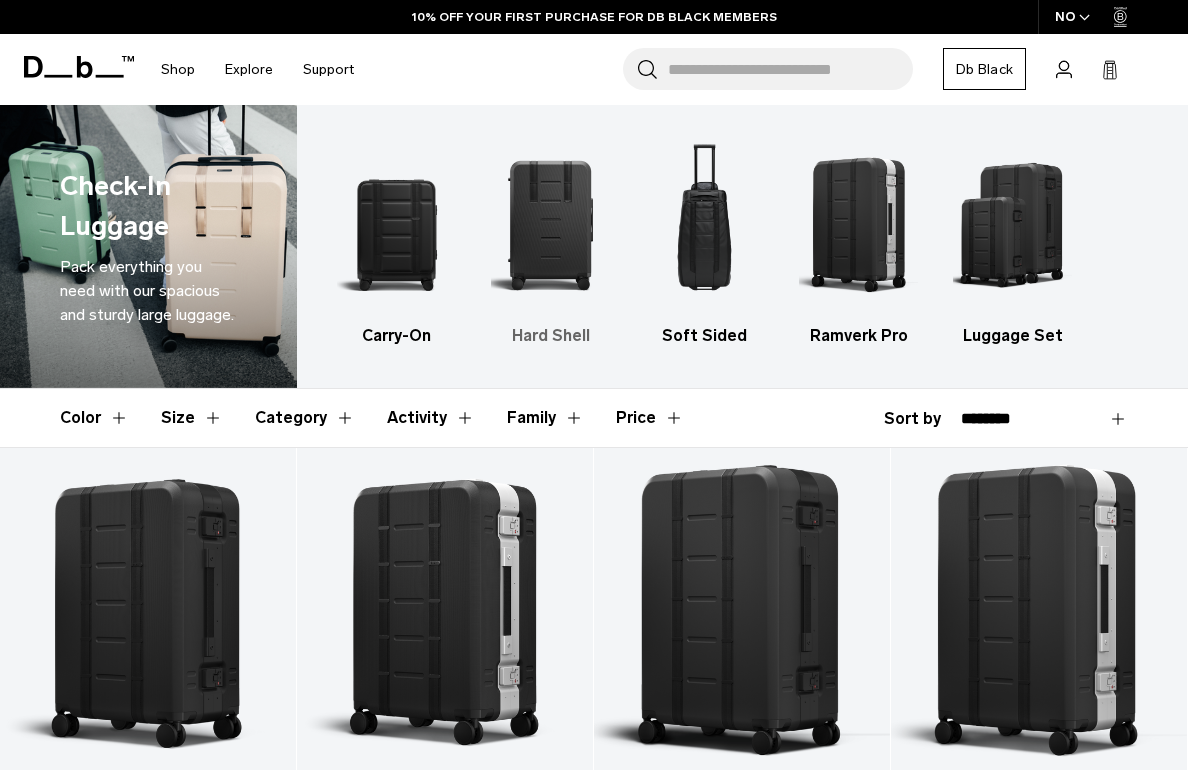 click at bounding box center [550, 224] 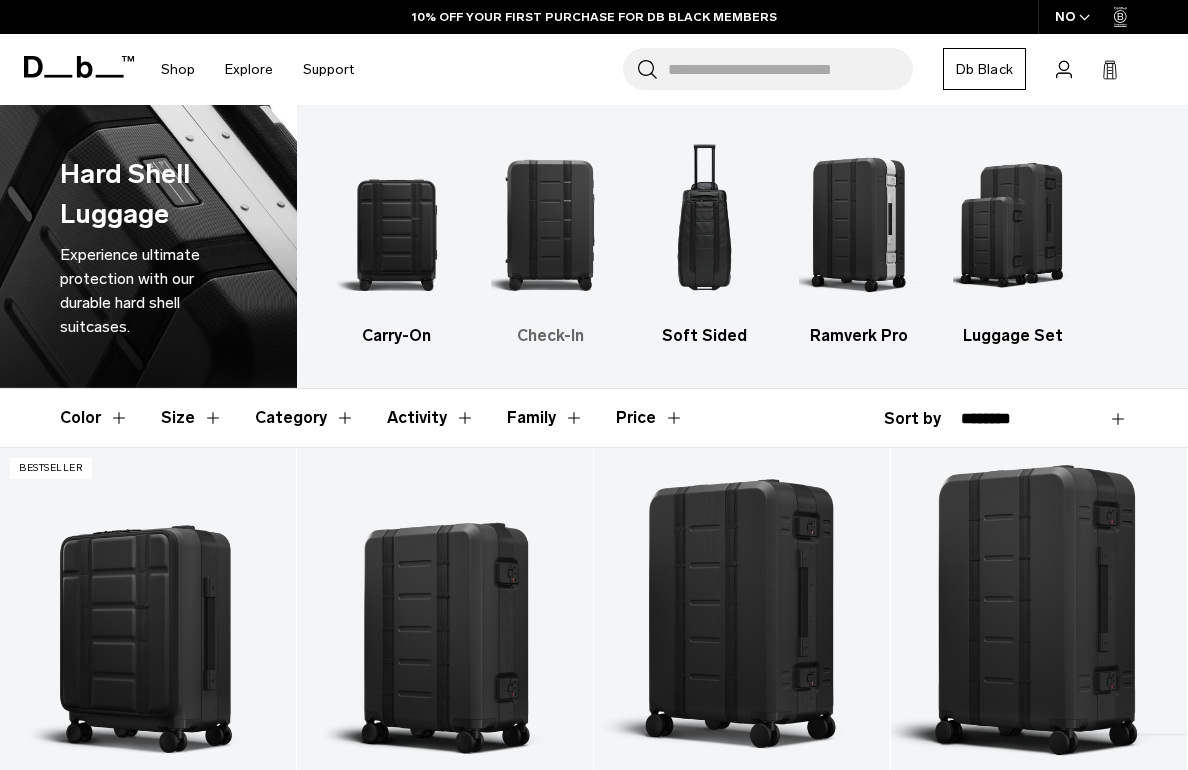 scroll, scrollTop: 0, scrollLeft: 0, axis: both 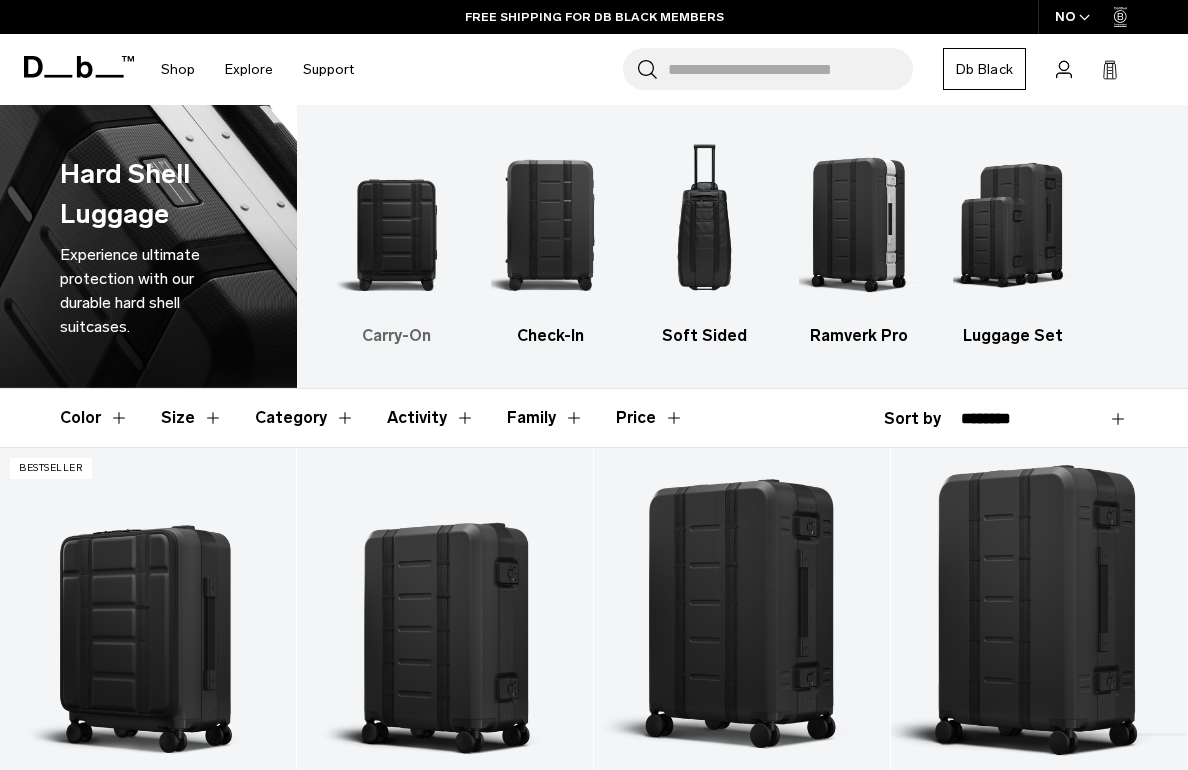 click on "Carry-On" at bounding box center (396, 336) 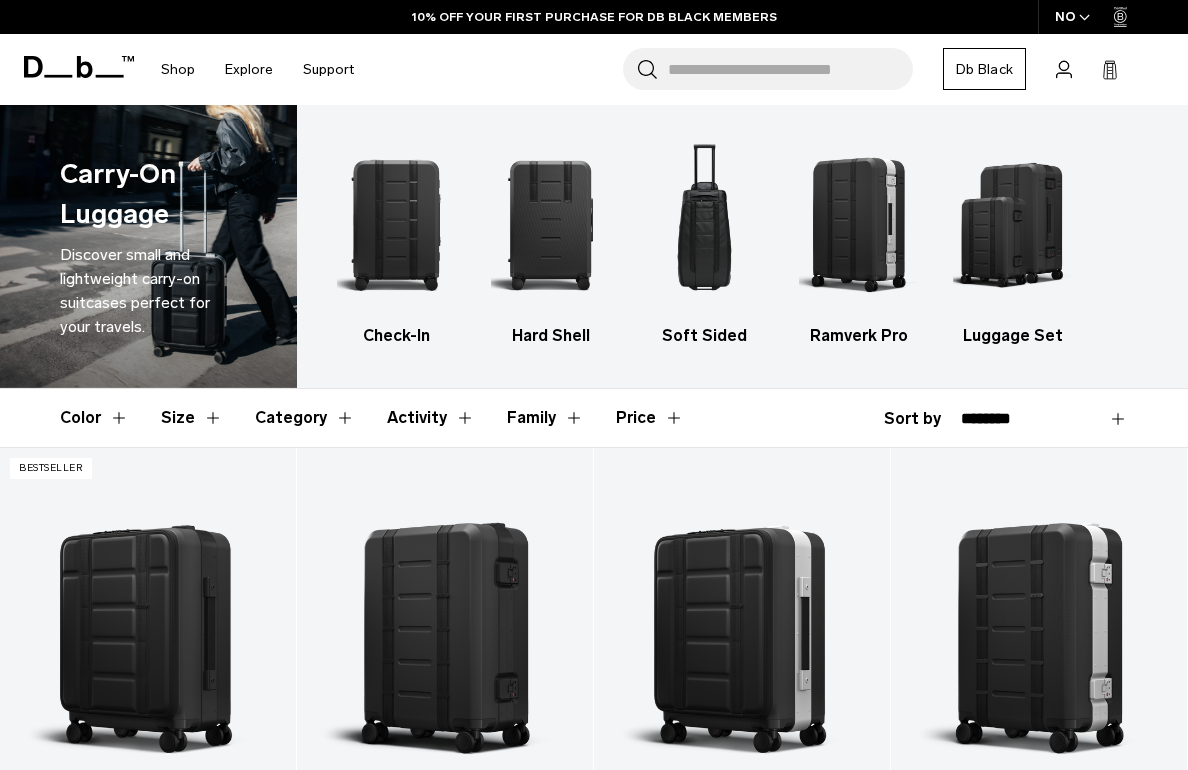 scroll, scrollTop: 0, scrollLeft: 0, axis: both 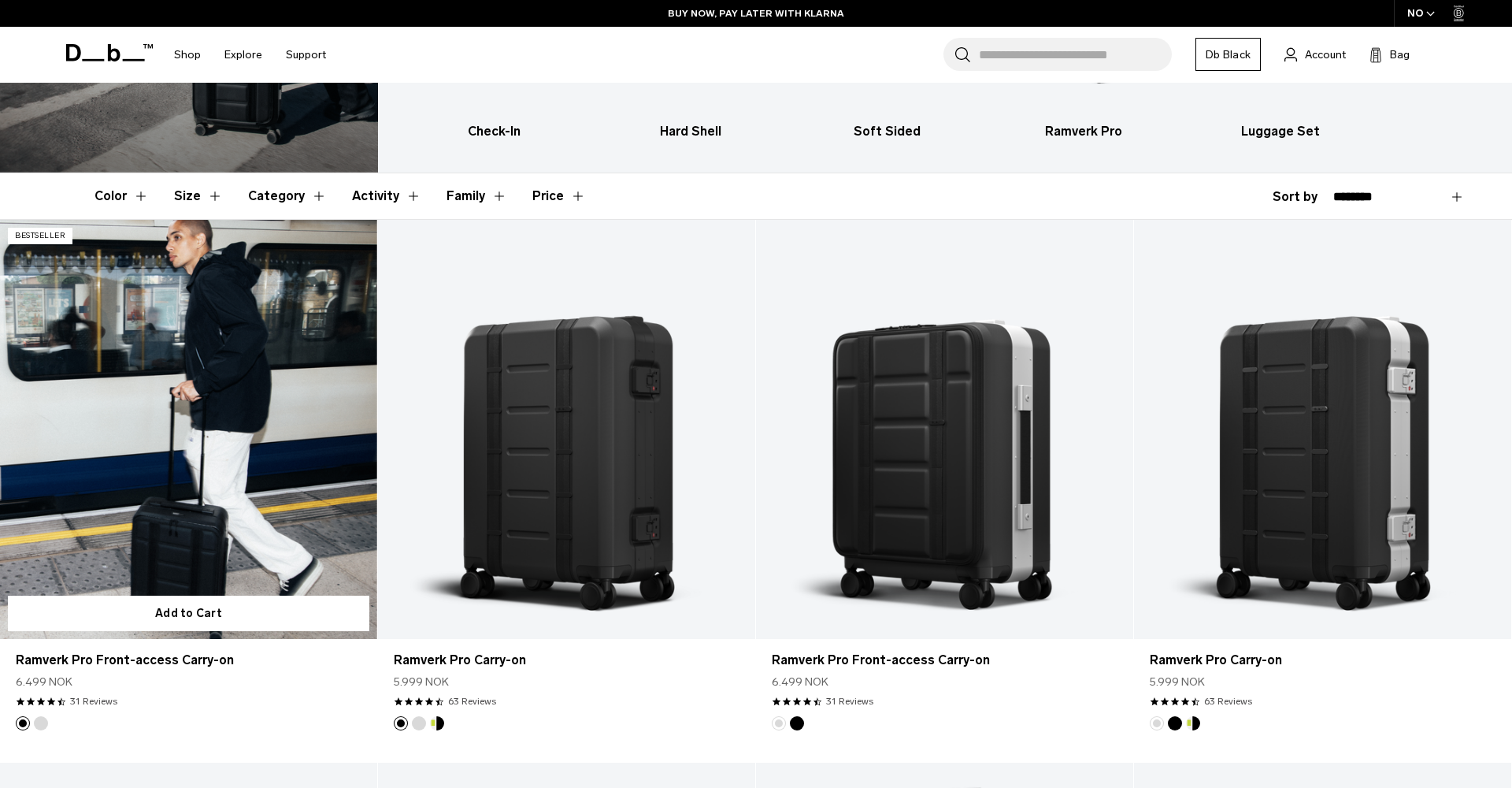 click at bounding box center (188, 429) 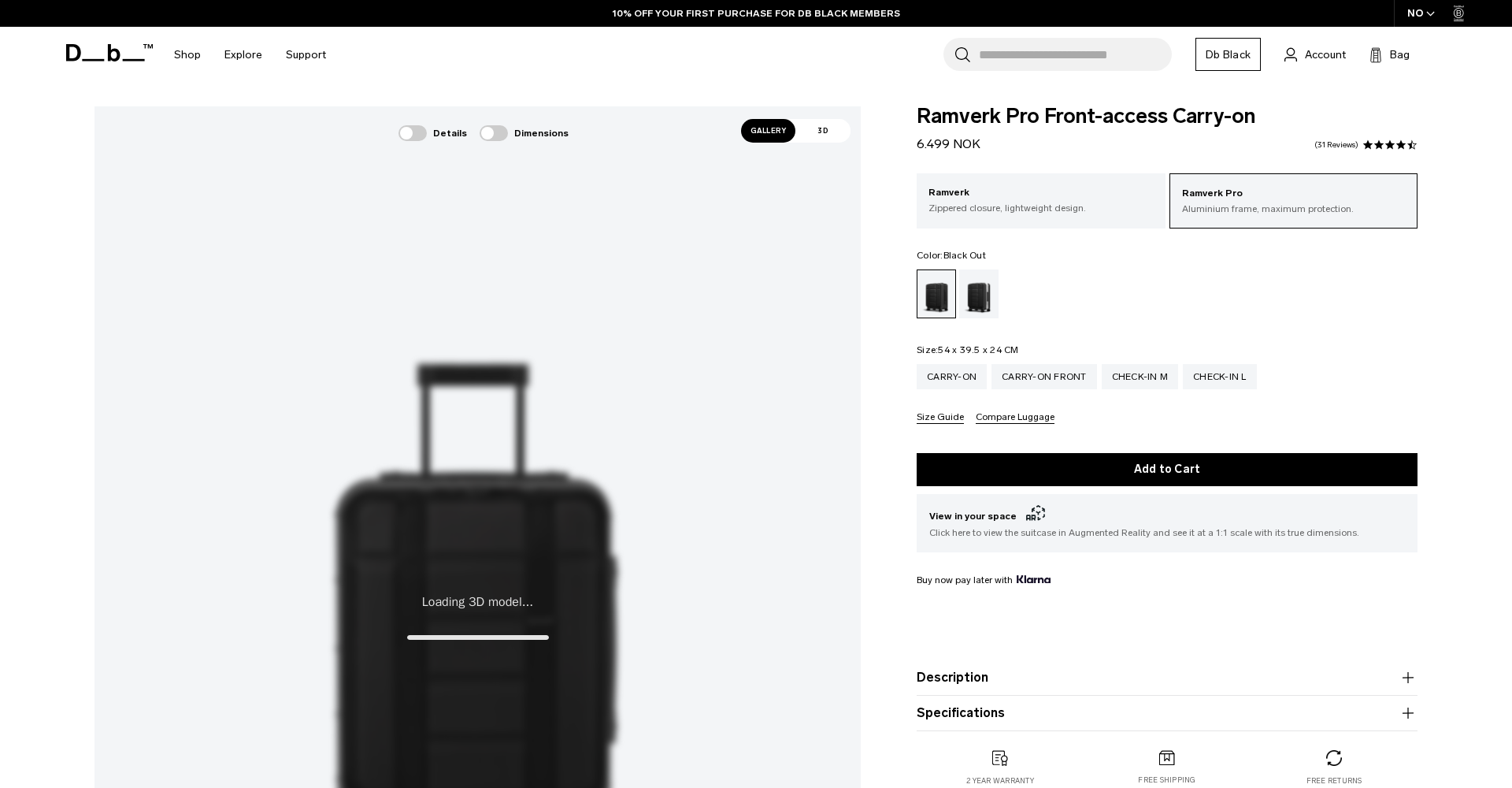 scroll, scrollTop: 0, scrollLeft: 0, axis: both 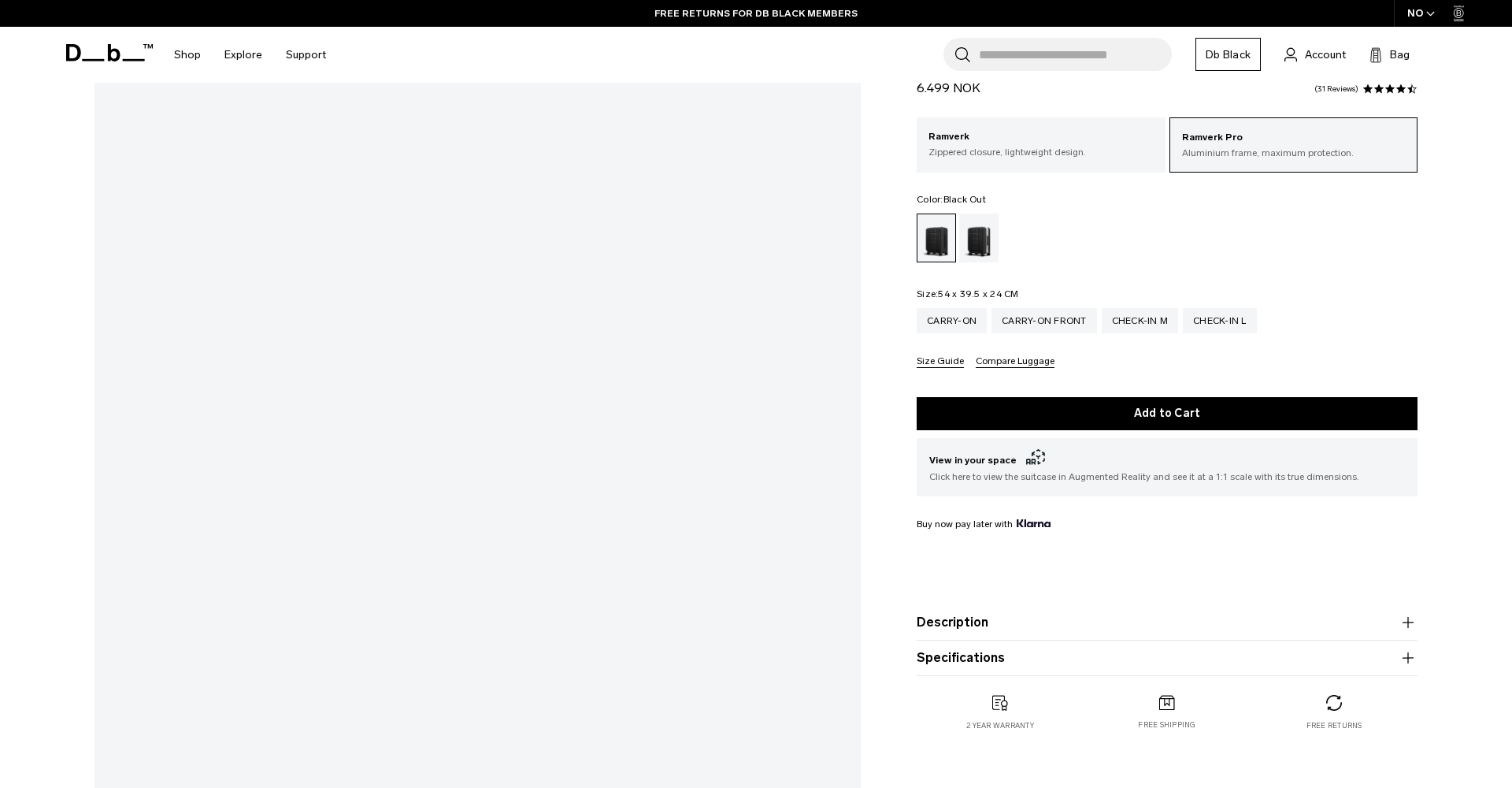 click on "Ramverk Pro Front-access Carry-on
6.499 NOK
4.4 star rating      31 Reviews
Ramverk Pro
Aluminium frame, maximum protection.
Ramverk
Zippered closure, lightweight design.
Color:
Black Out
Out of stock
Size:
54 x 39.5 x 24 CM
Out of stock
Carry-on
Carry-on Front" at bounding box center (1167, 407) 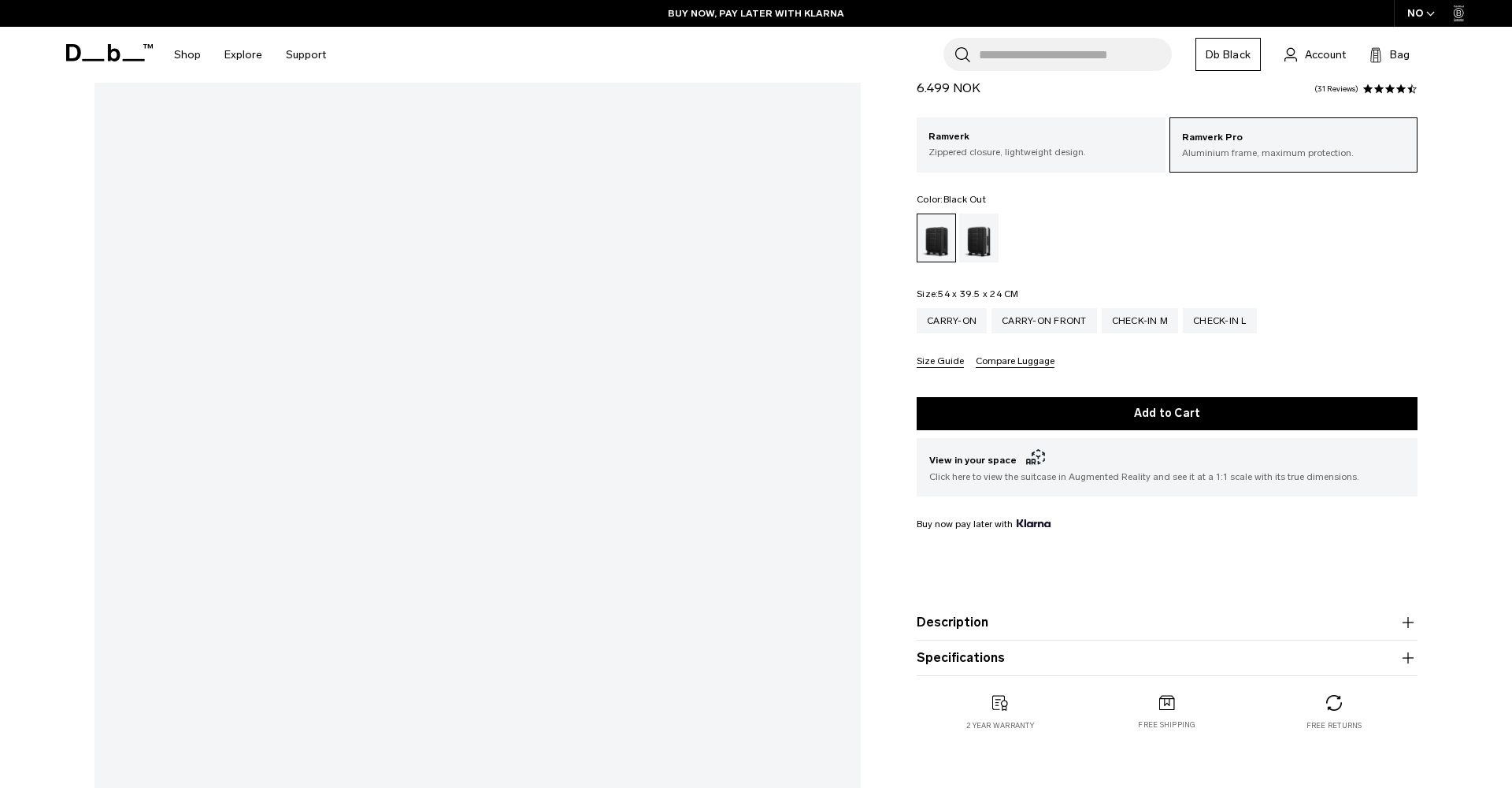 scroll, scrollTop: 60, scrollLeft: 0, axis: vertical 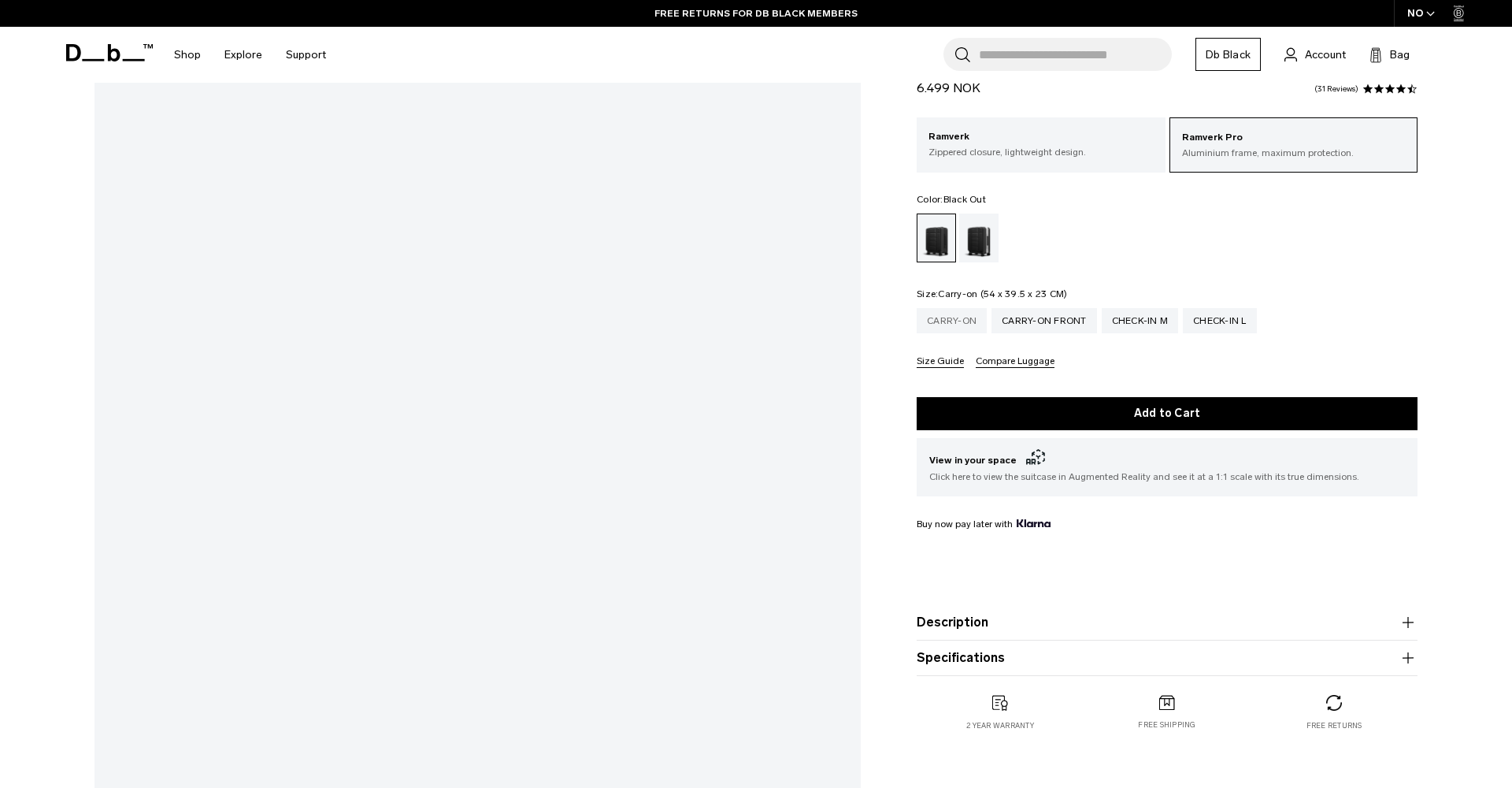 click on "Carry-on" at bounding box center [951, 321] 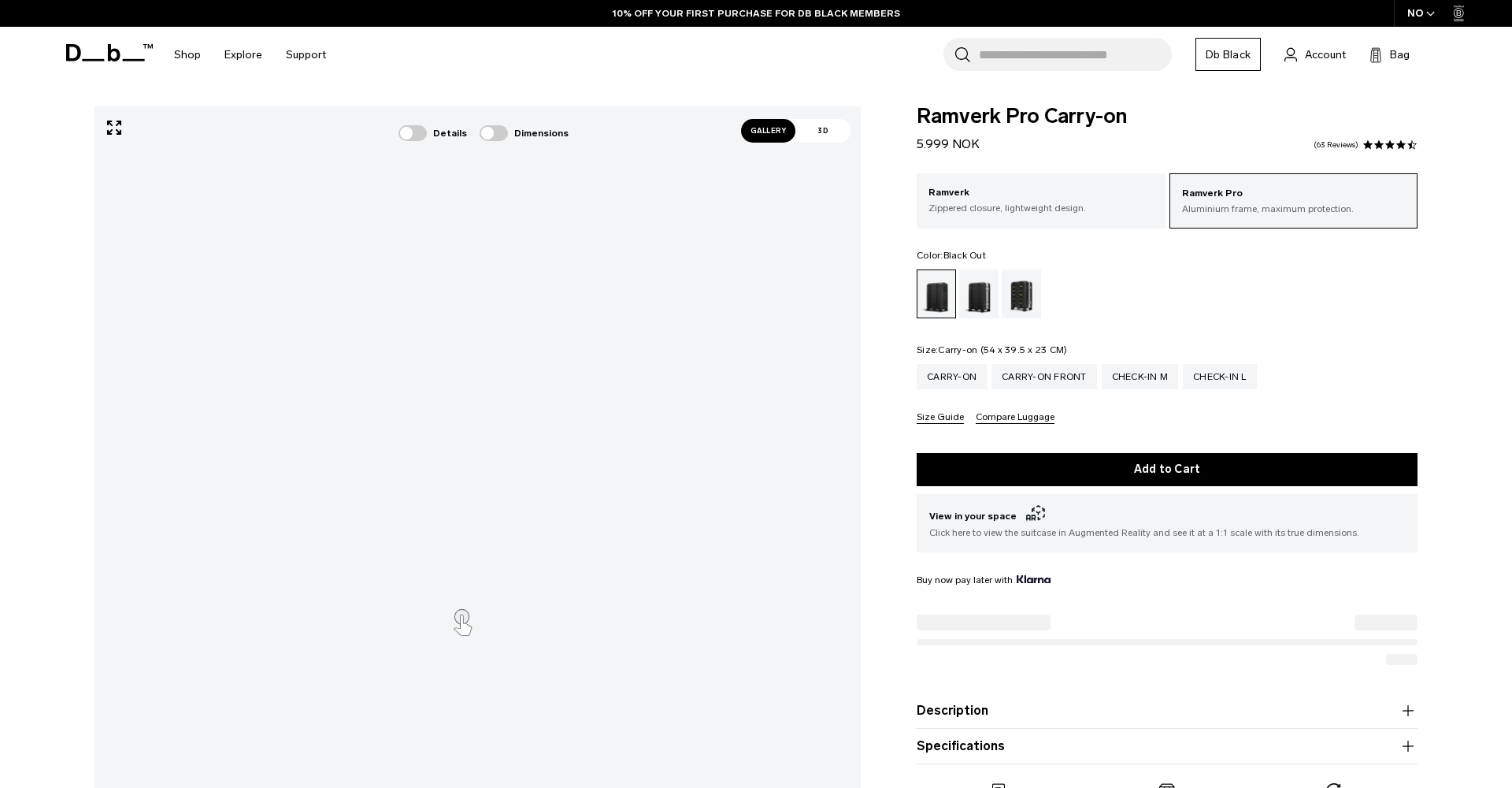 scroll, scrollTop: 0, scrollLeft: 0, axis: both 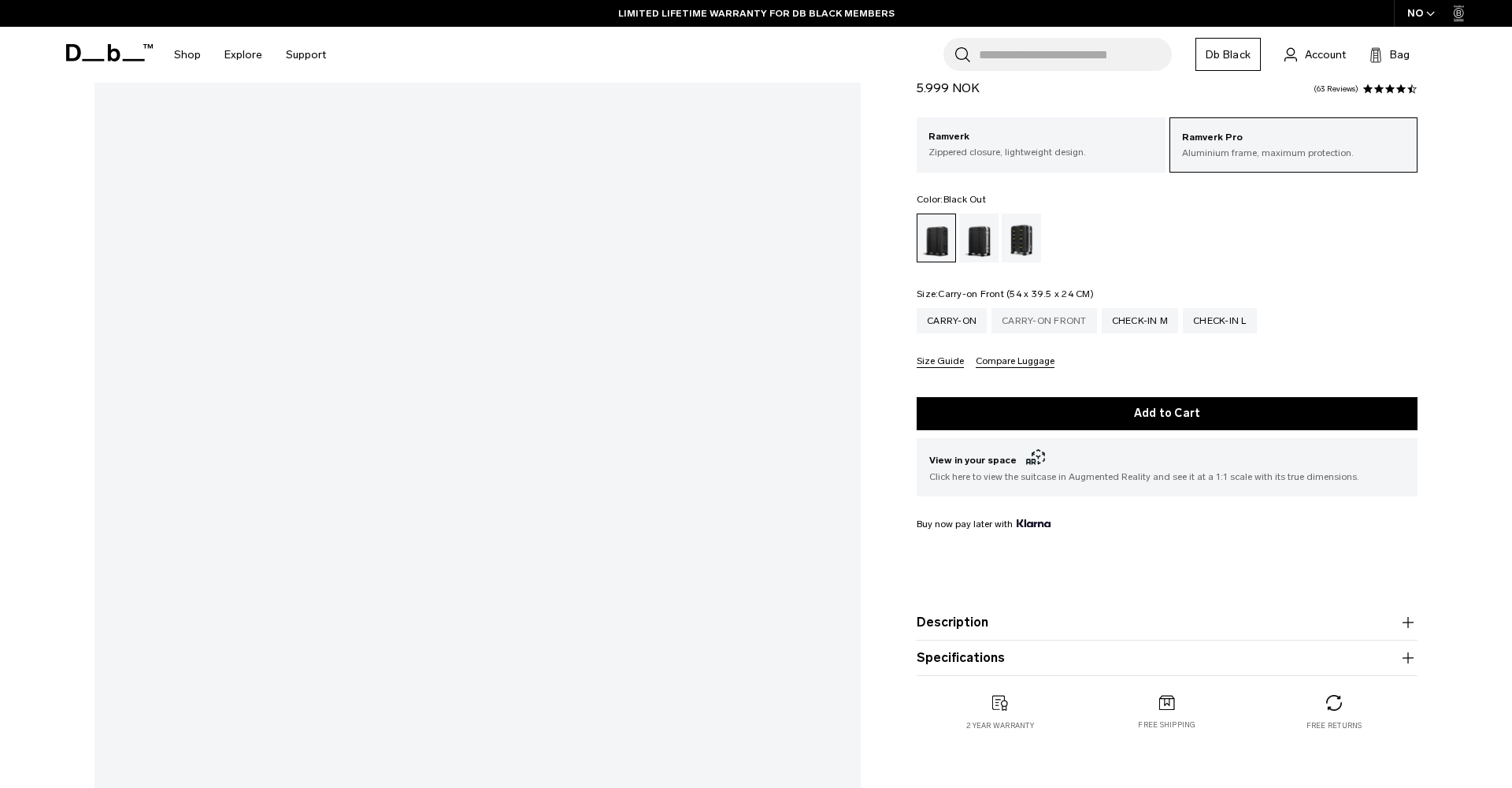 click on "Carry-on Front" at bounding box center (1044, 321) 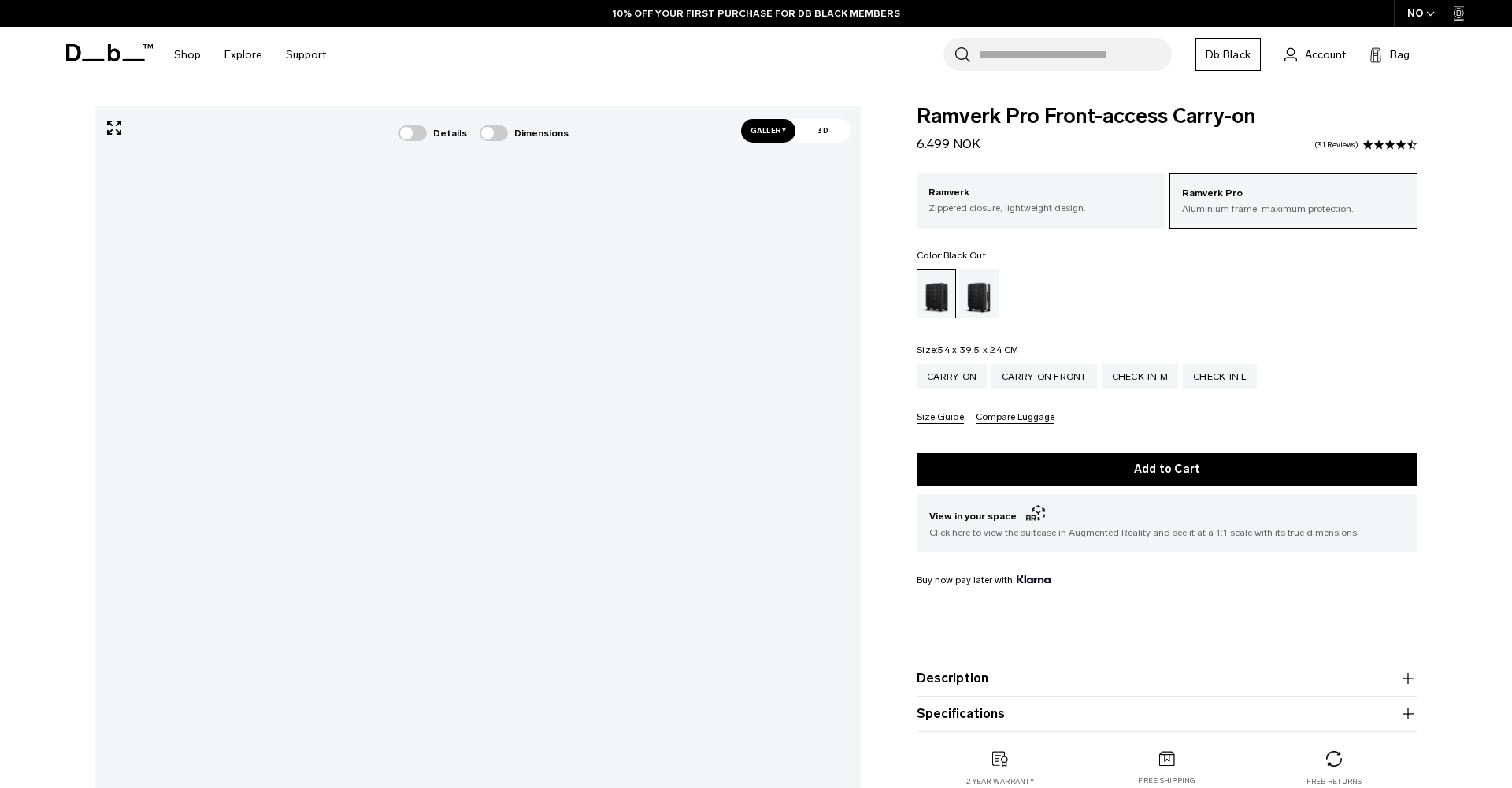 scroll, scrollTop: 0, scrollLeft: 0, axis: both 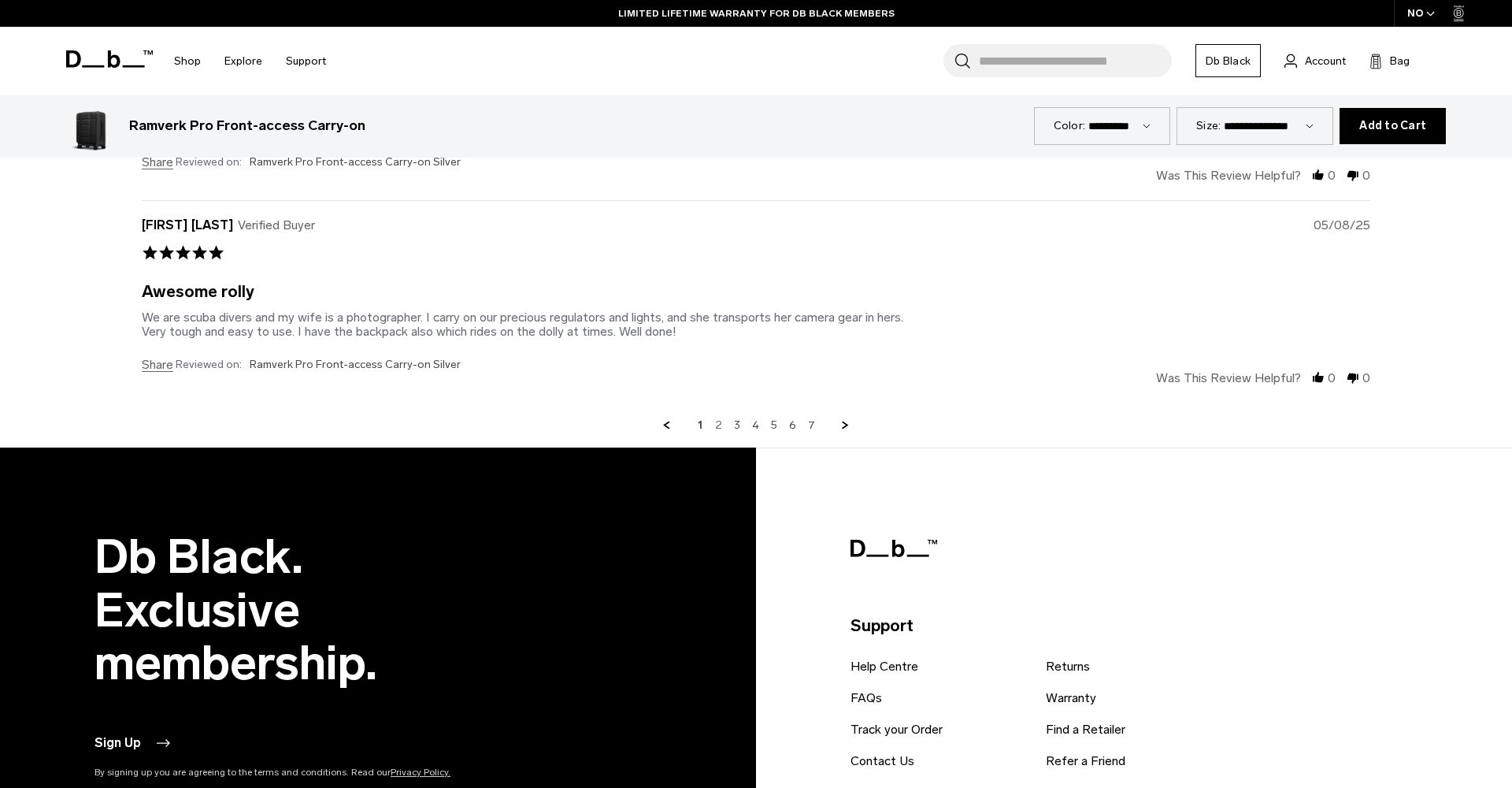 click on "2" at bounding box center (718, 426) 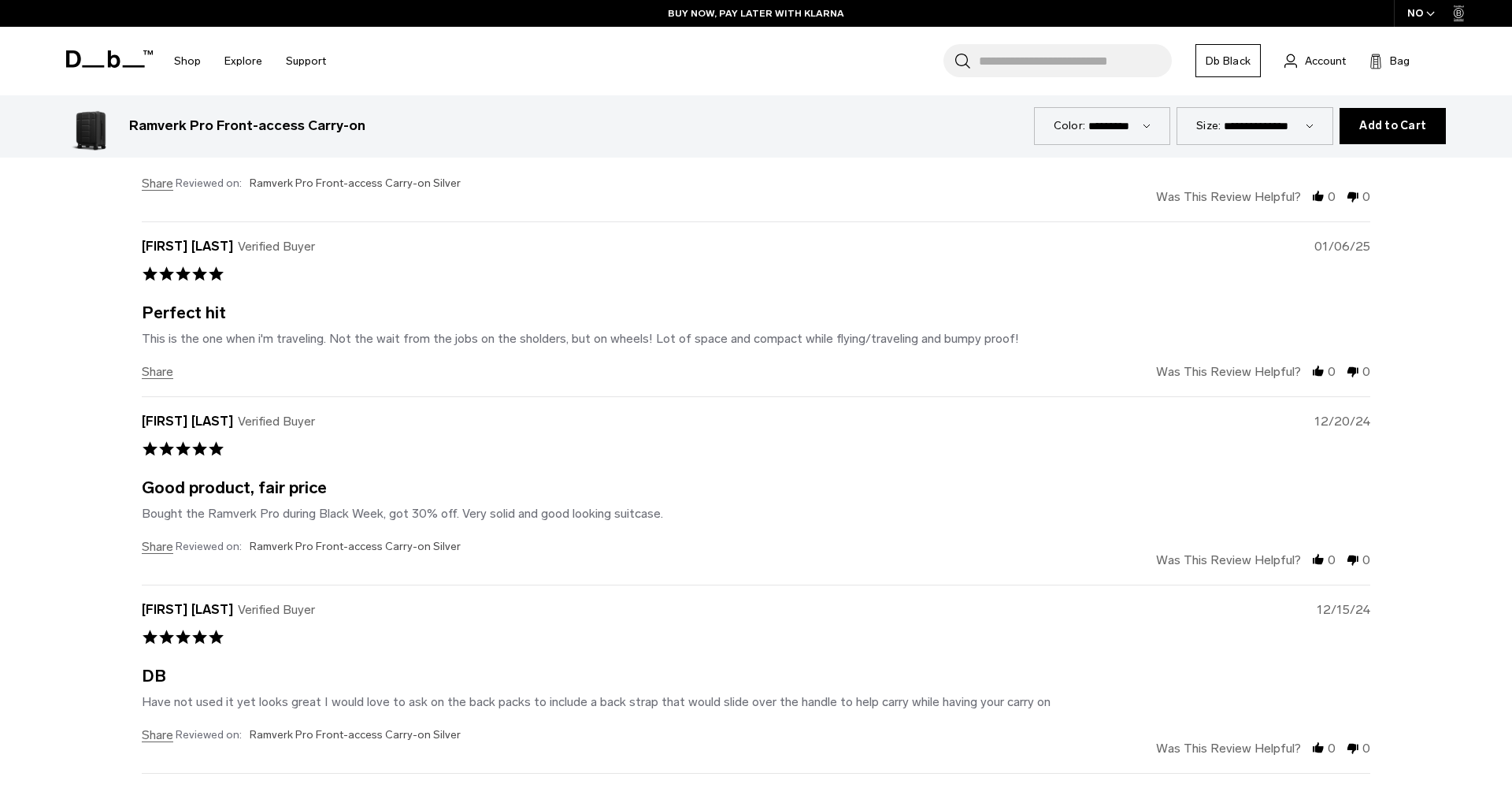 scroll, scrollTop: 5962, scrollLeft: 0, axis: vertical 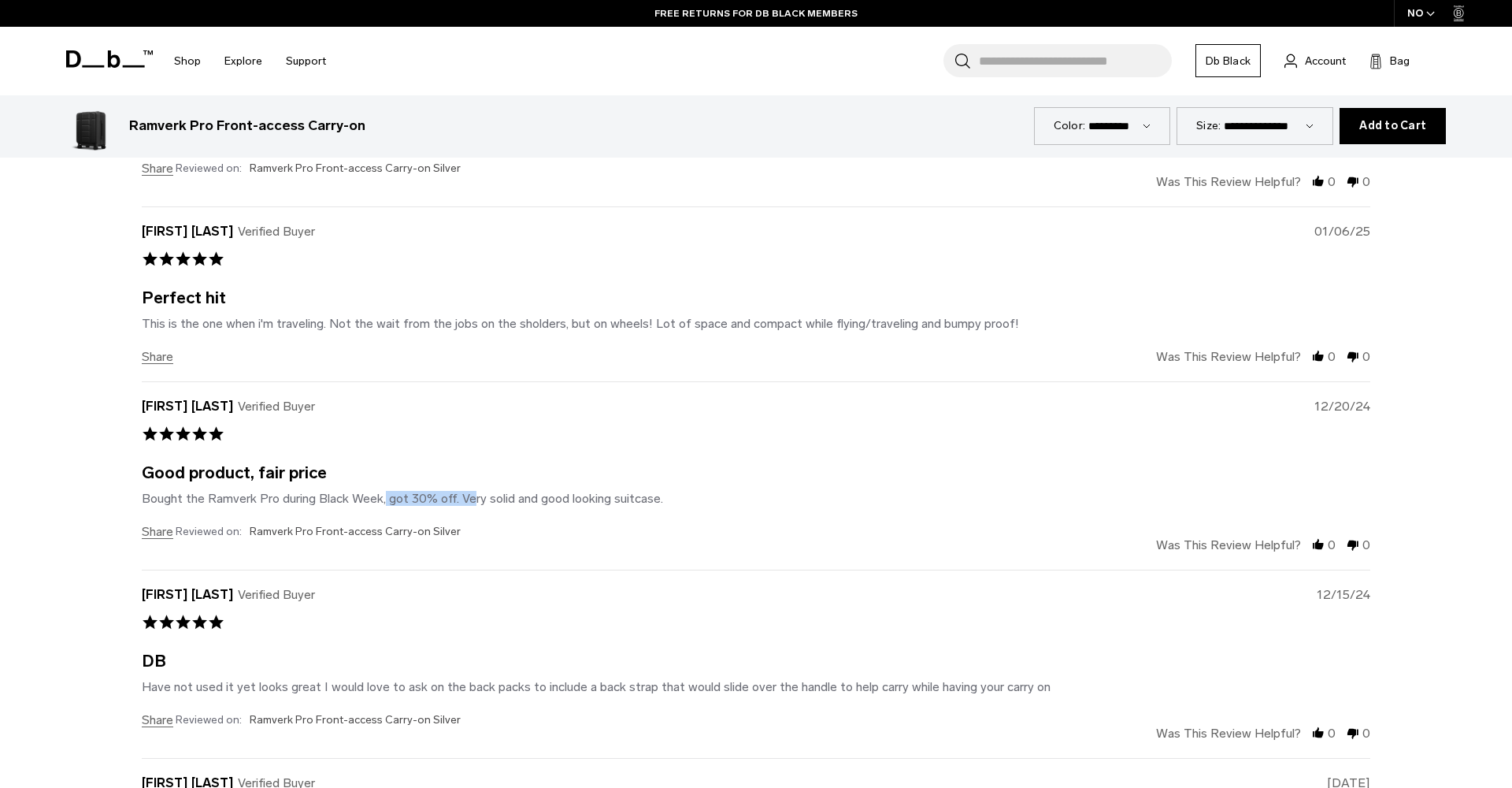 drag, startPoint x: 384, startPoint y: 510, endPoint x: 472, endPoint y: 507, distance: 88.0511 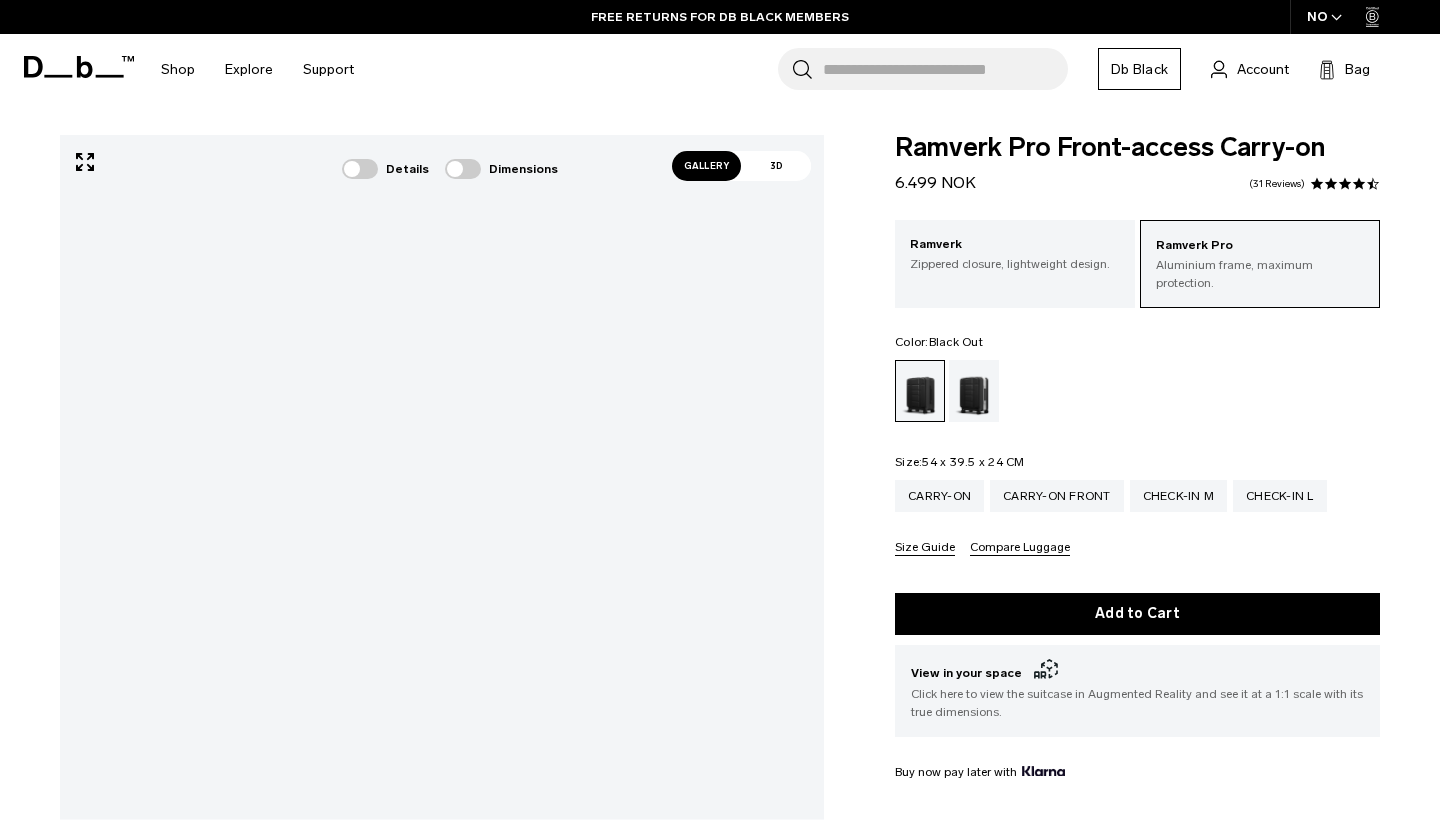 scroll, scrollTop: 0, scrollLeft: 0, axis: both 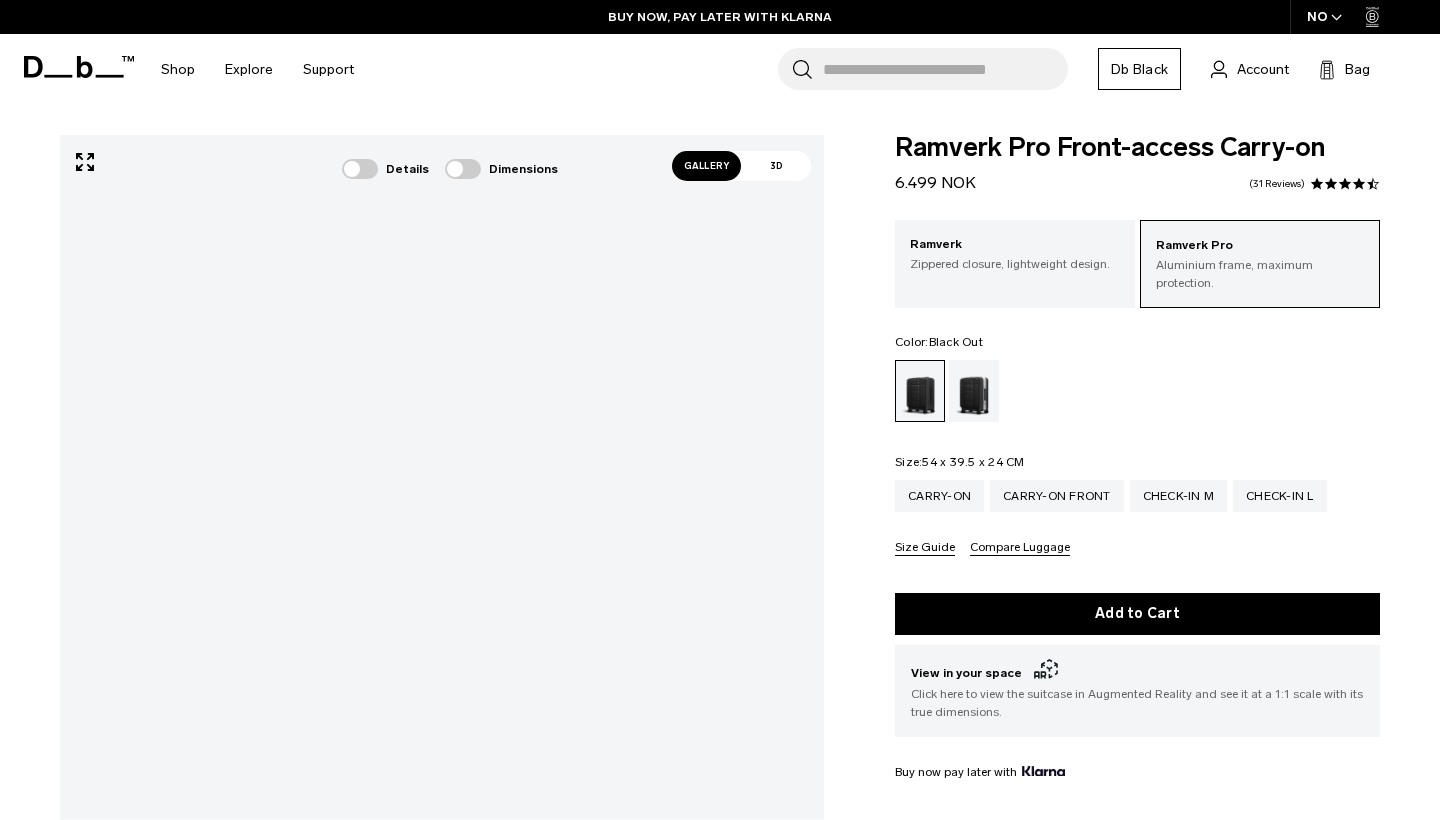 click on "Gallery" at bounding box center (707, 166) 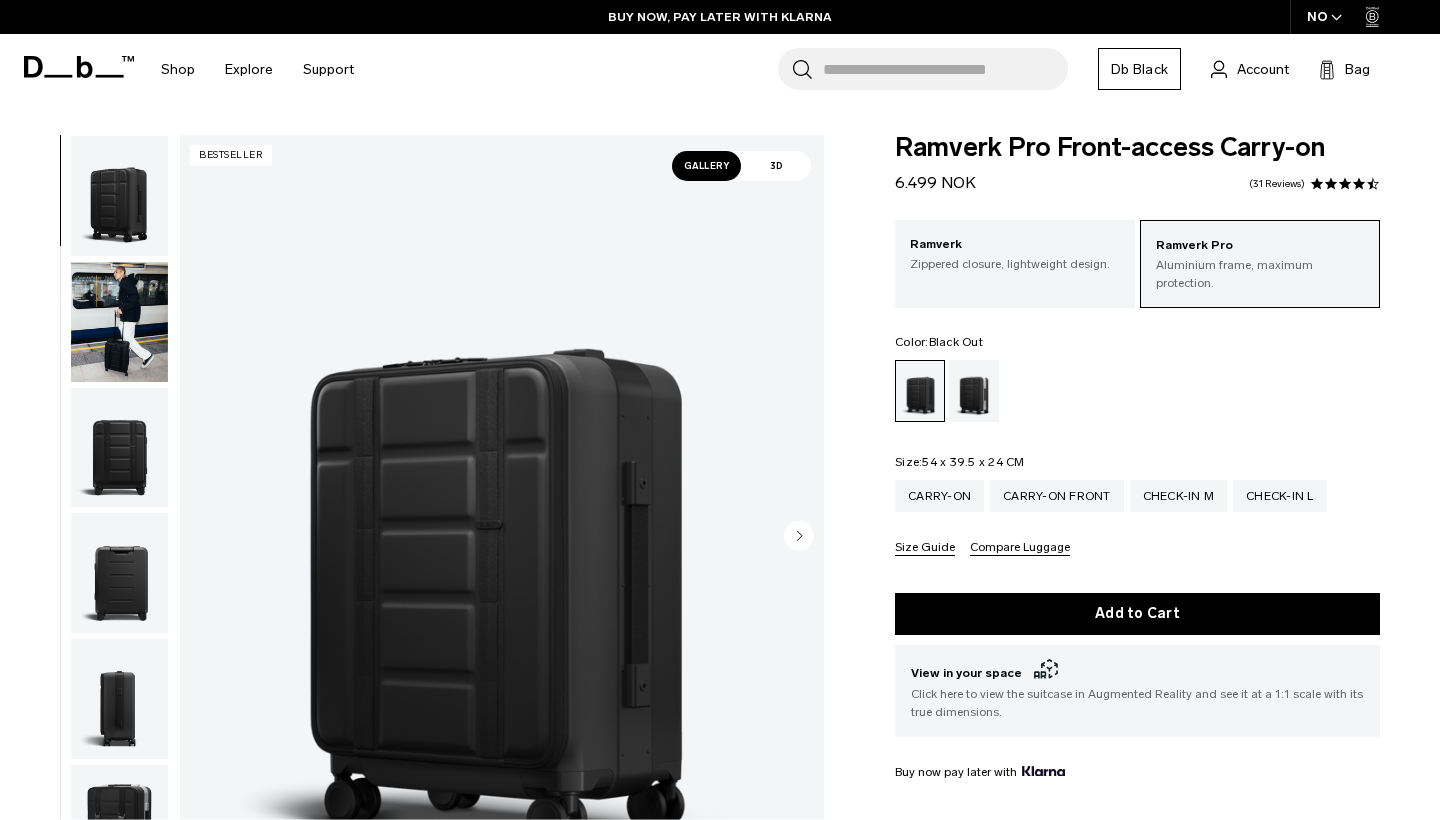 click at bounding box center [119, 448] 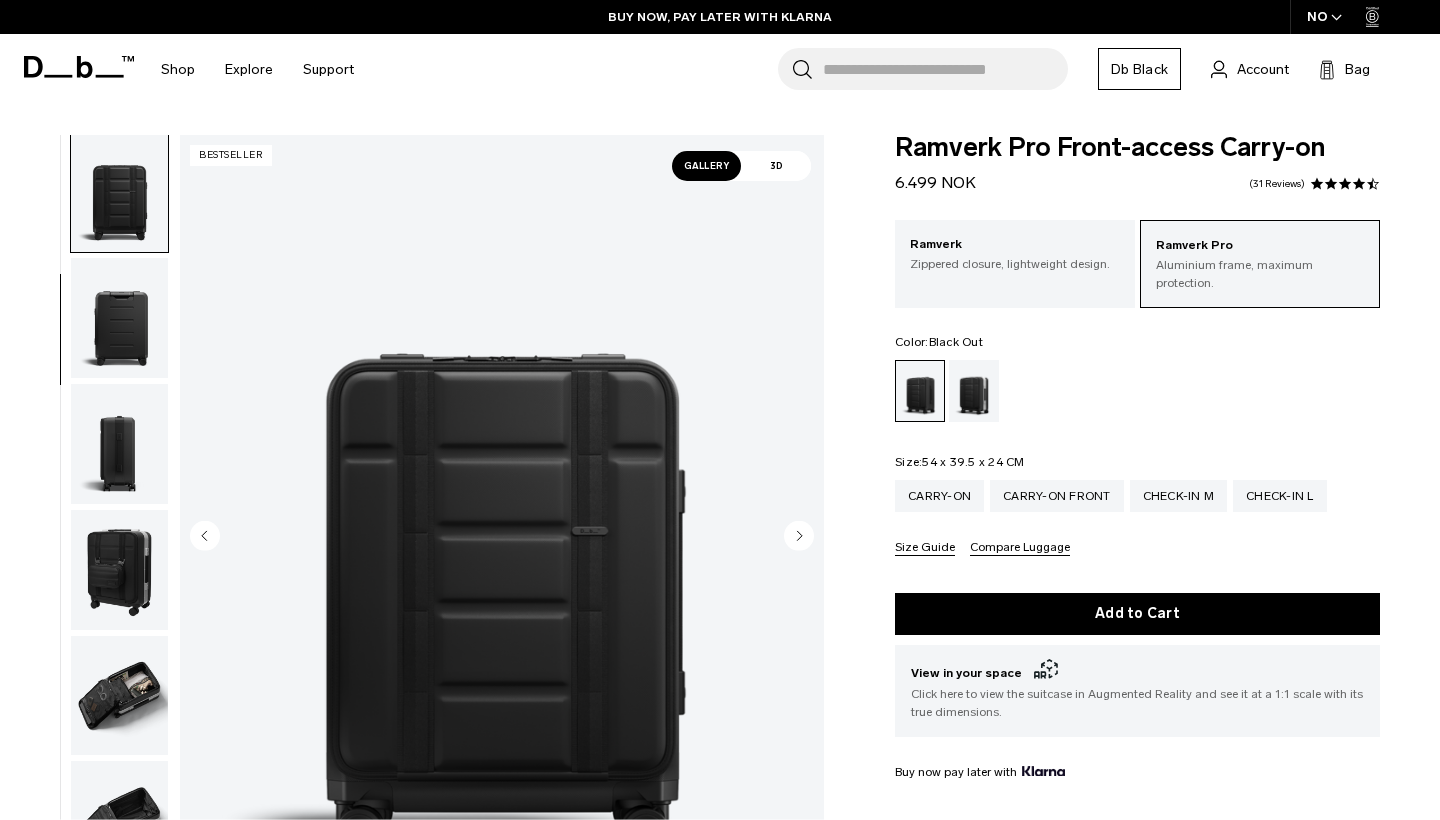 click at bounding box center (119, 444) 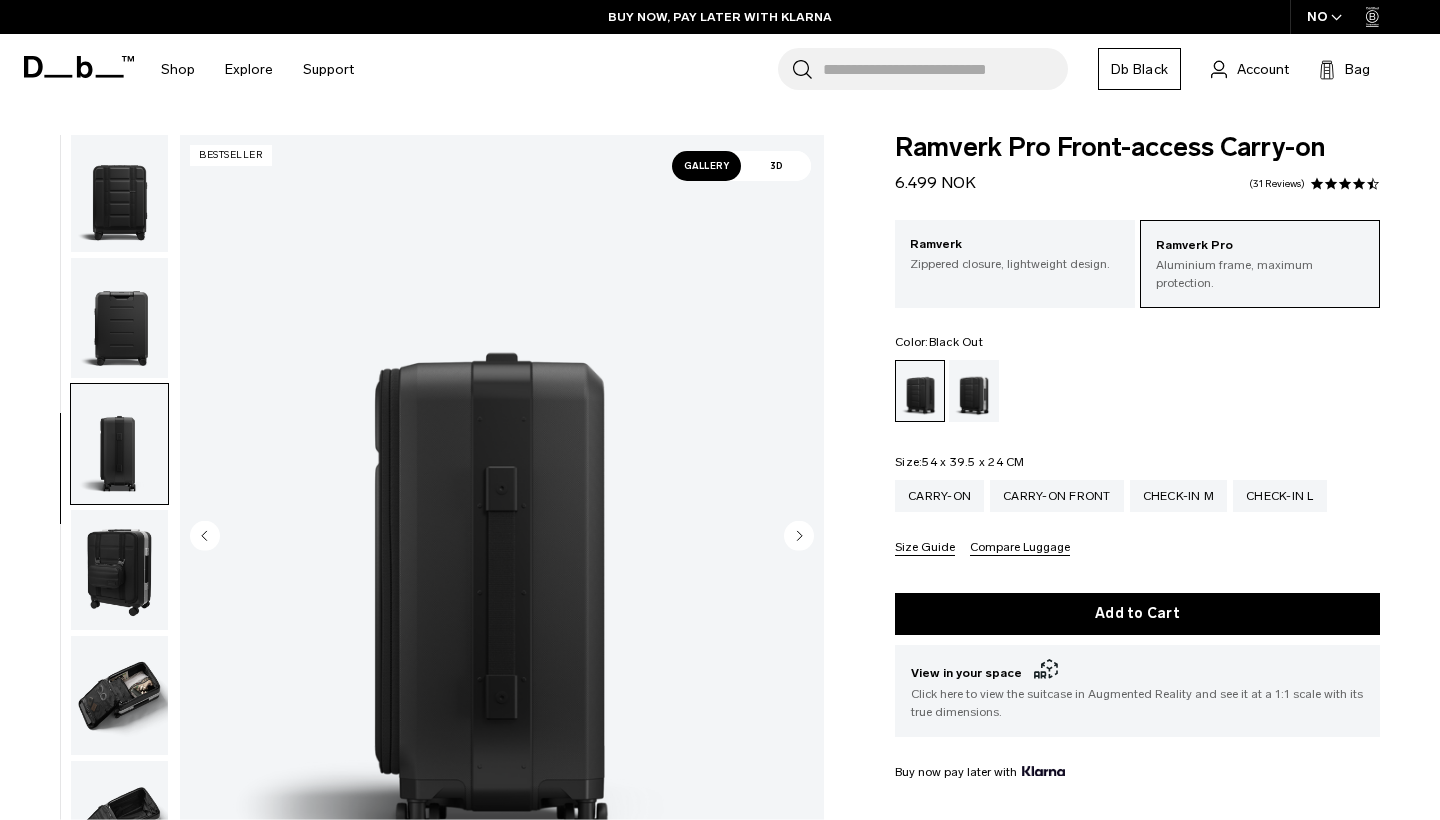 scroll, scrollTop: 509, scrollLeft: 0, axis: vertical 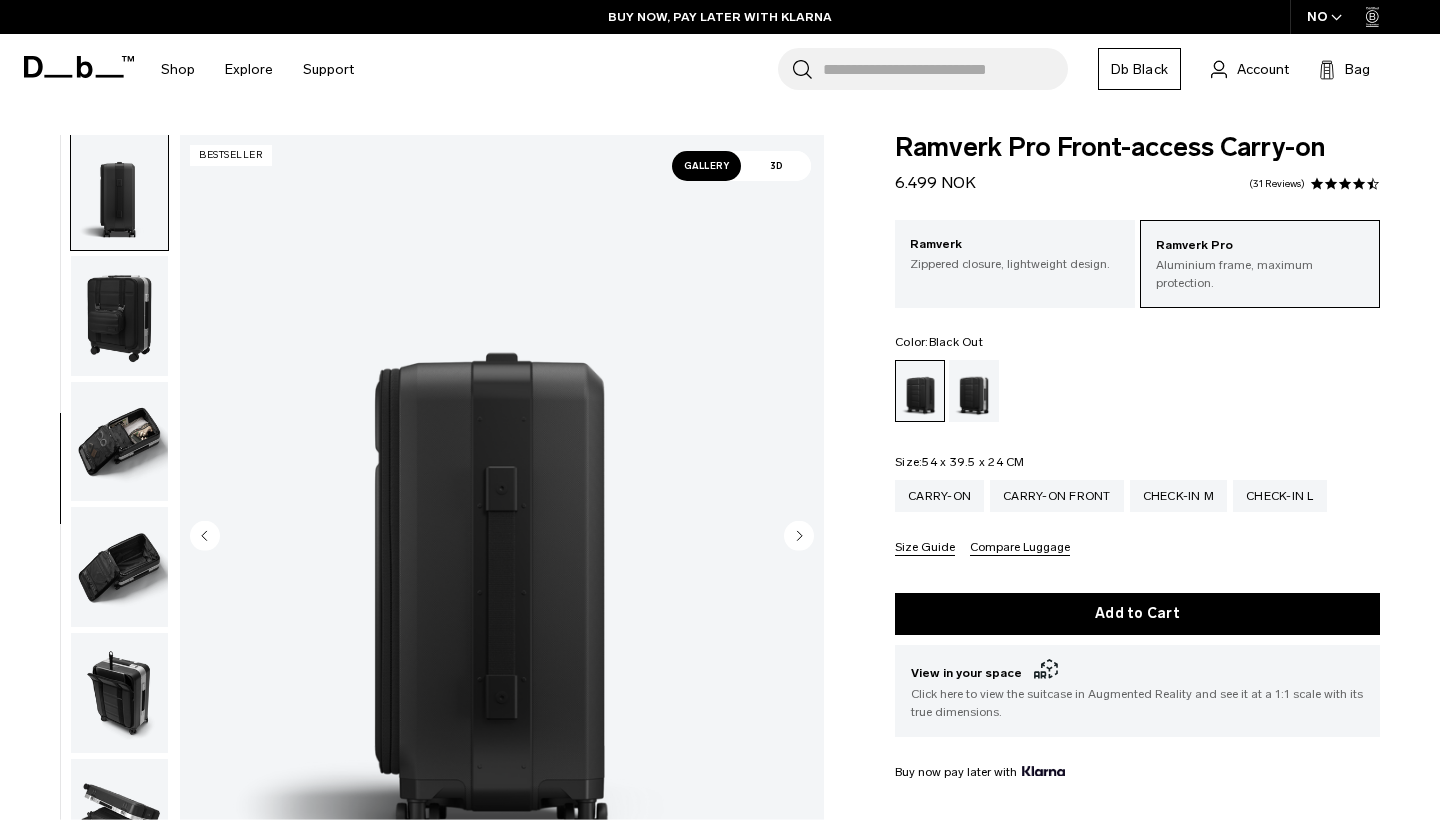 click at bounding box center (119, 316) 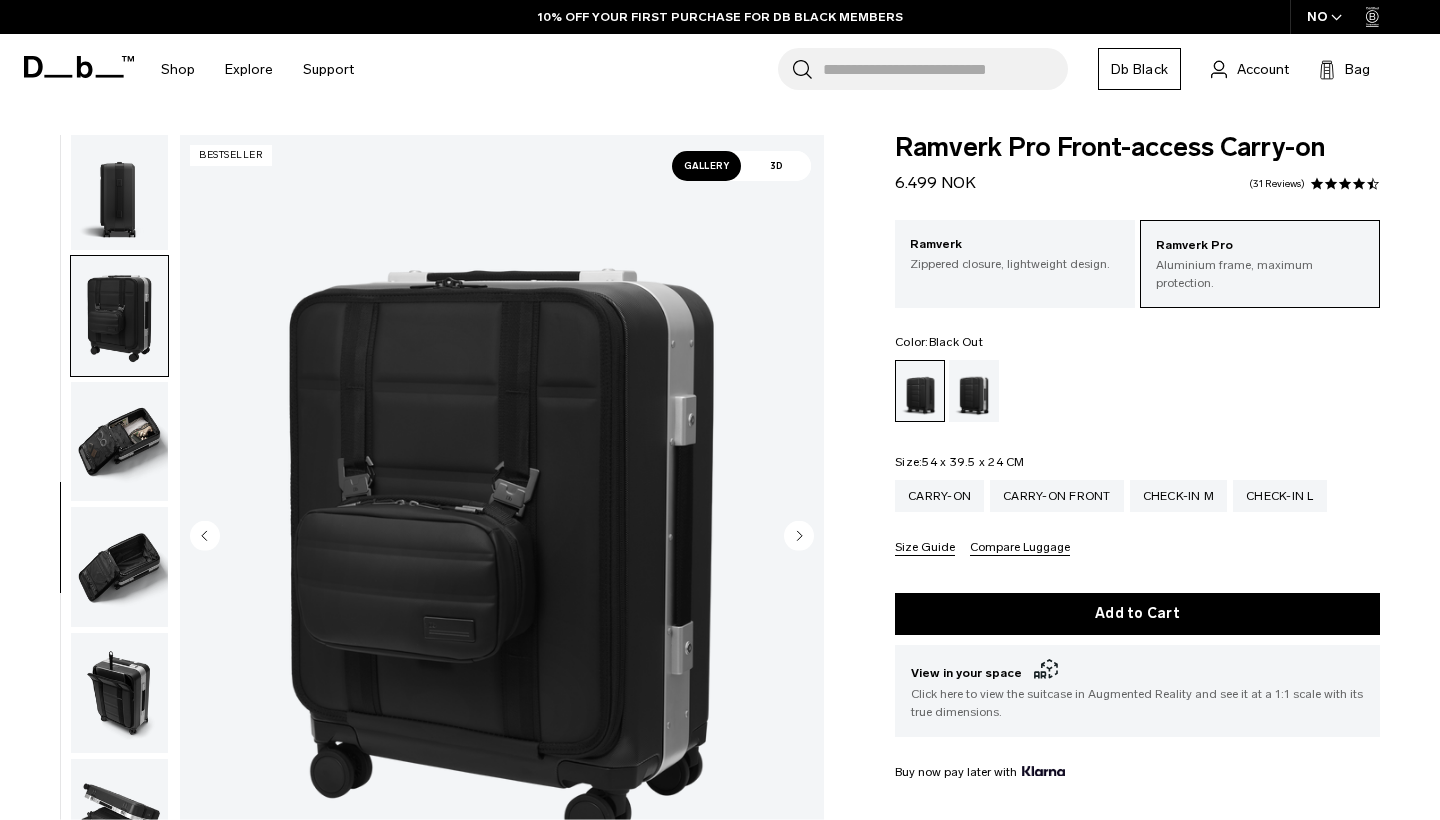 scroll, scrollTop: 591, scrollLeft: 0, axis: vertical 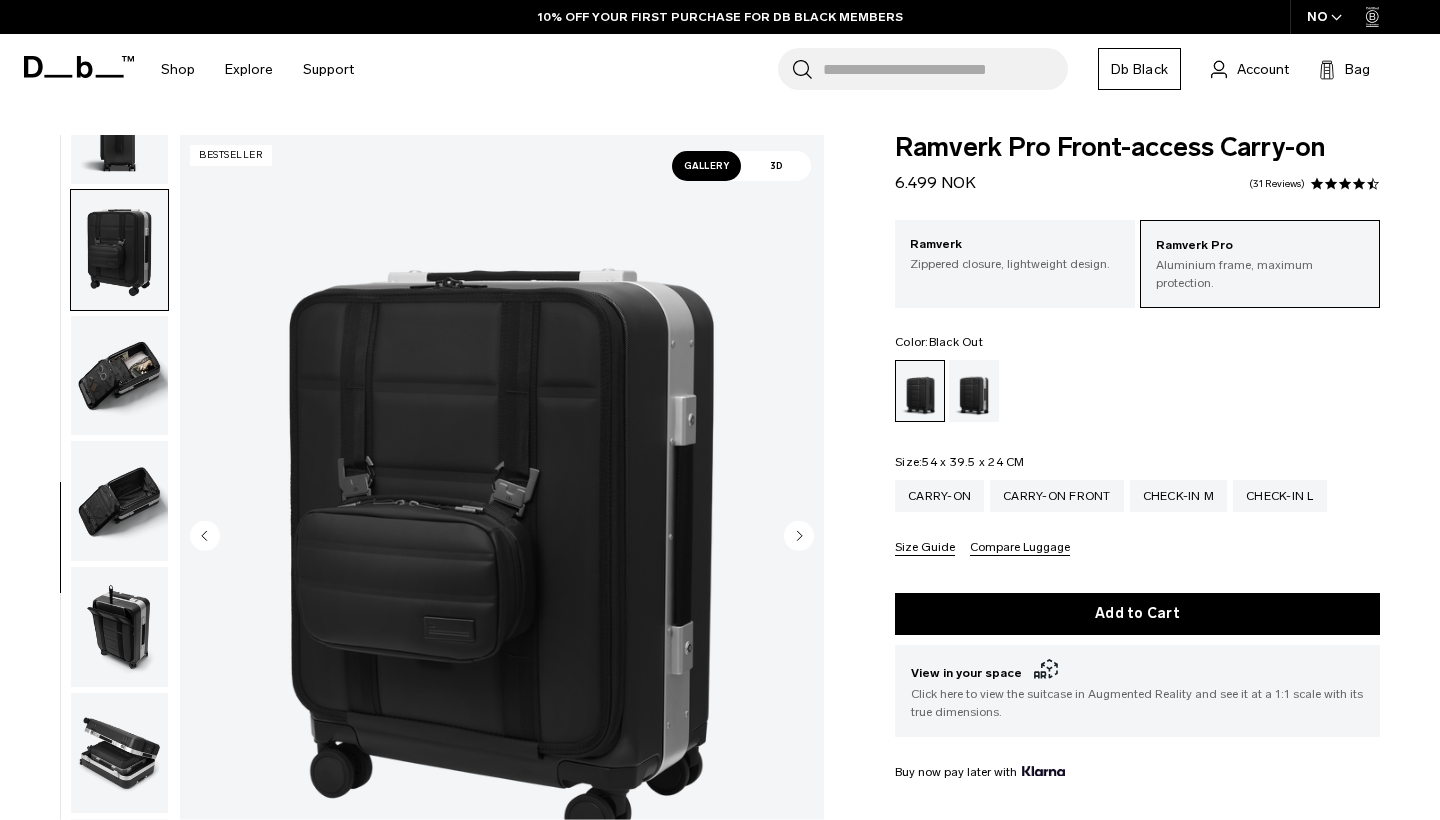 click at bounding box center (119, 376) 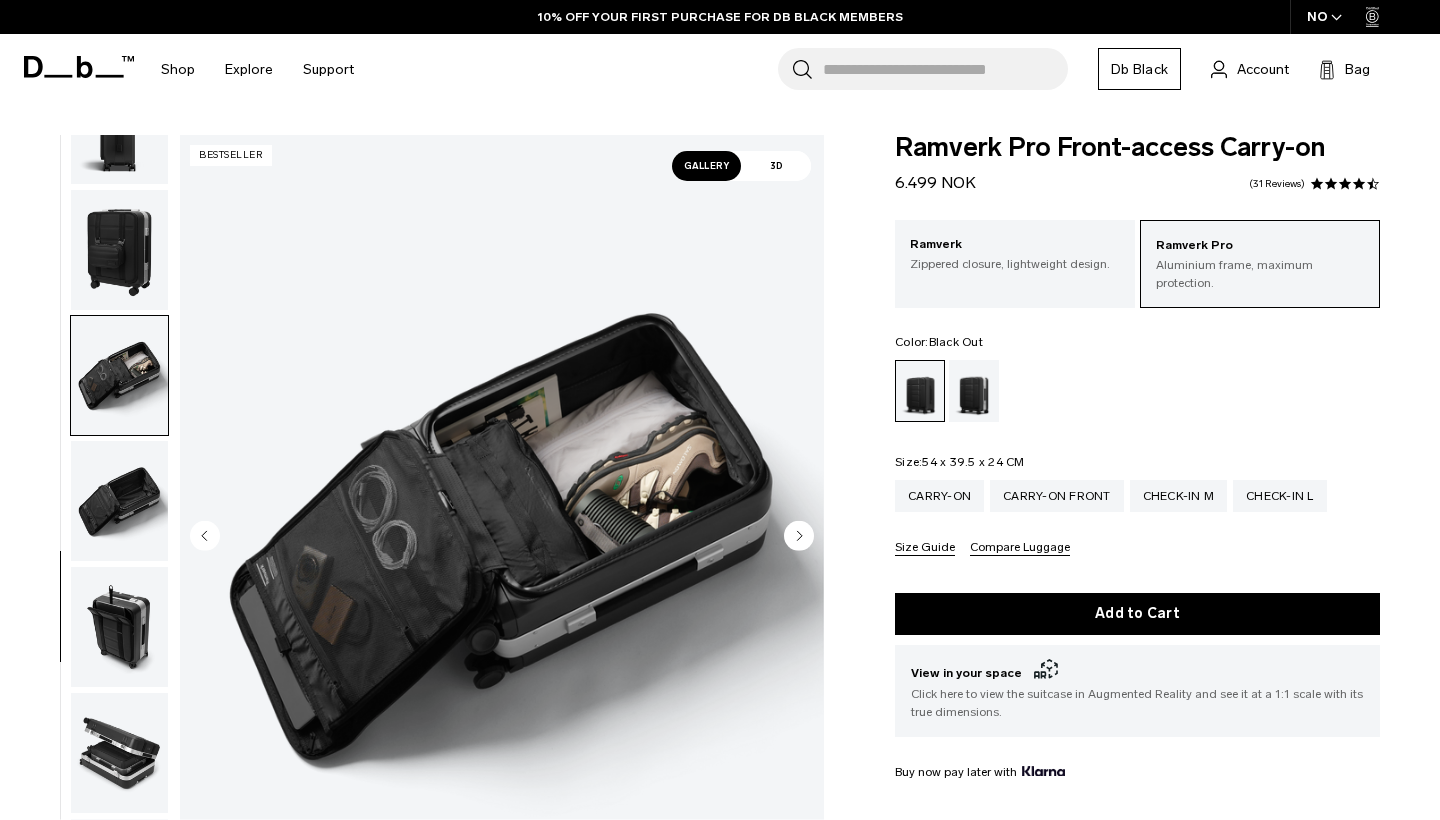 click at bounding box center [119, 501] 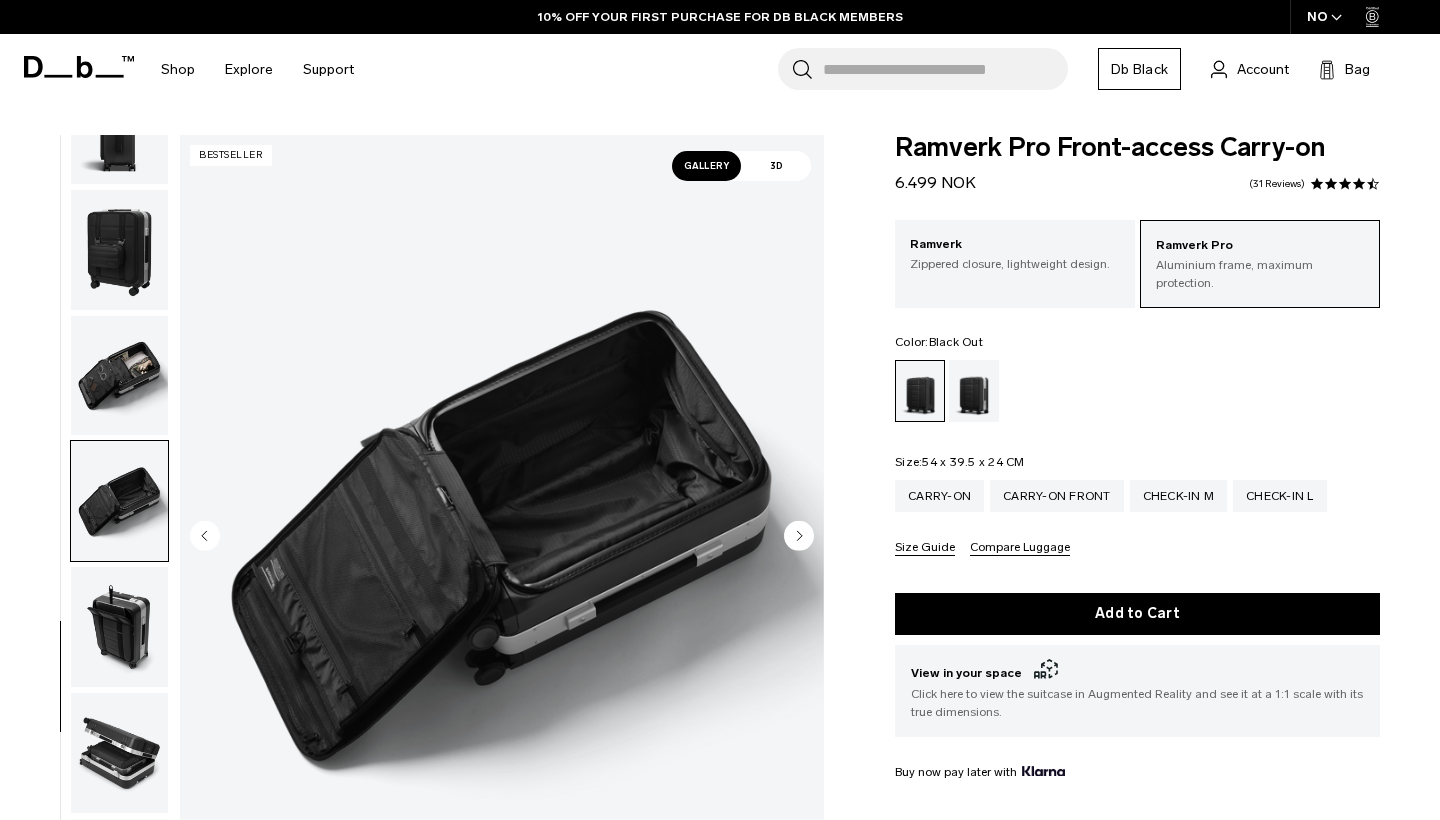 click at bounding box center (119, 627) 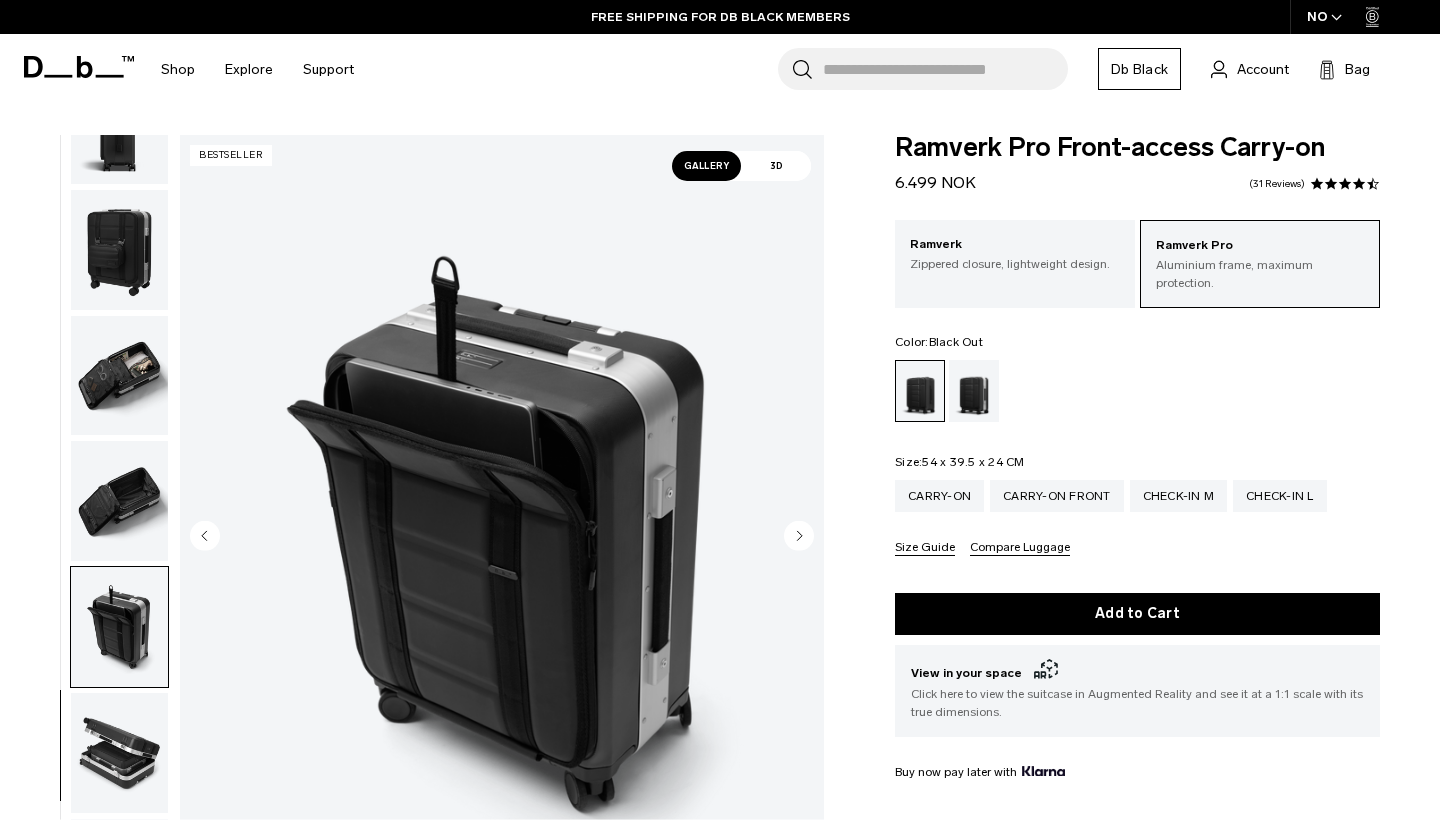 click at bounding box center [119, 753] 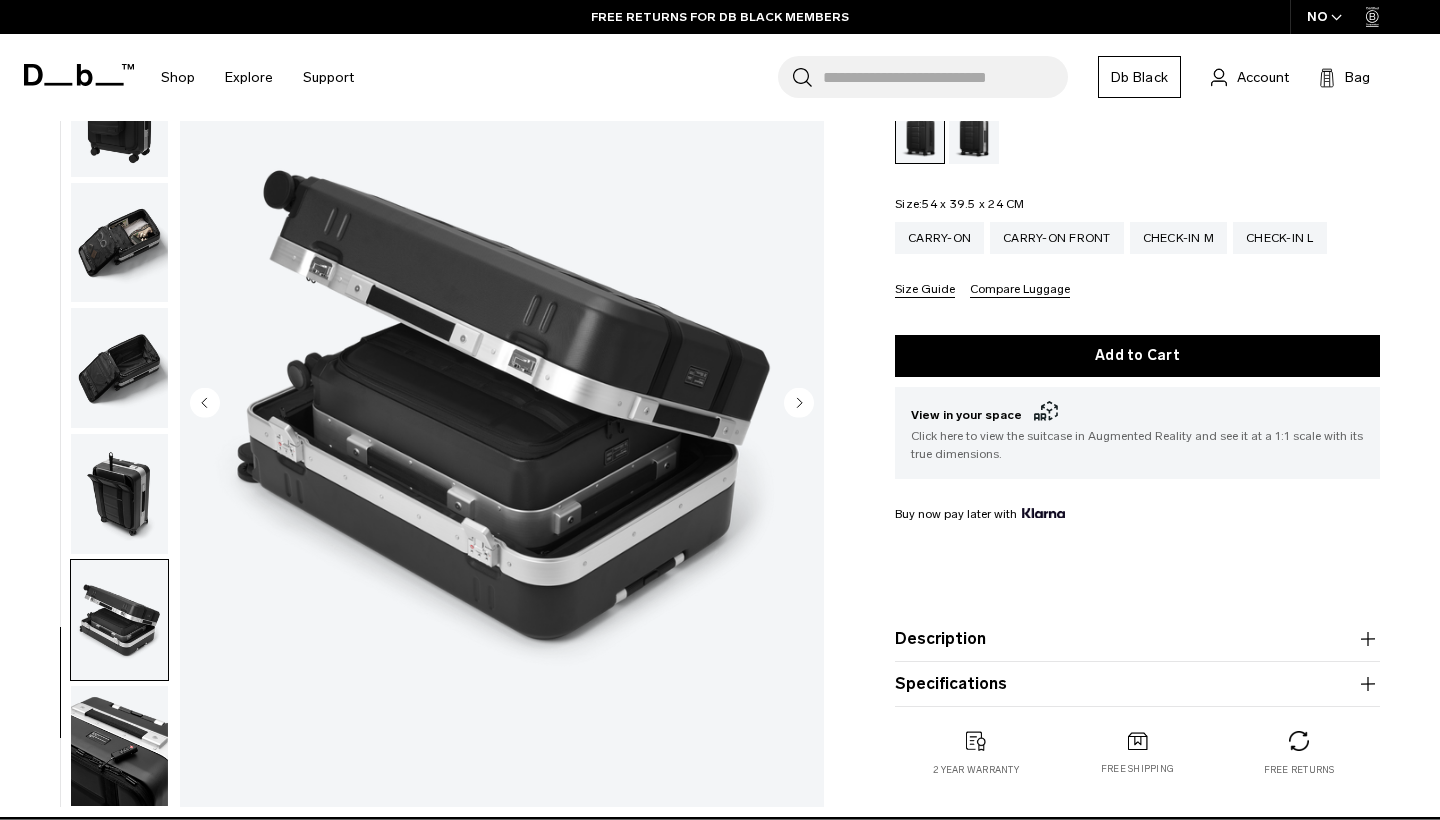 scroll, scrollTop: 260, scrollLeft: 0, axis: vertical 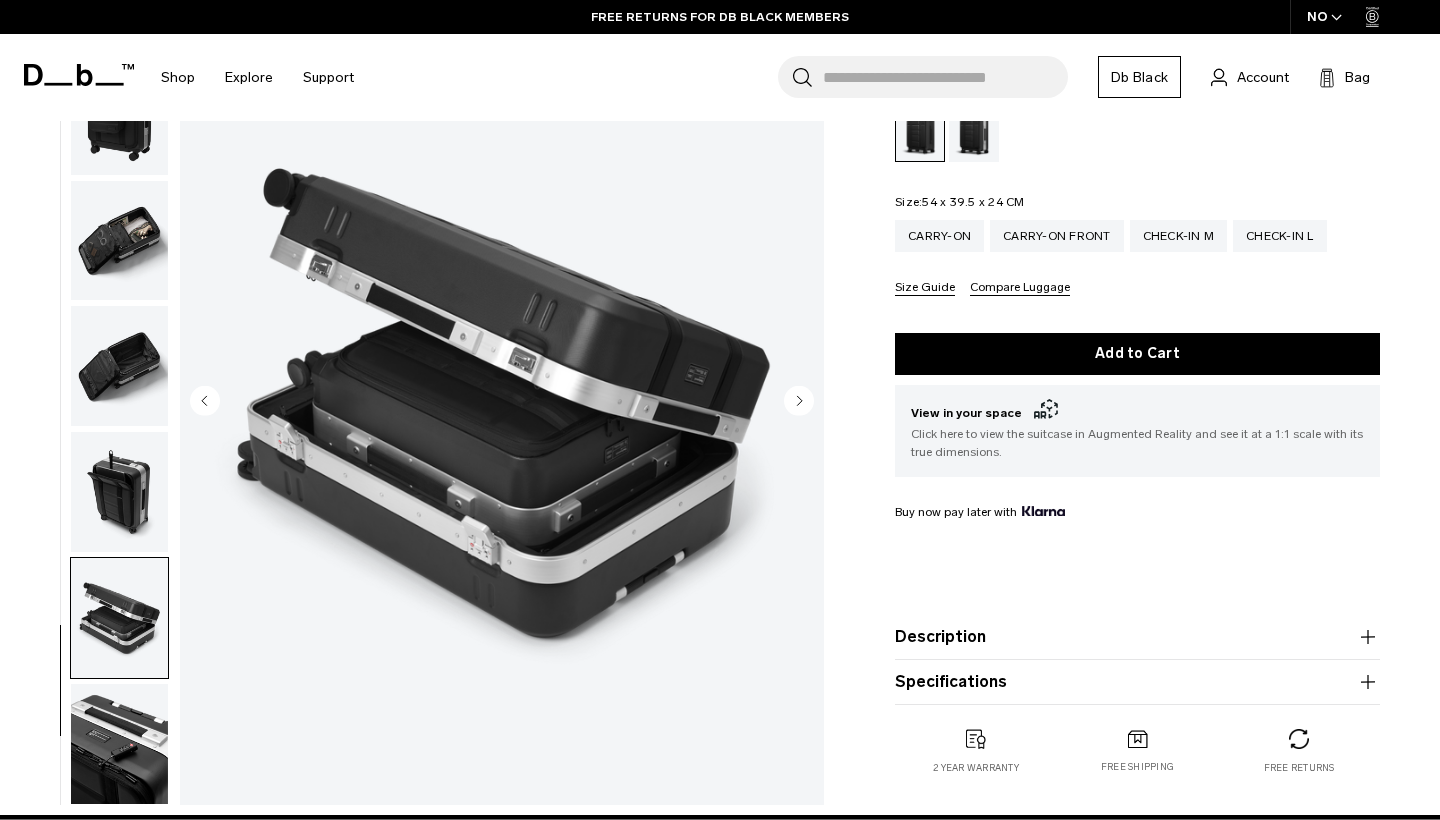 click at bounding box center (119, 744) 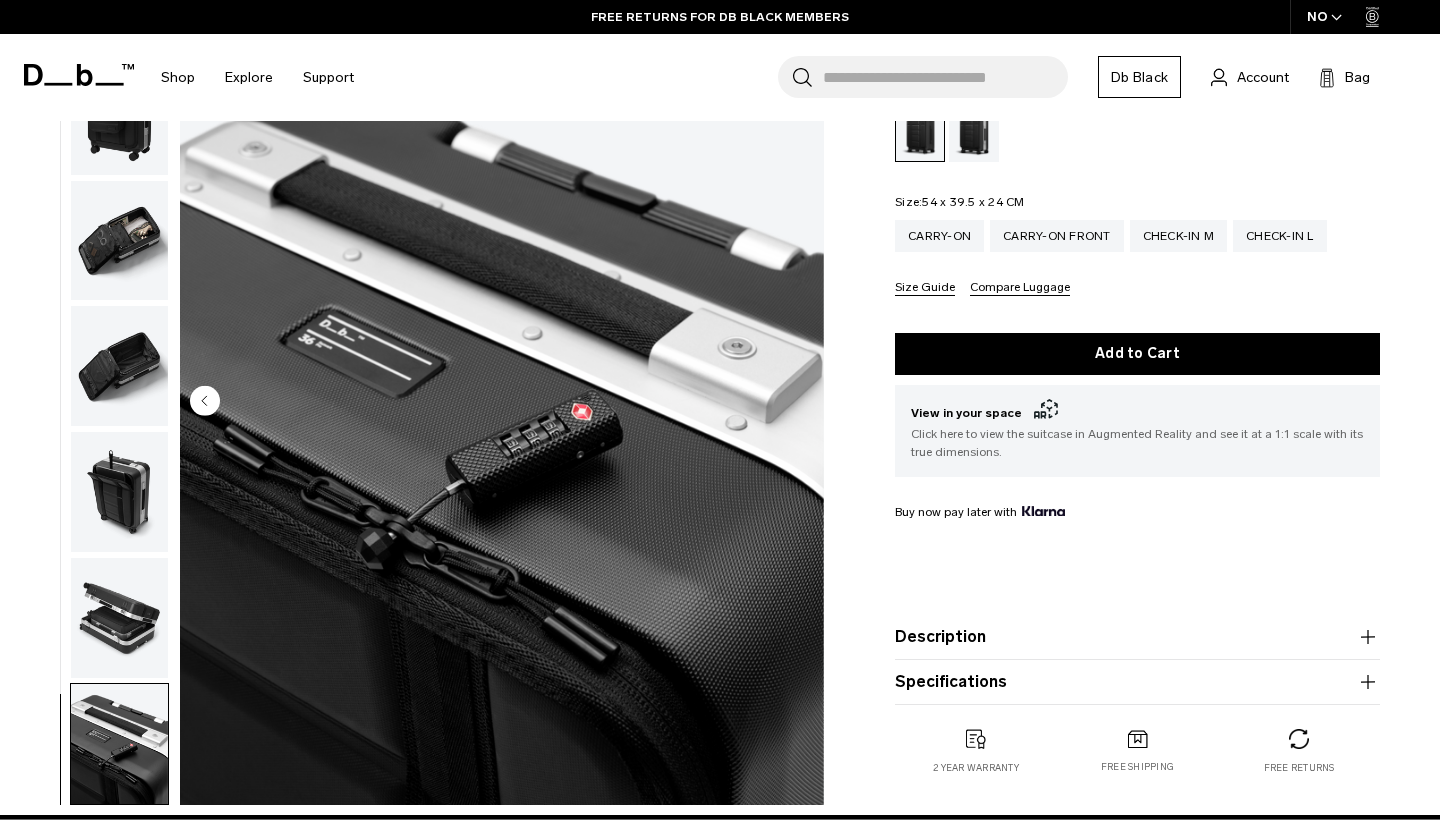 click at bounding box center [119, 618] 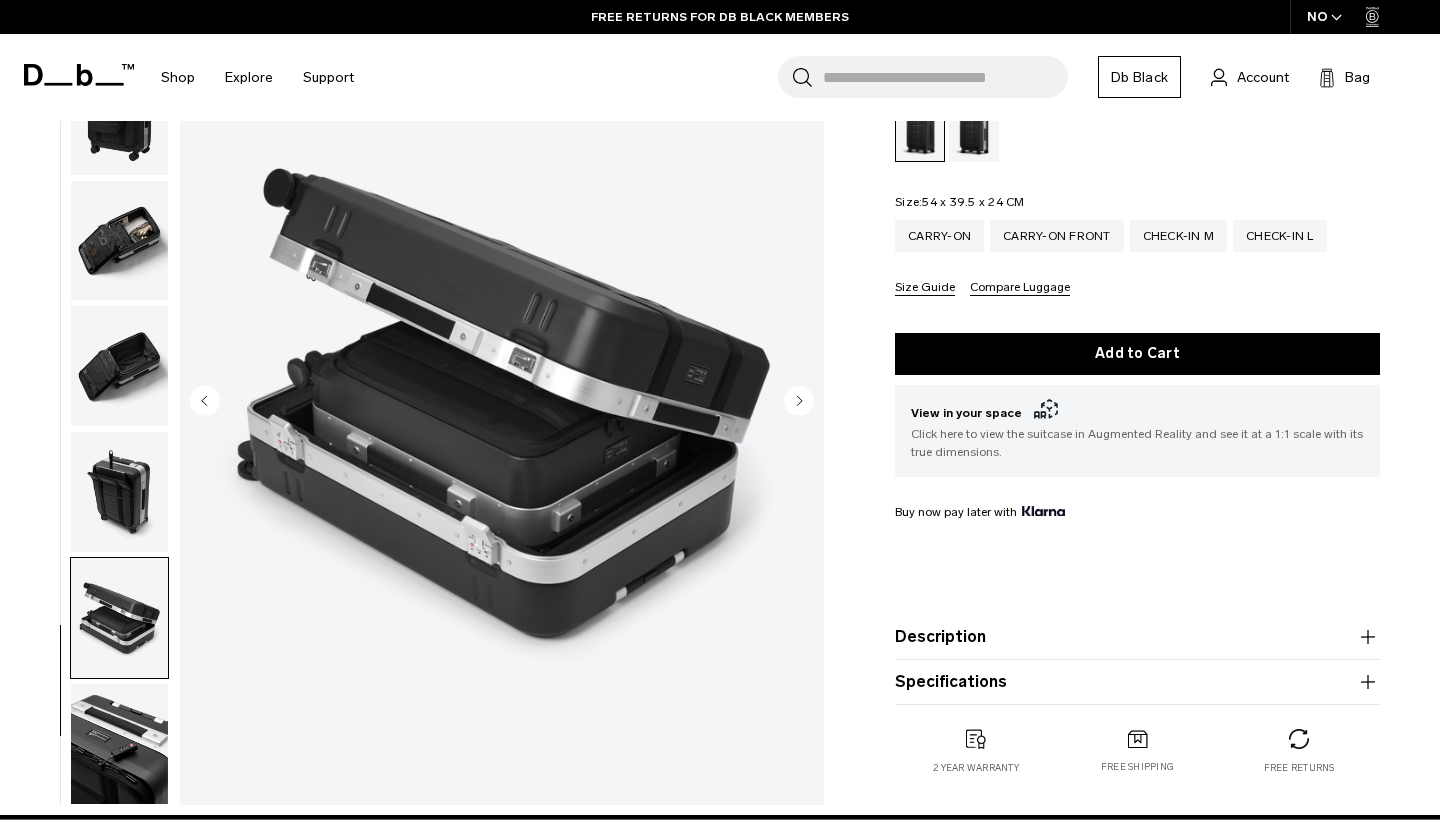 click at bounding box center (119, 492) 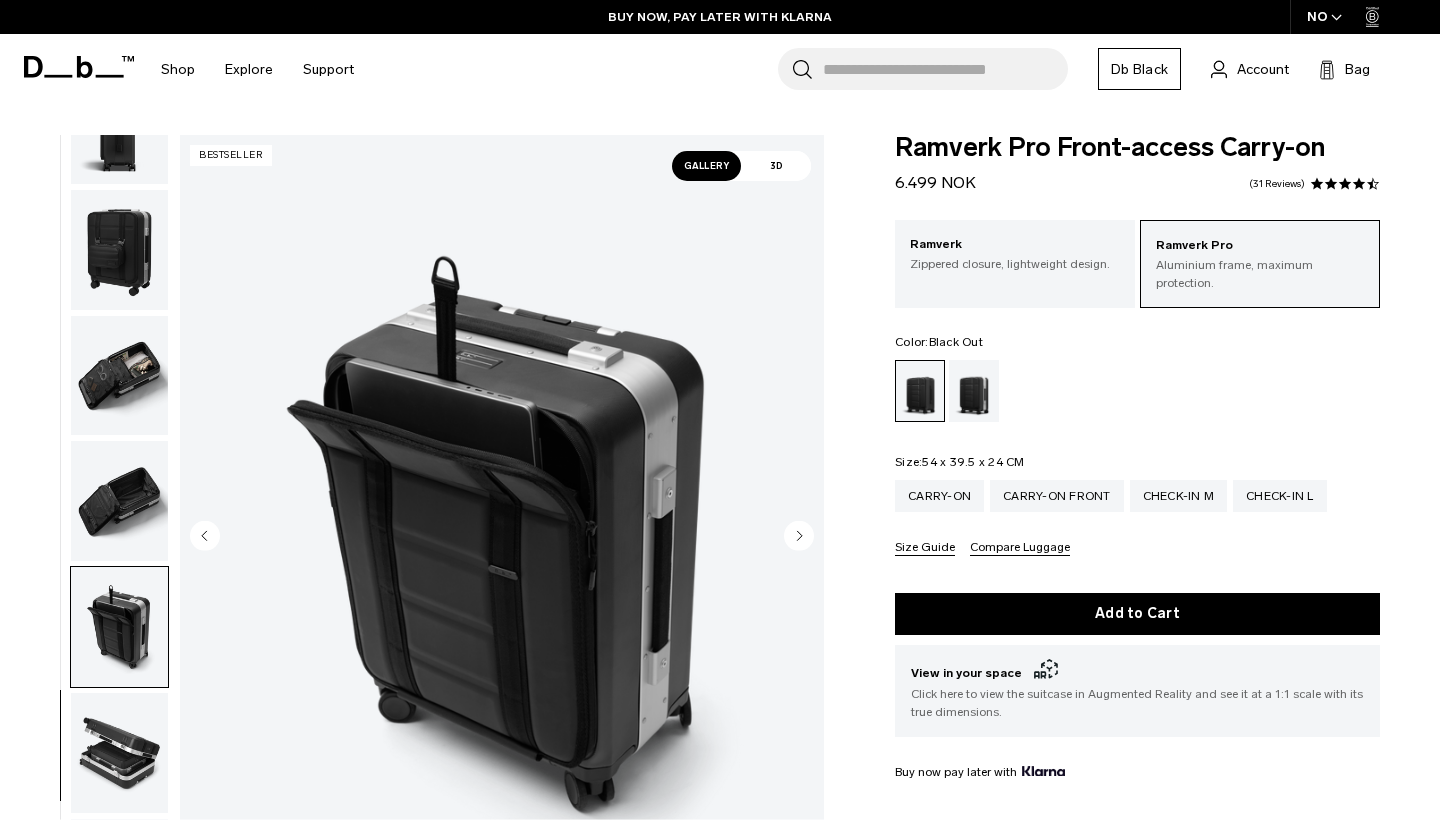 scroll, scrollTop: 0, scrollLeft: 0, axis: both 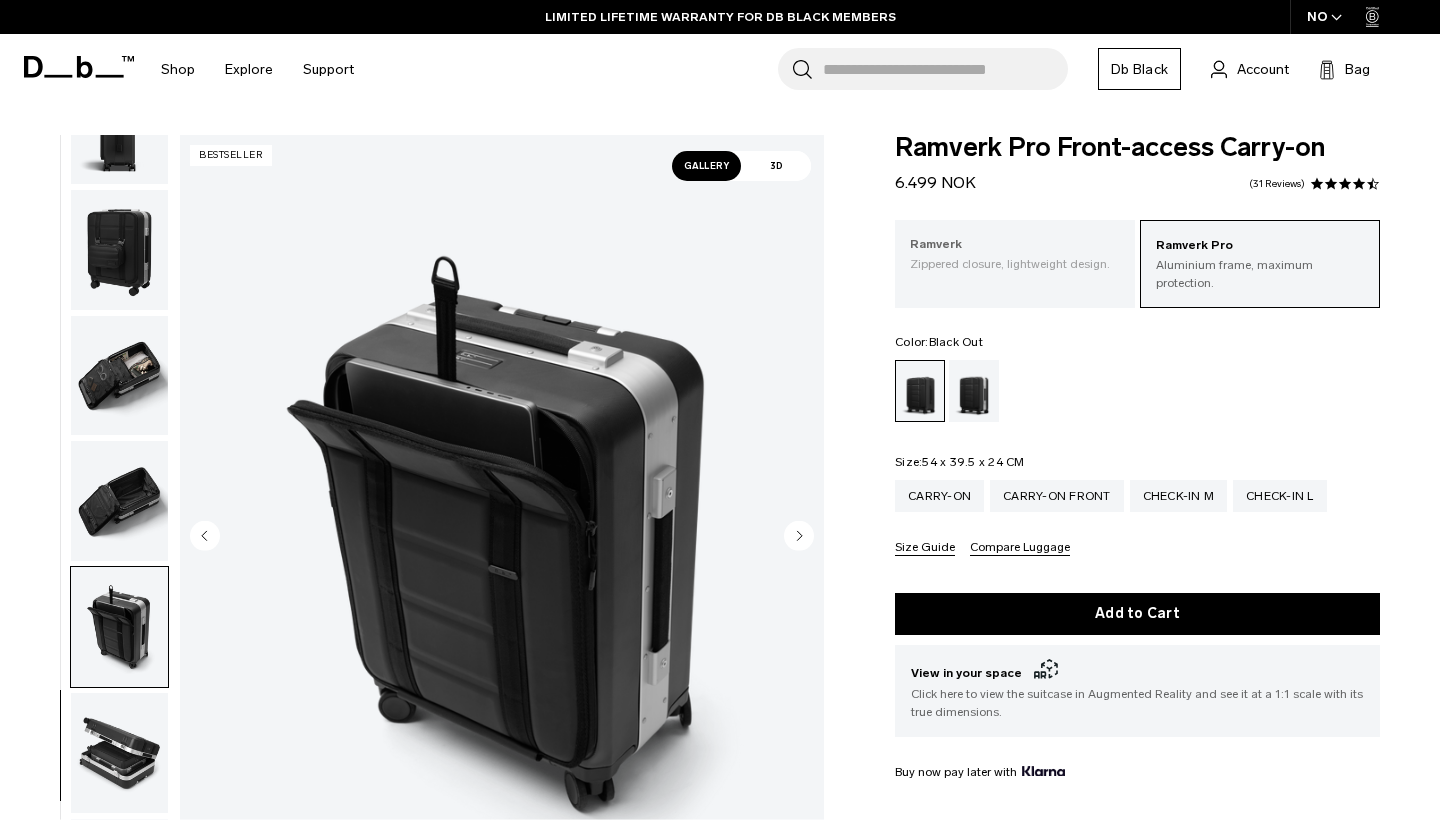 click on "Zippered closure, lightweight design." at bounding box center [1015, 264] 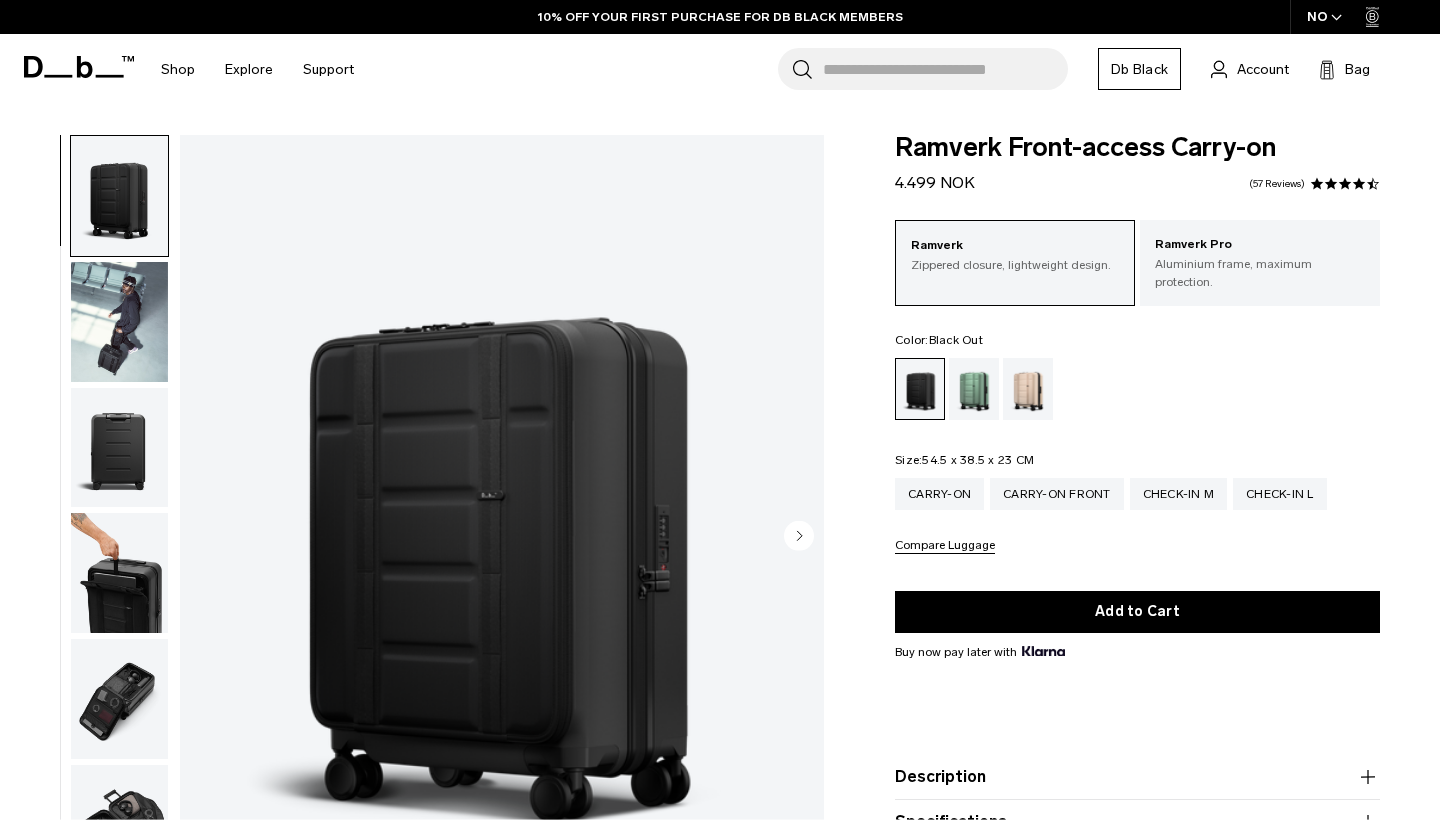 scroll, scrollTop: 0, scrollLeft: 0, axis: both 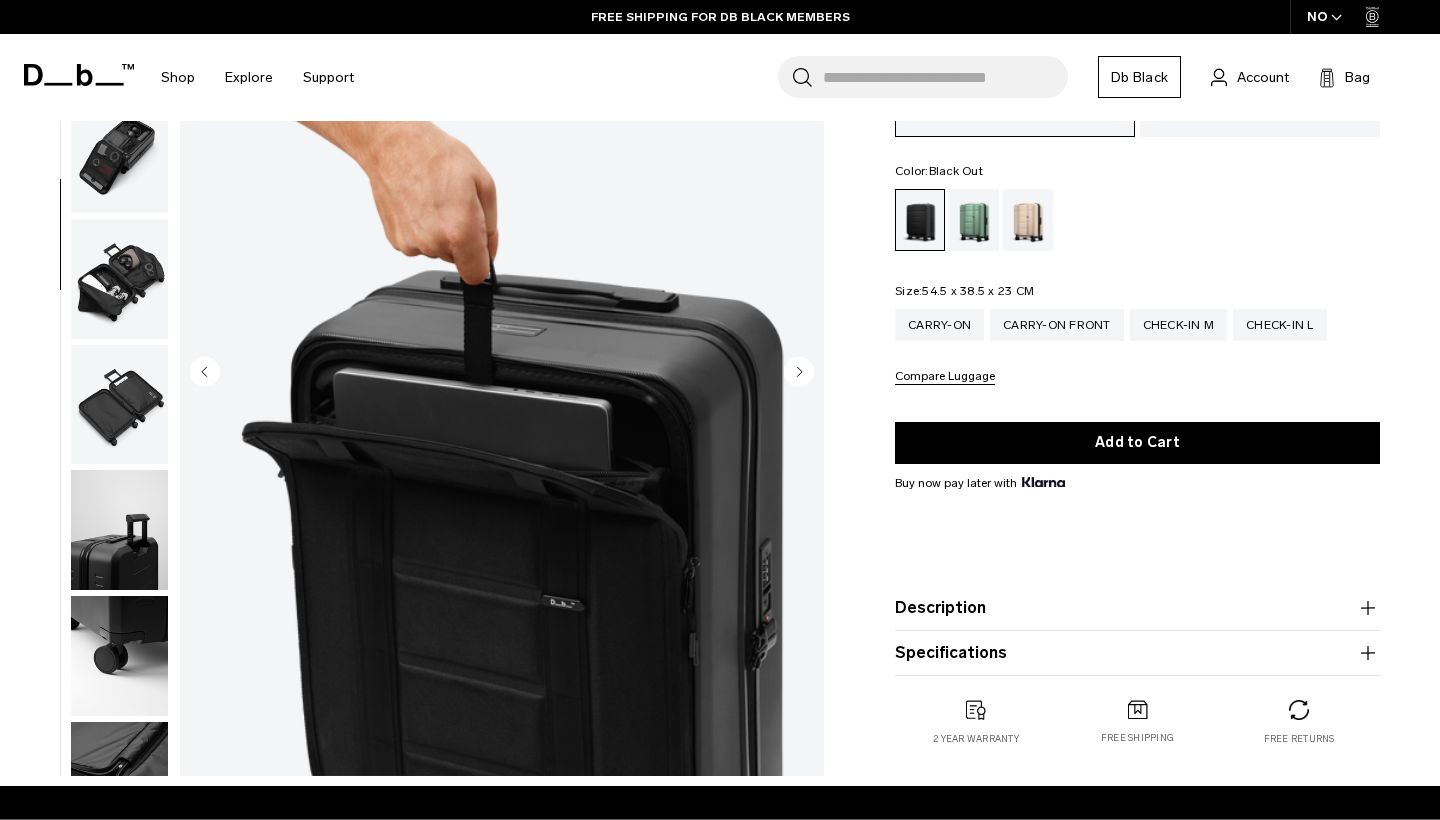 click at bounding box center (119, 373) 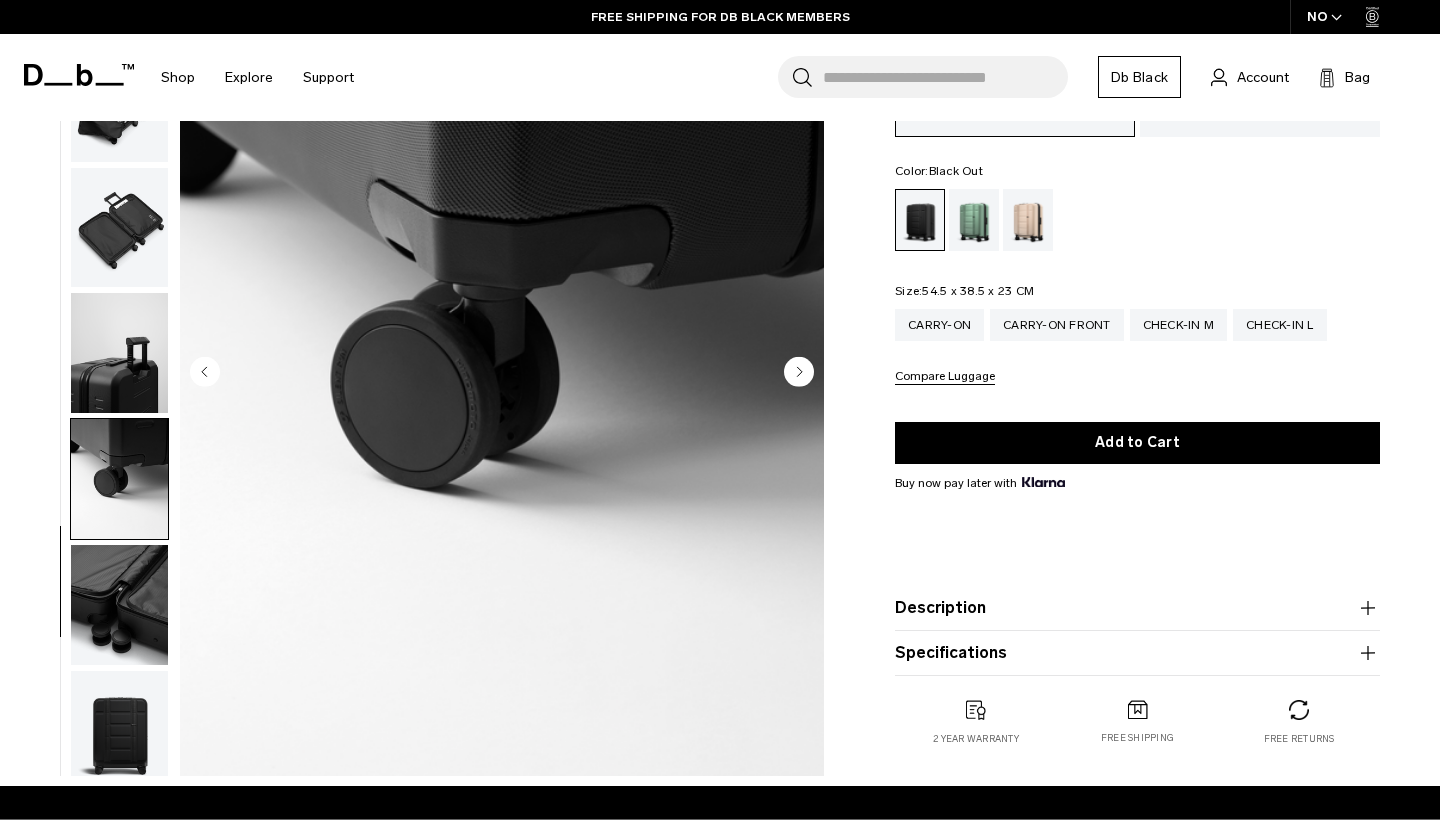 scroll, scrollTop: 591, scrollLeft: 0, axis: vertical 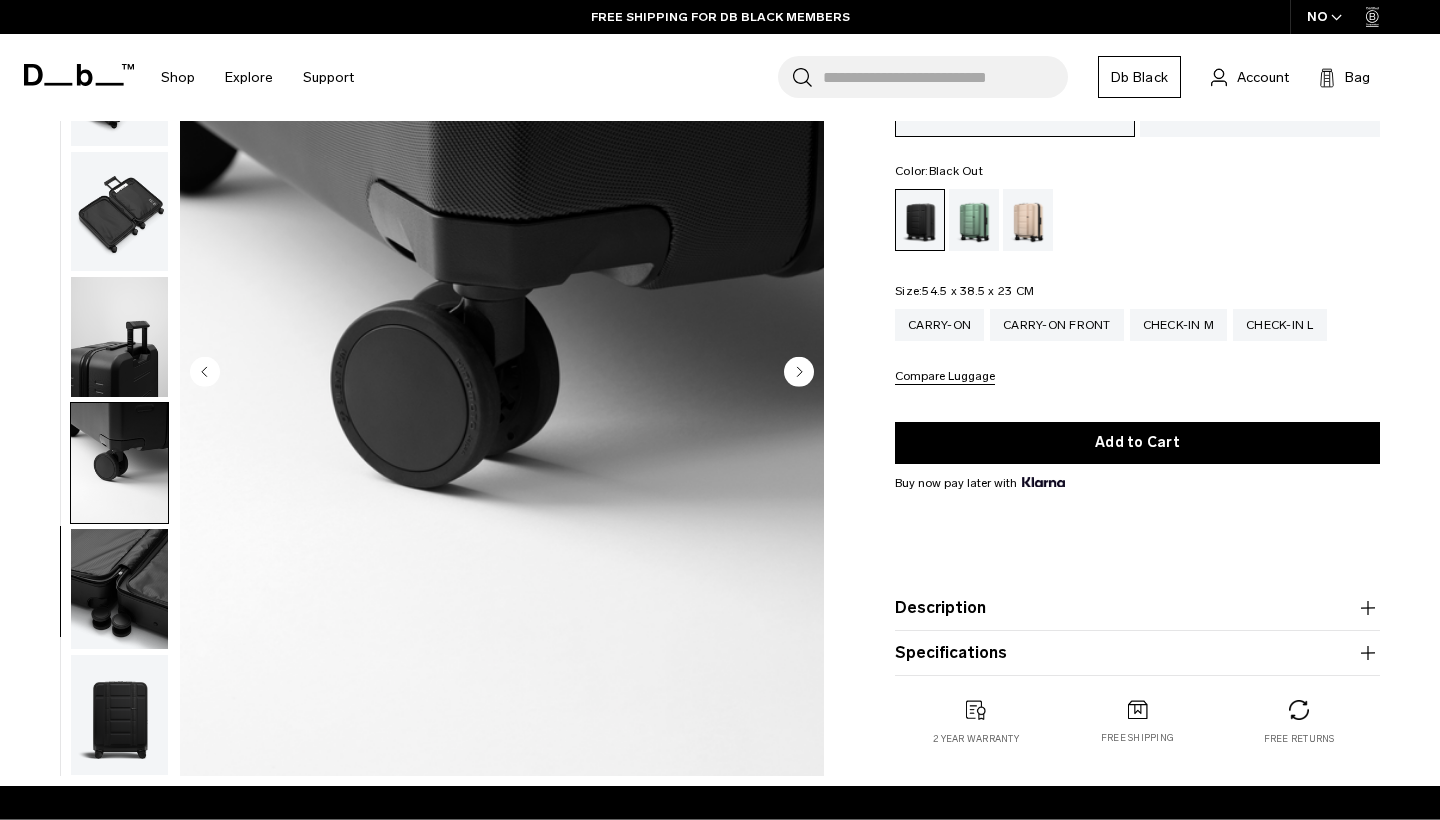 click at bounding box center [119, 715] 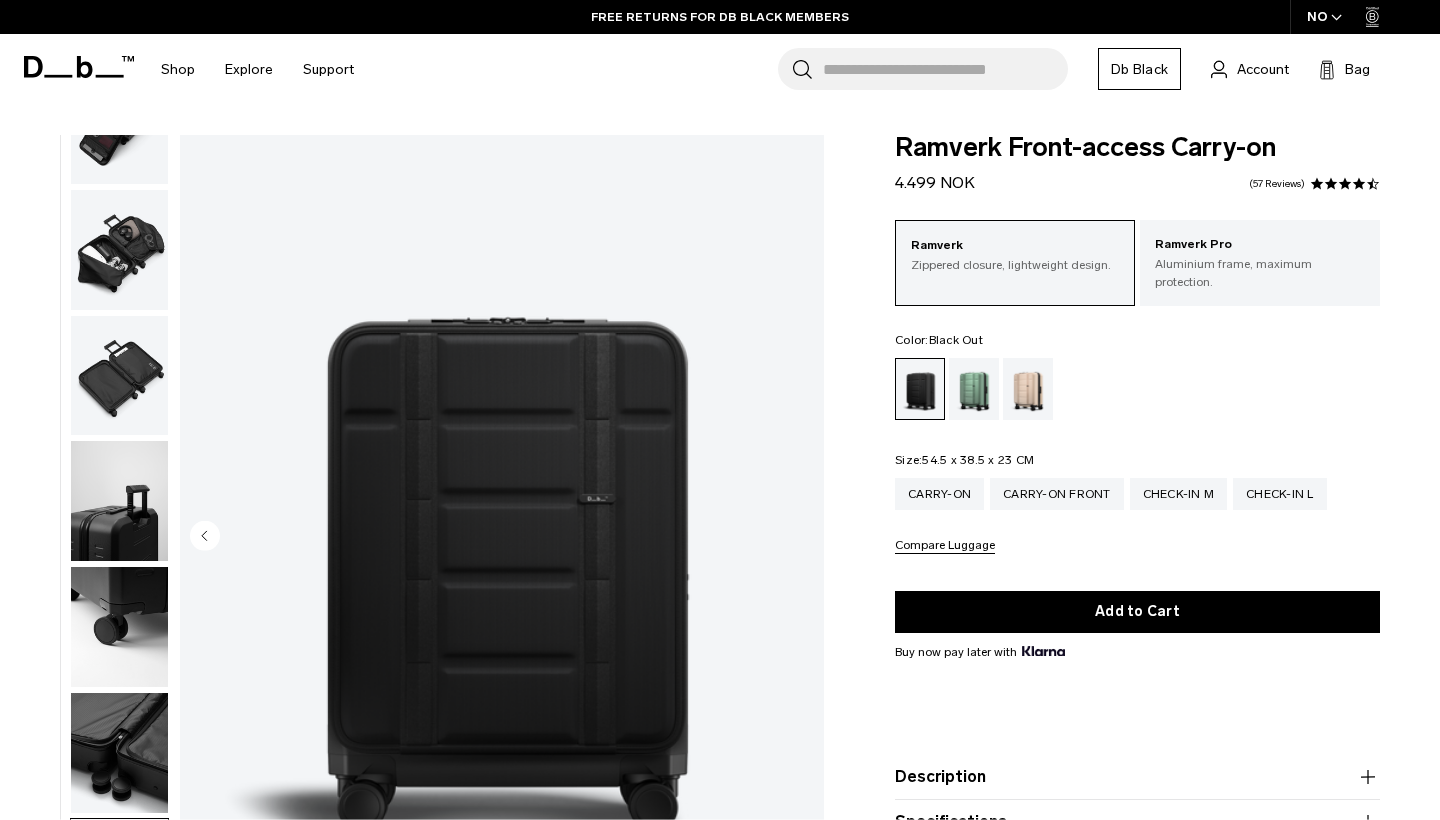 scroll, scrollTop: 0, scrollLeft: 0, axis: both 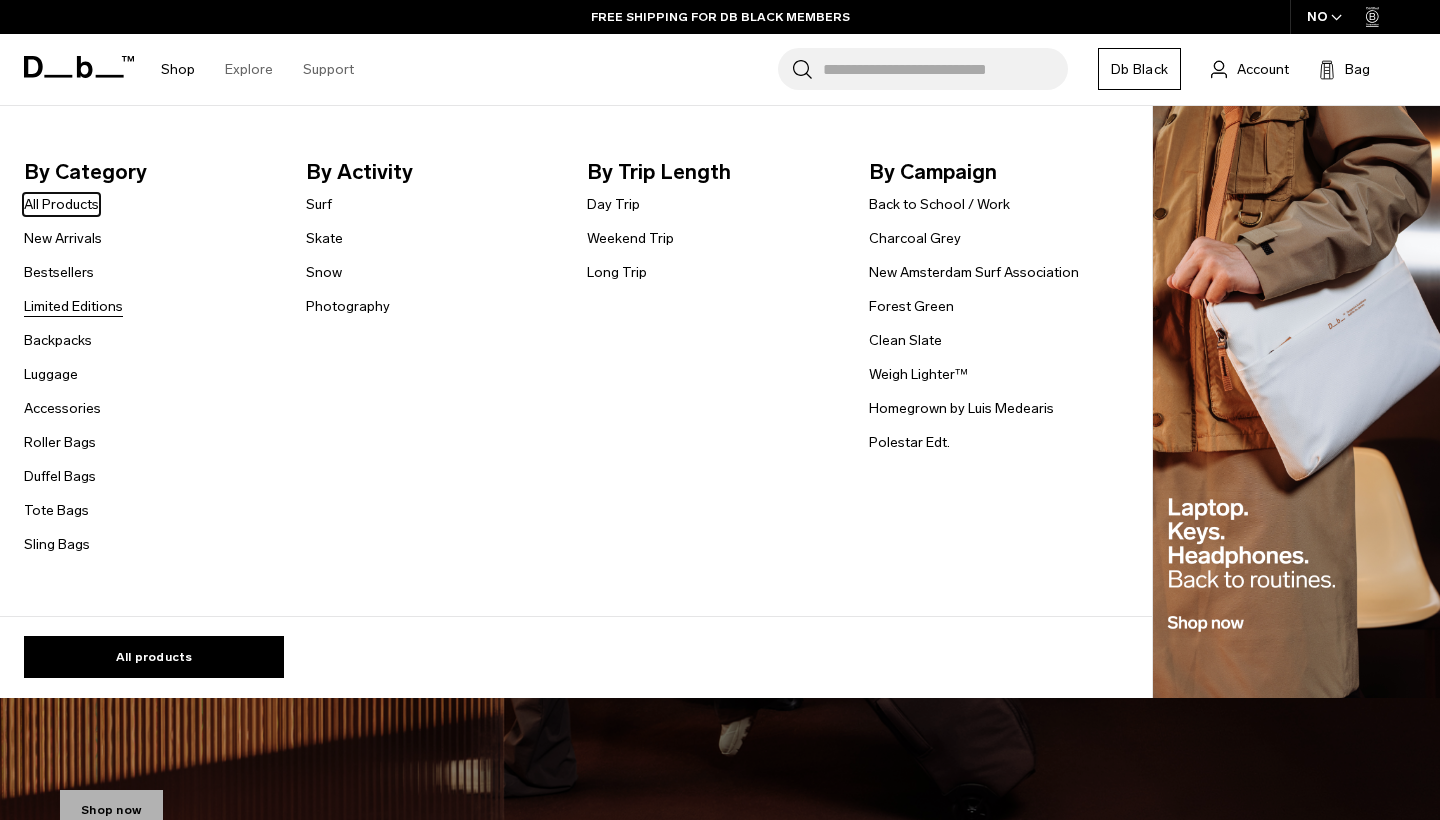 click on "Limited Editions" at bounding box center [73, 306] 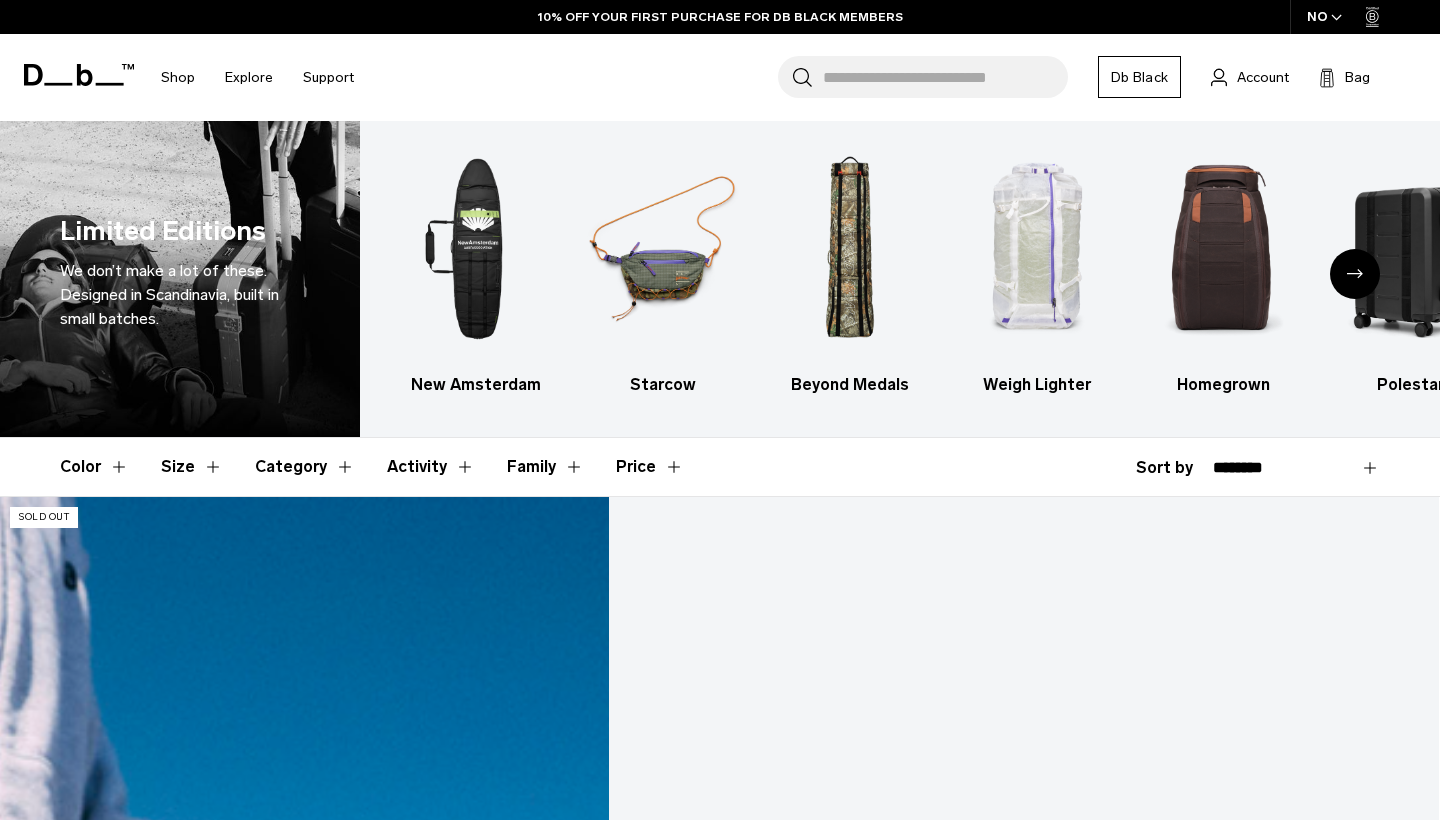 scroll, scrollTop: 236, scrollLeft: 0, axis: vertical 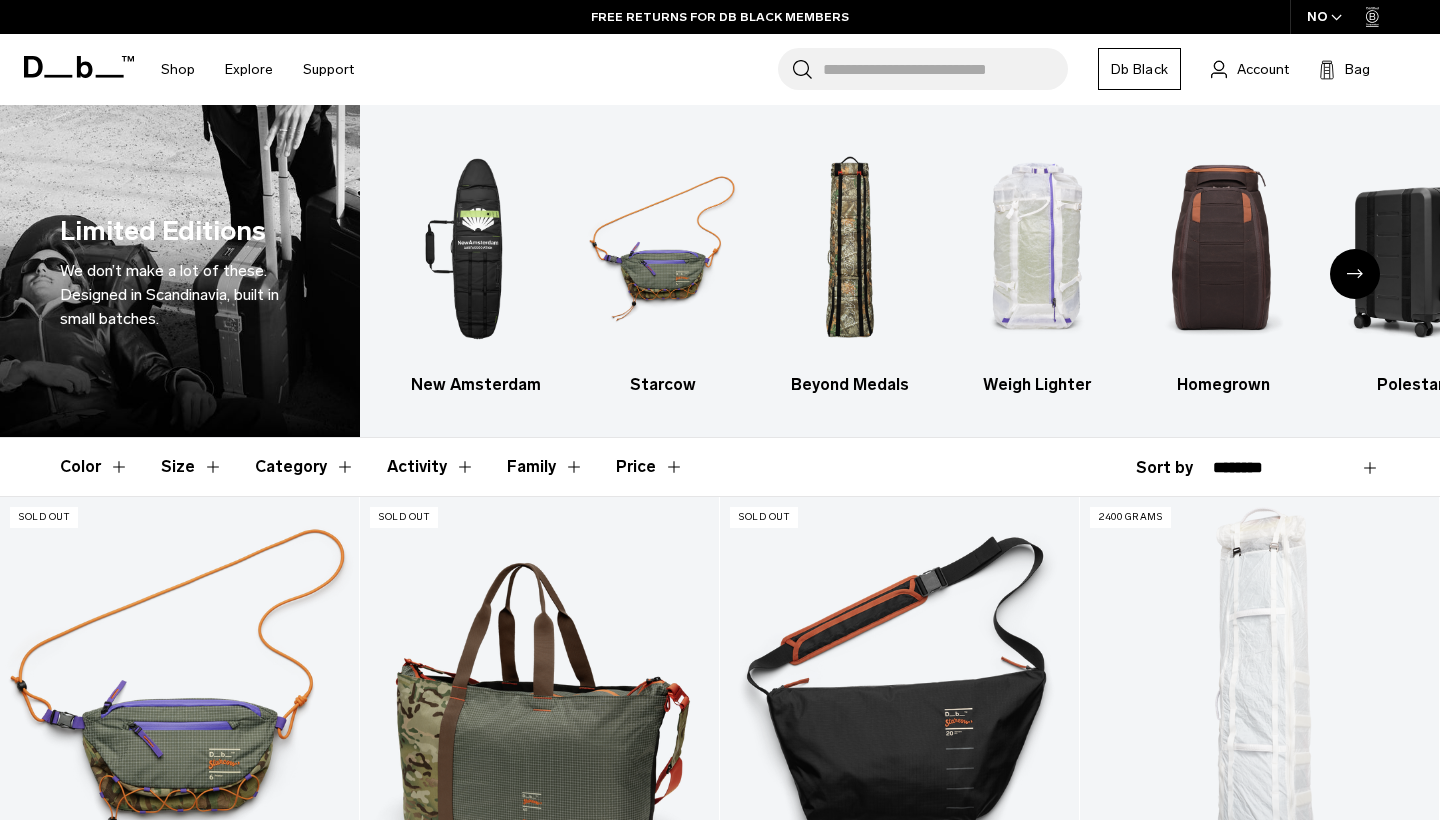 click 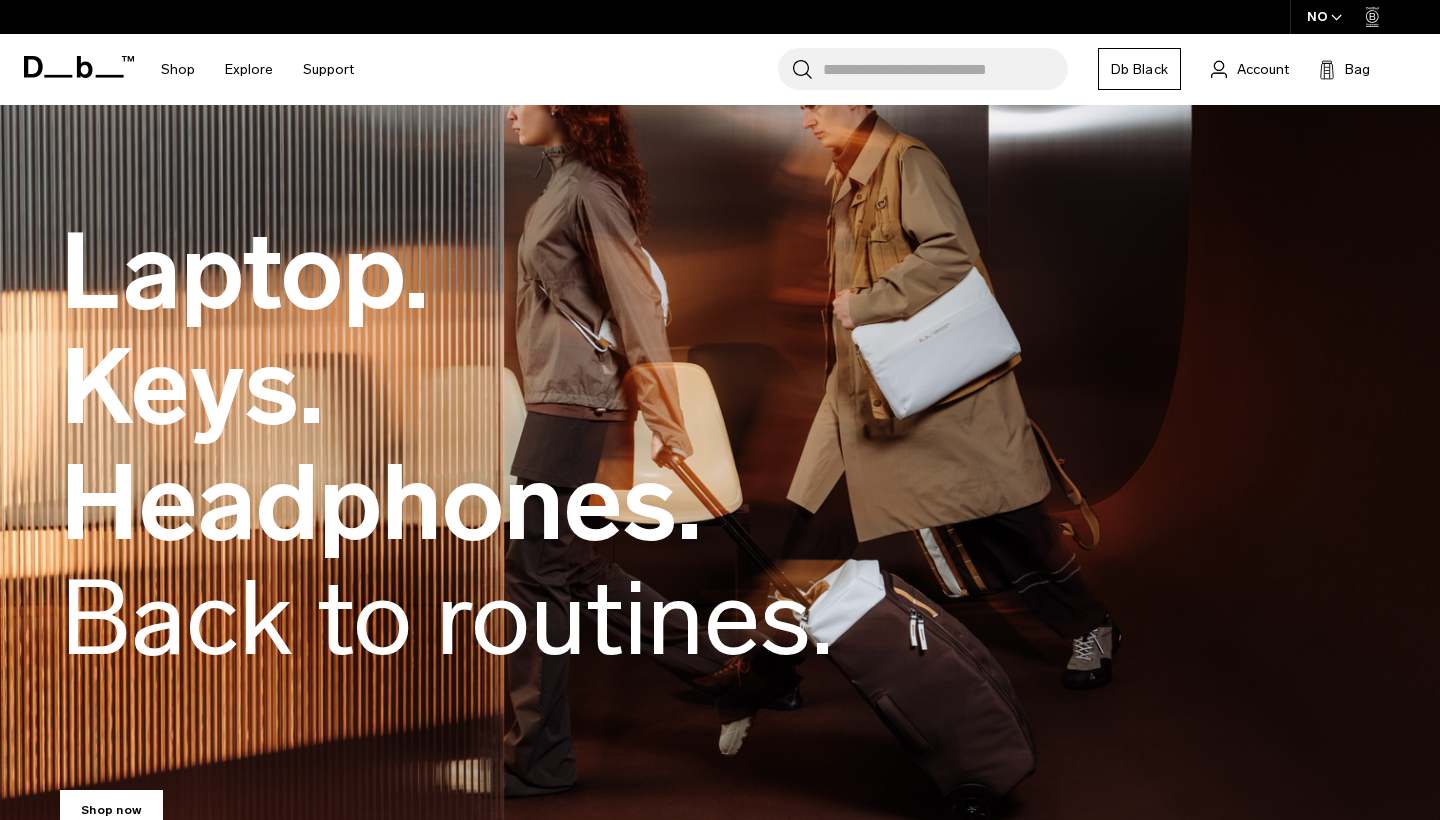 scroll, scrollTop: 0, scrollLeft: 0, axis: both 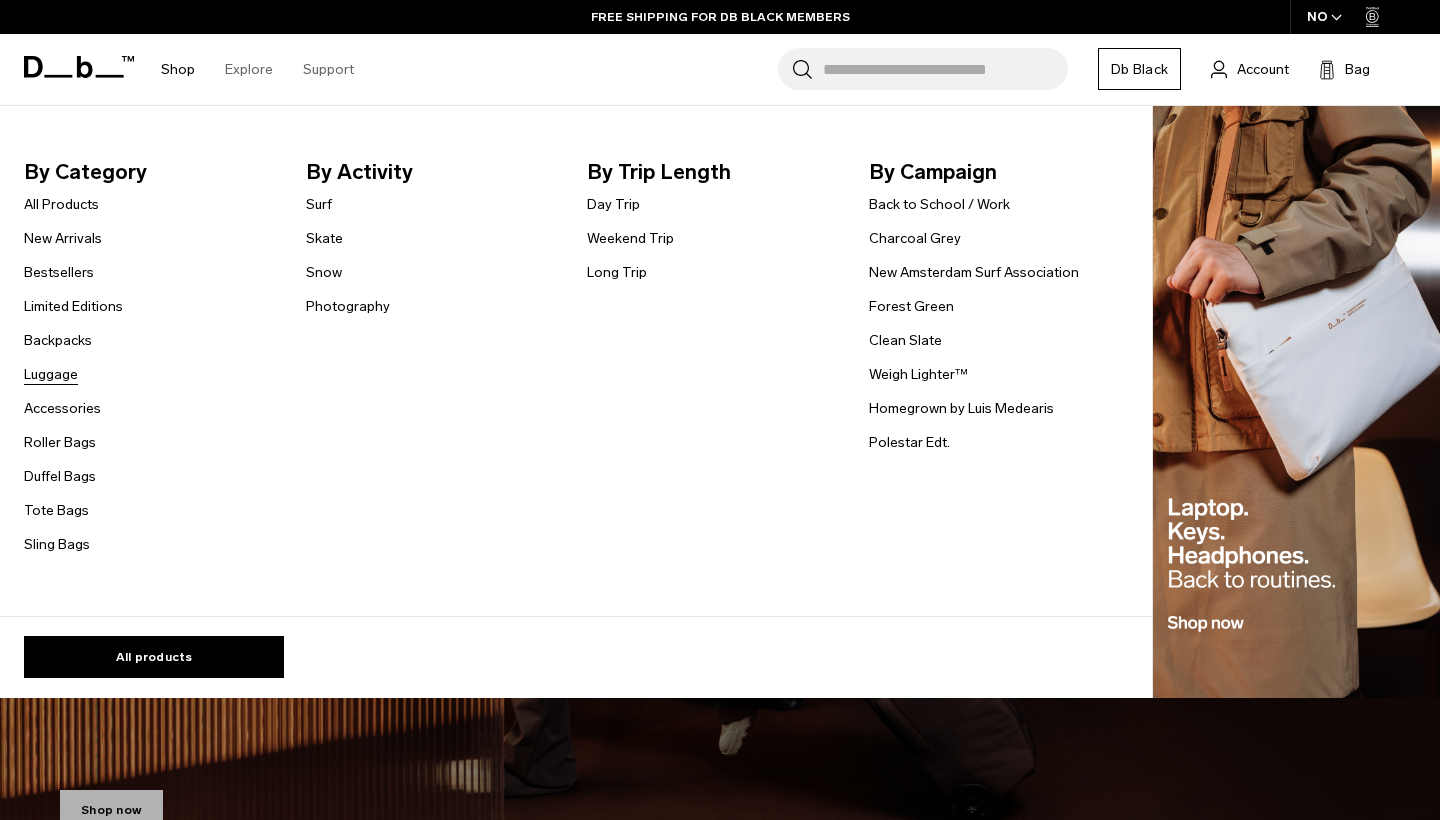 click on "Luggage" at bounding box center (51, 374) 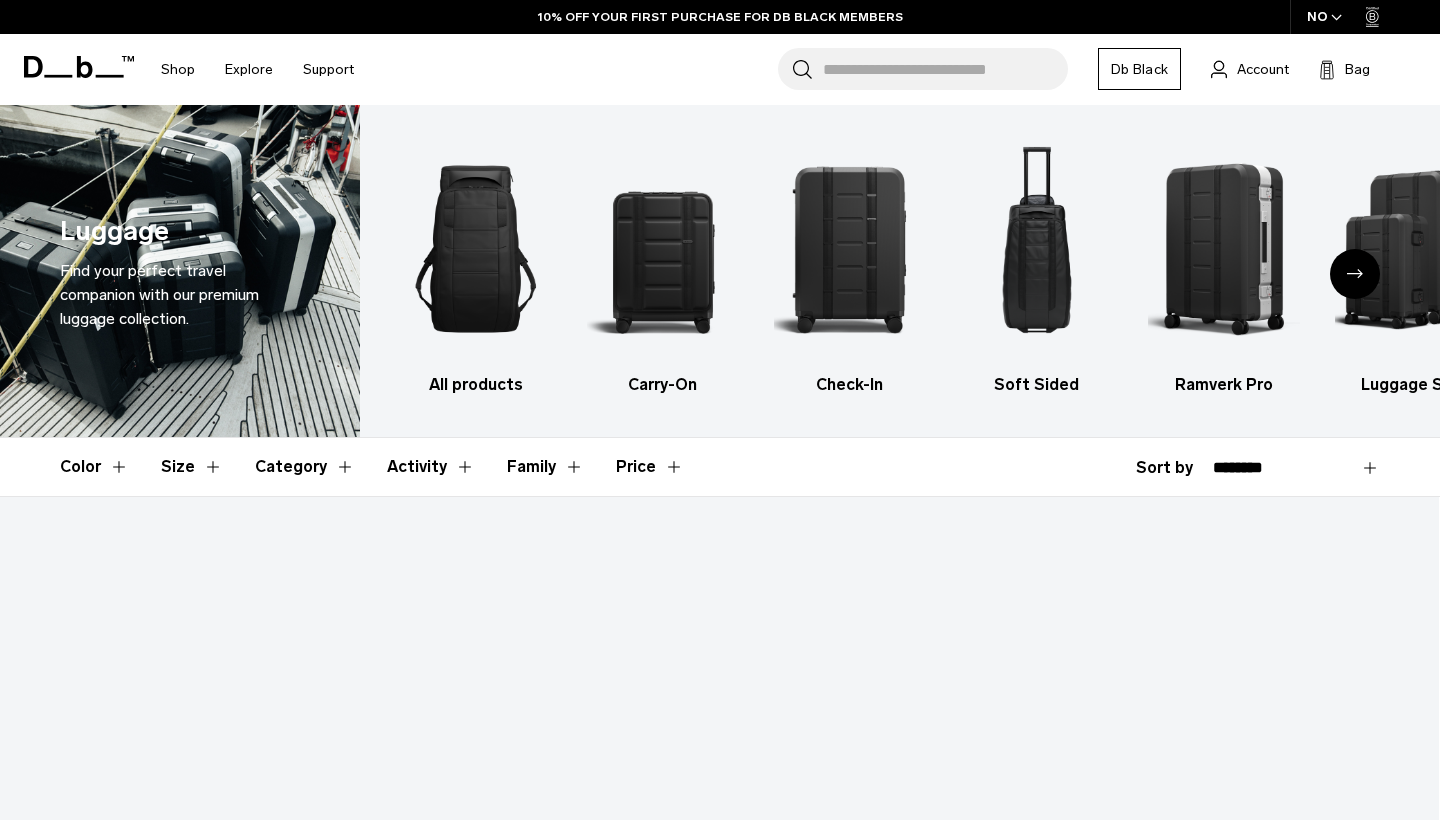 scroll, scrollTop: 0, scrollLeft: 0, axis: both 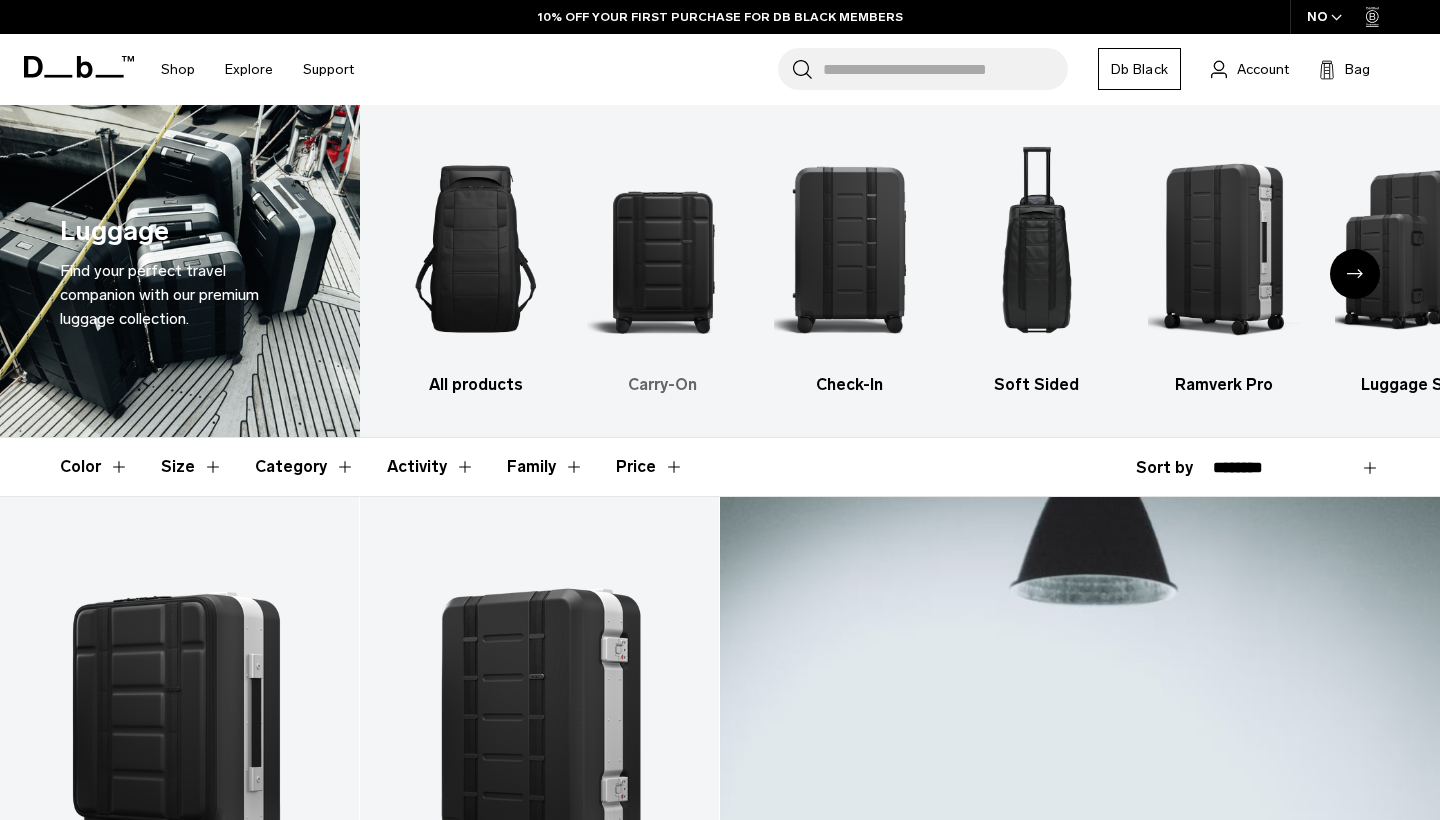 click at bounding box center [663, 249] 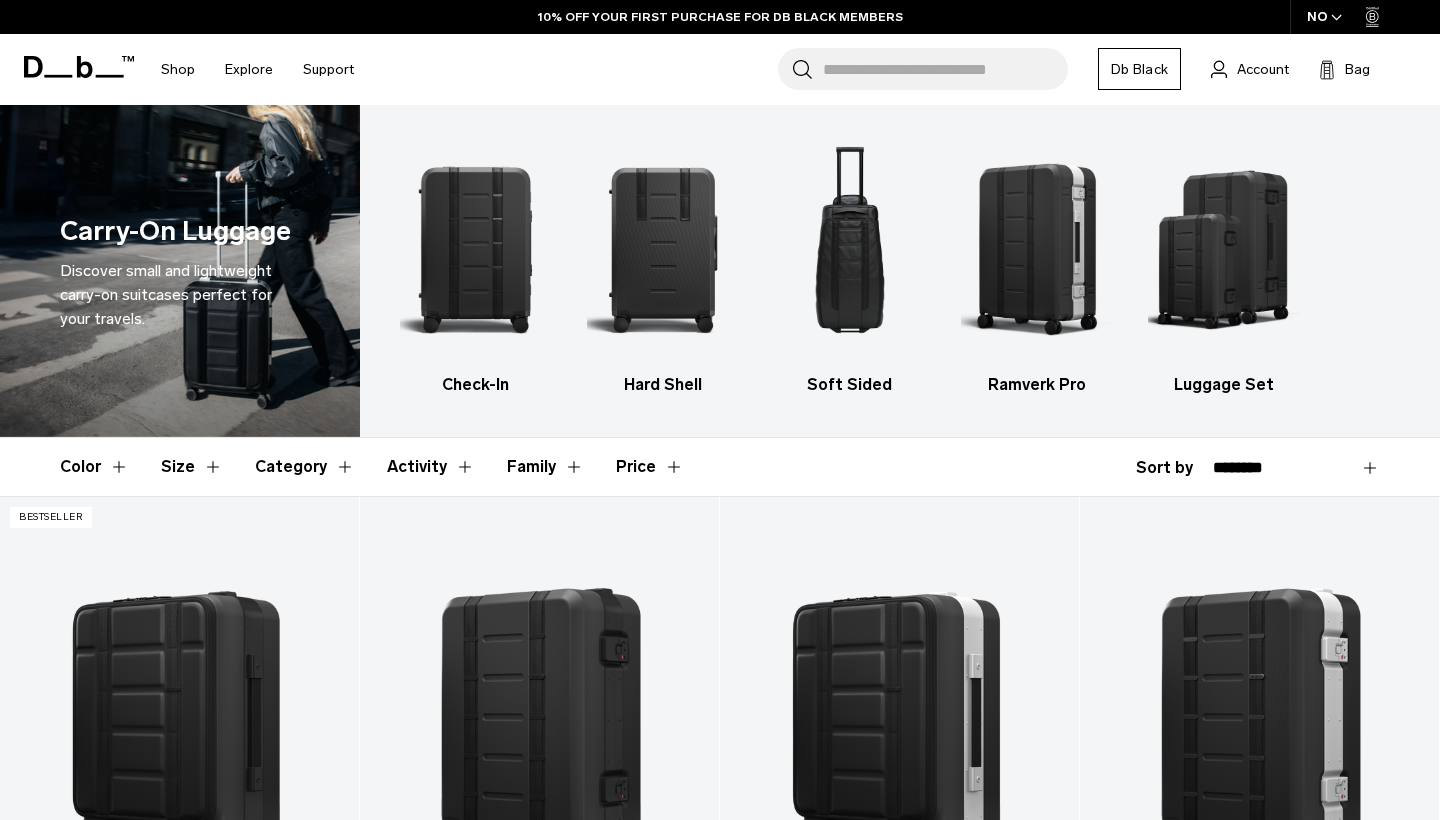 scroll, scrollTop: 0, scrollLeft: 0, axis: both 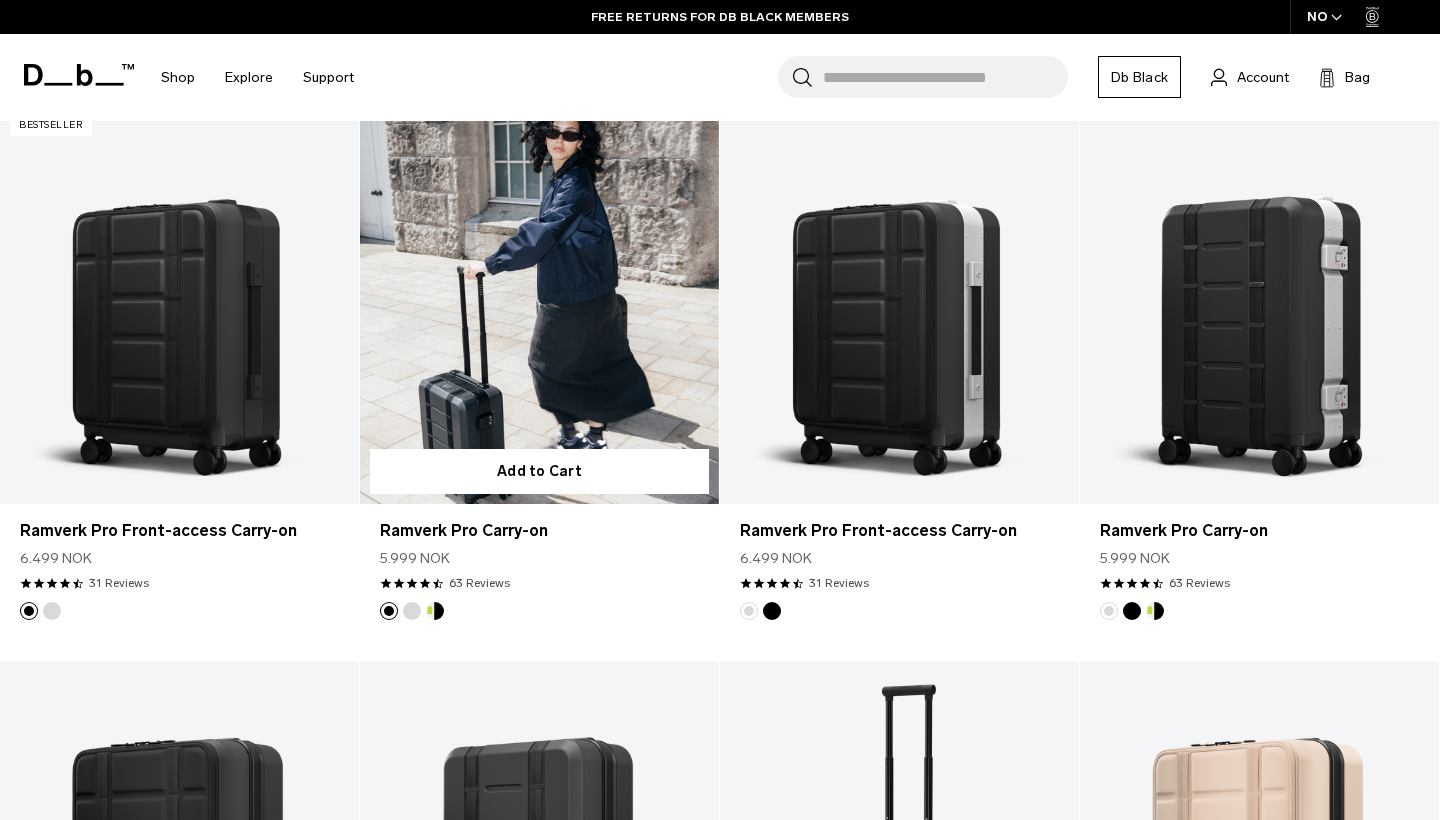 click at bounding box center (539, 304) 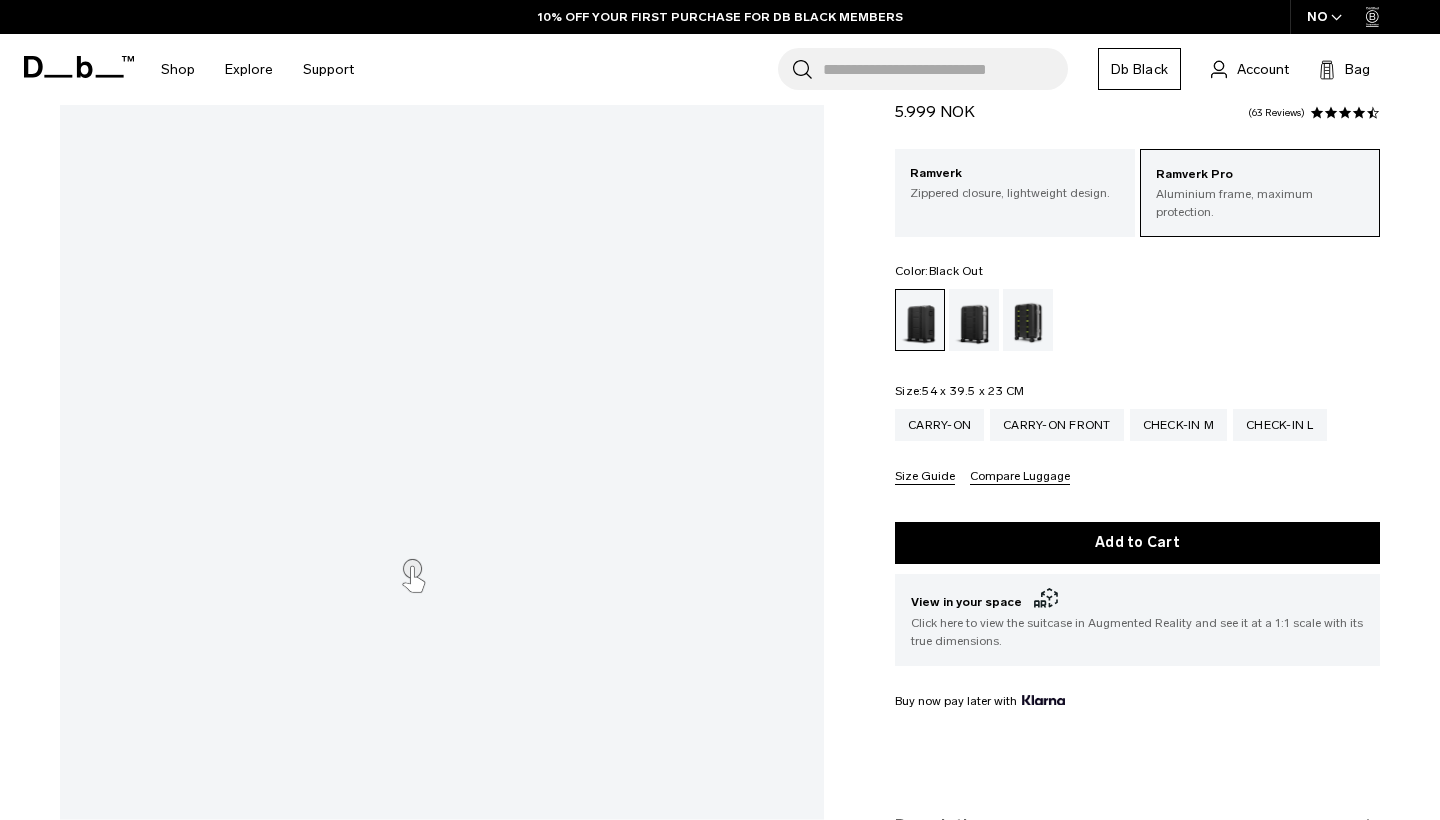 scroll, scrollTop: 135, scrollLeft: 0, axis: vertical 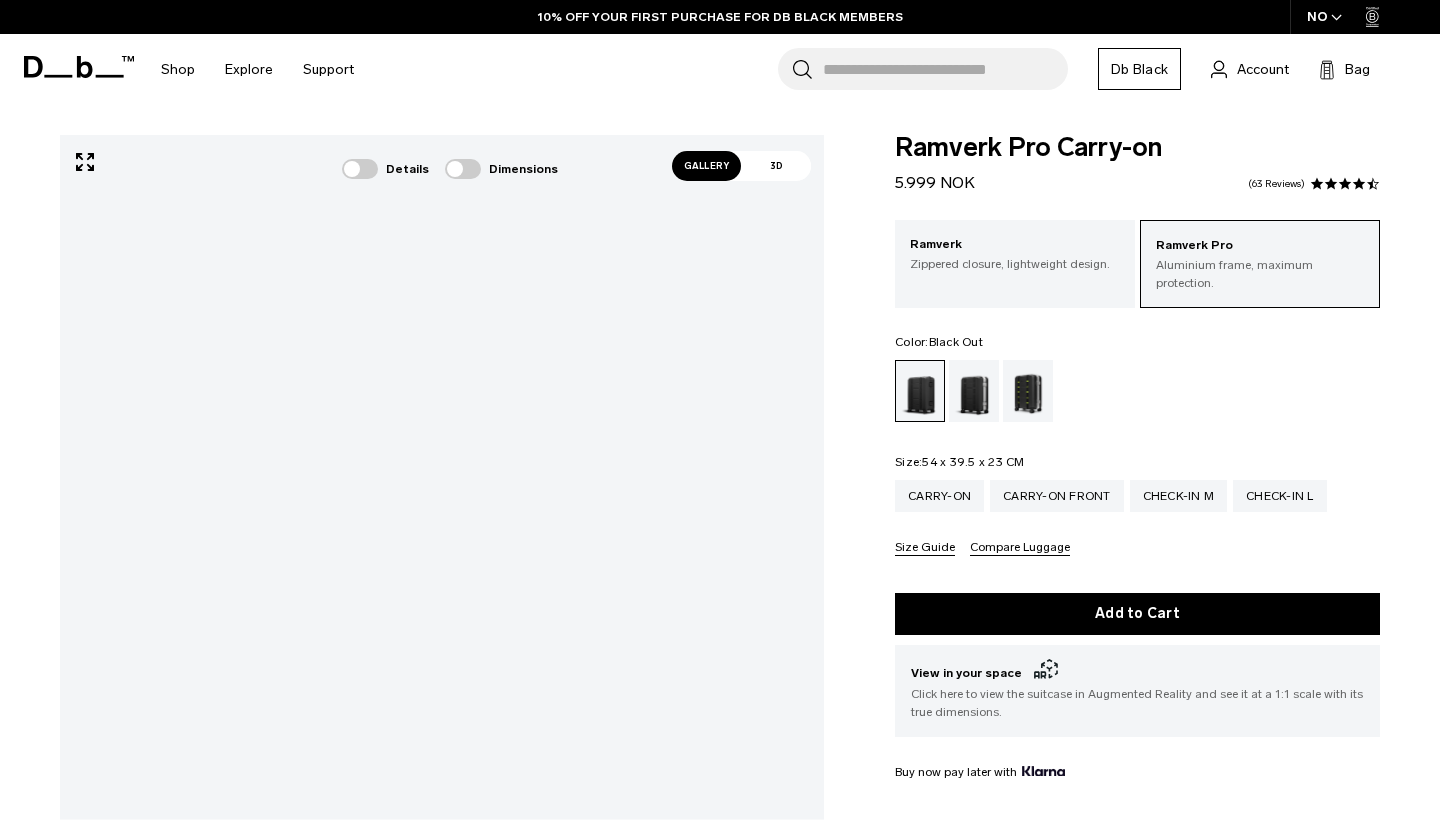 click on "Gallery" at bounding box center [707, 166] 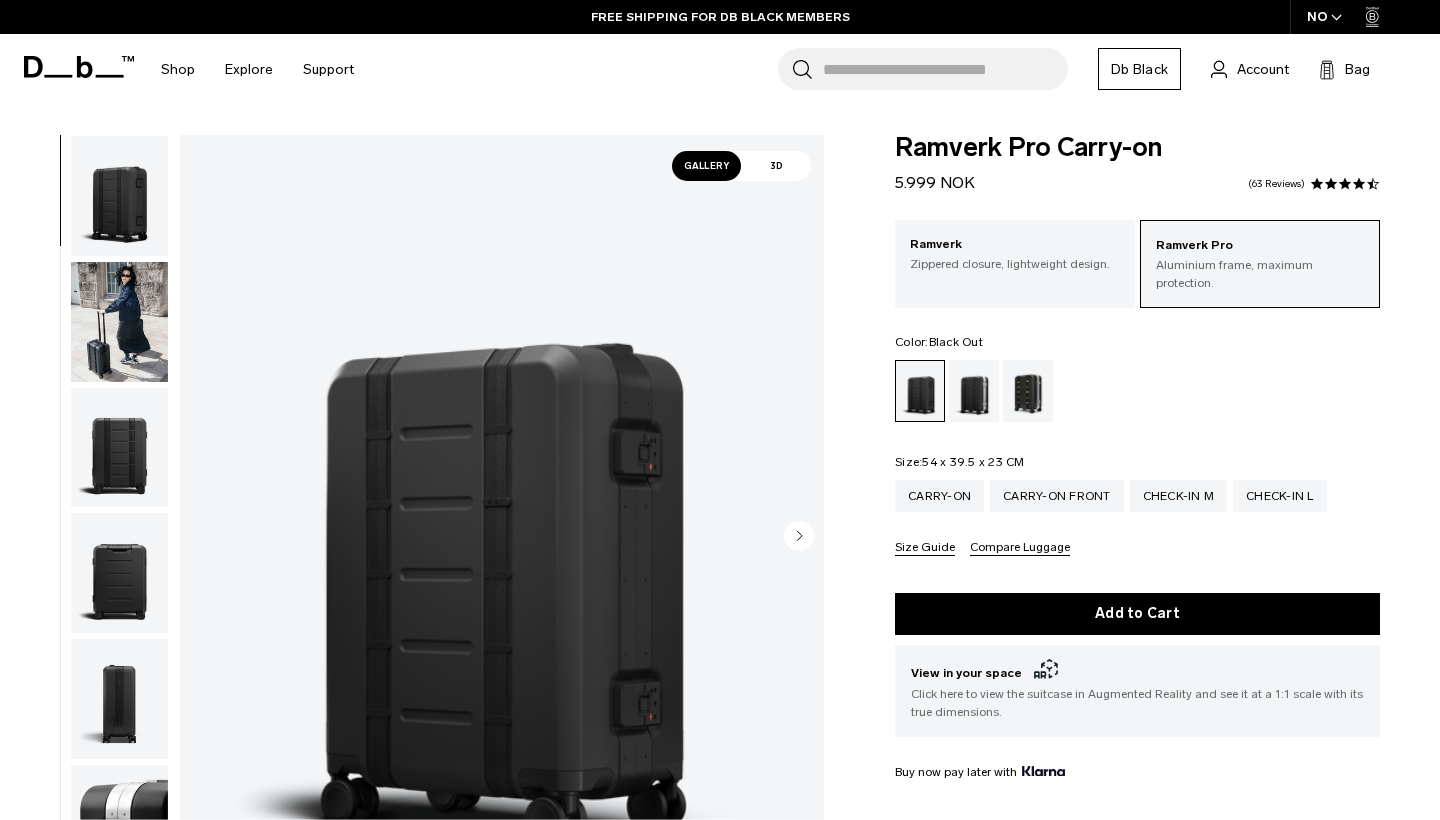 click at bounding box center (119, 448) 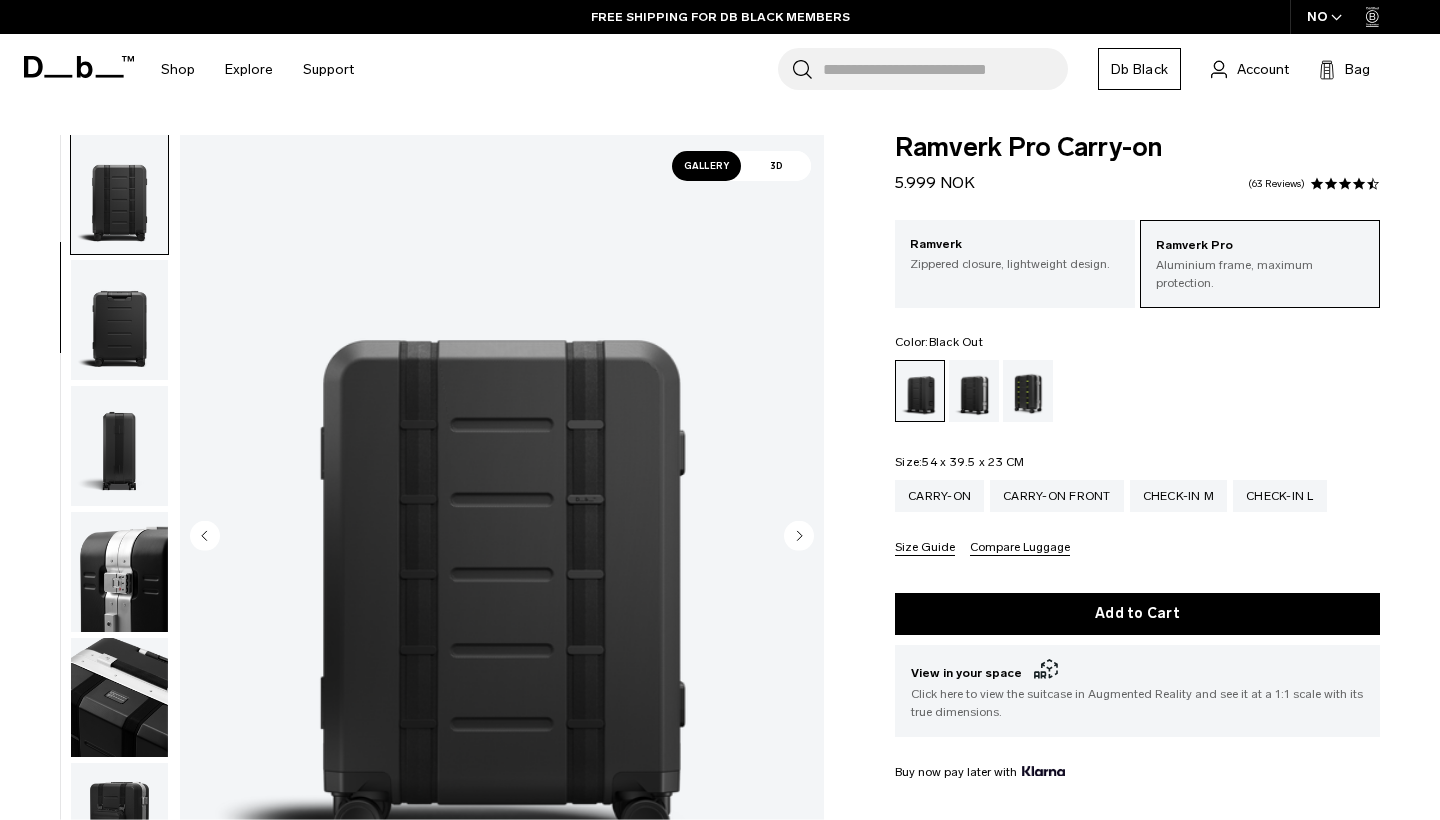 scroll, scrollTop: 255, scrollLeft: 0, axis: vertical 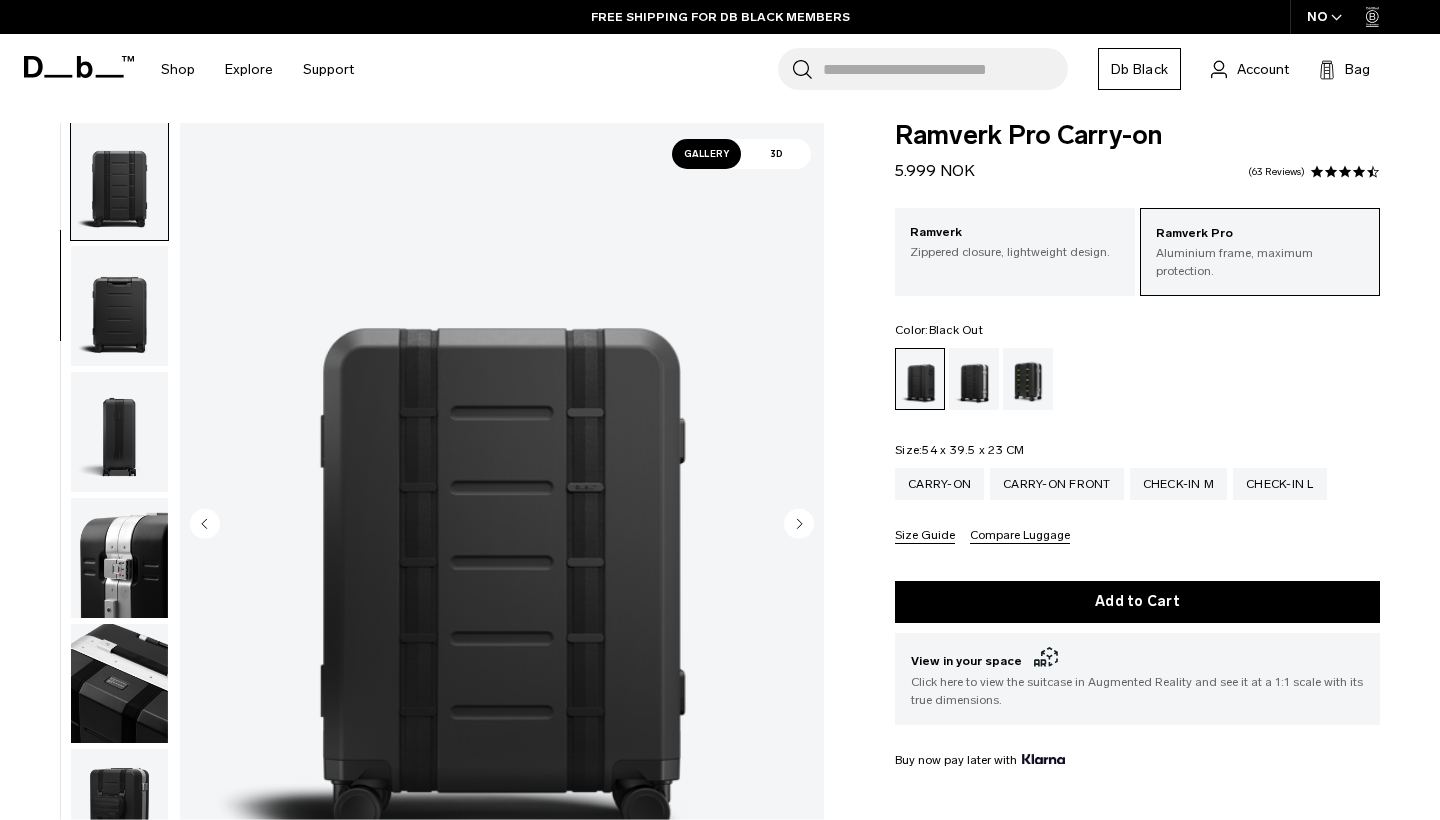 click at bounding box center (119, 432) 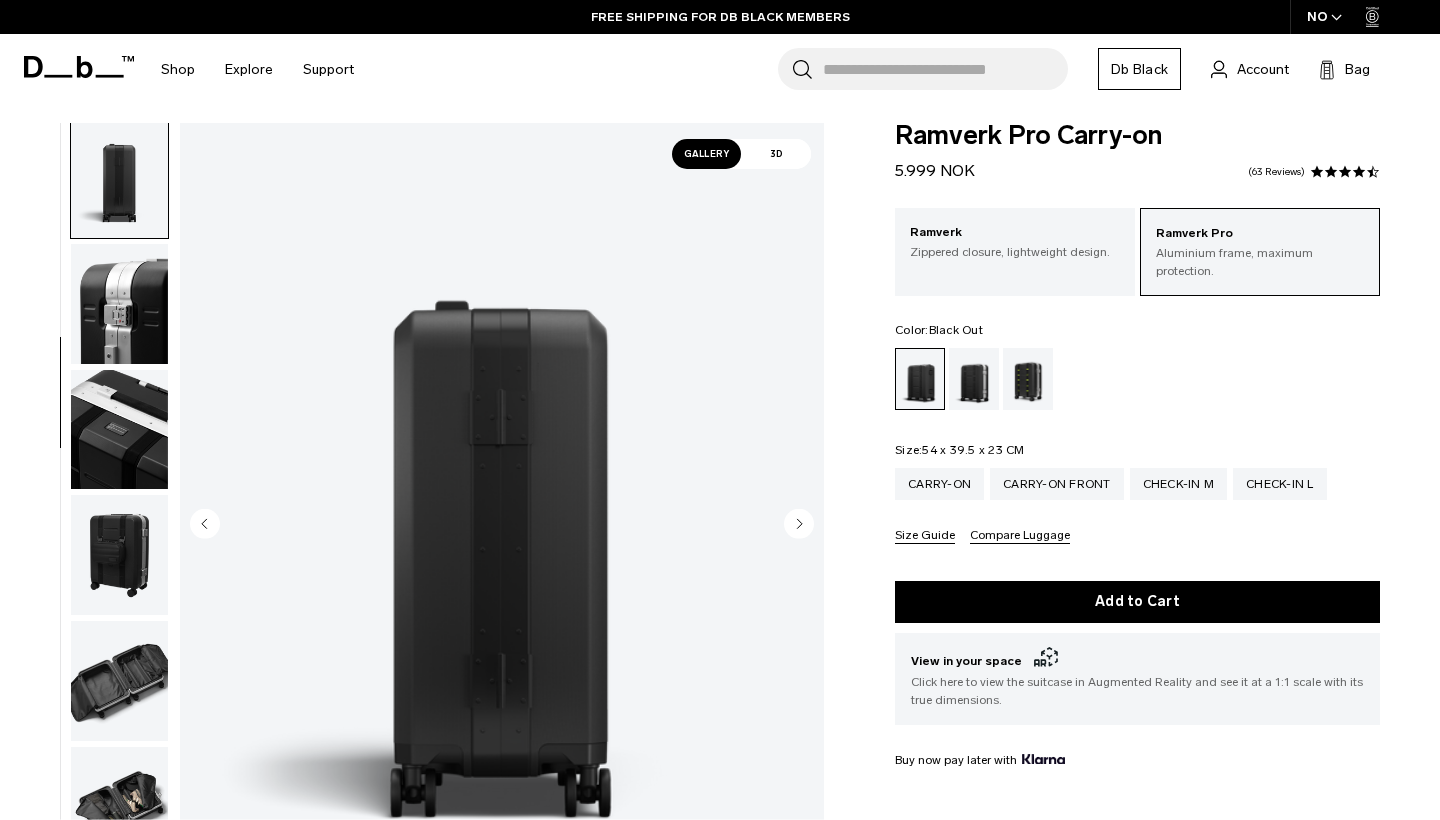 click at bounding box center [119, 430] 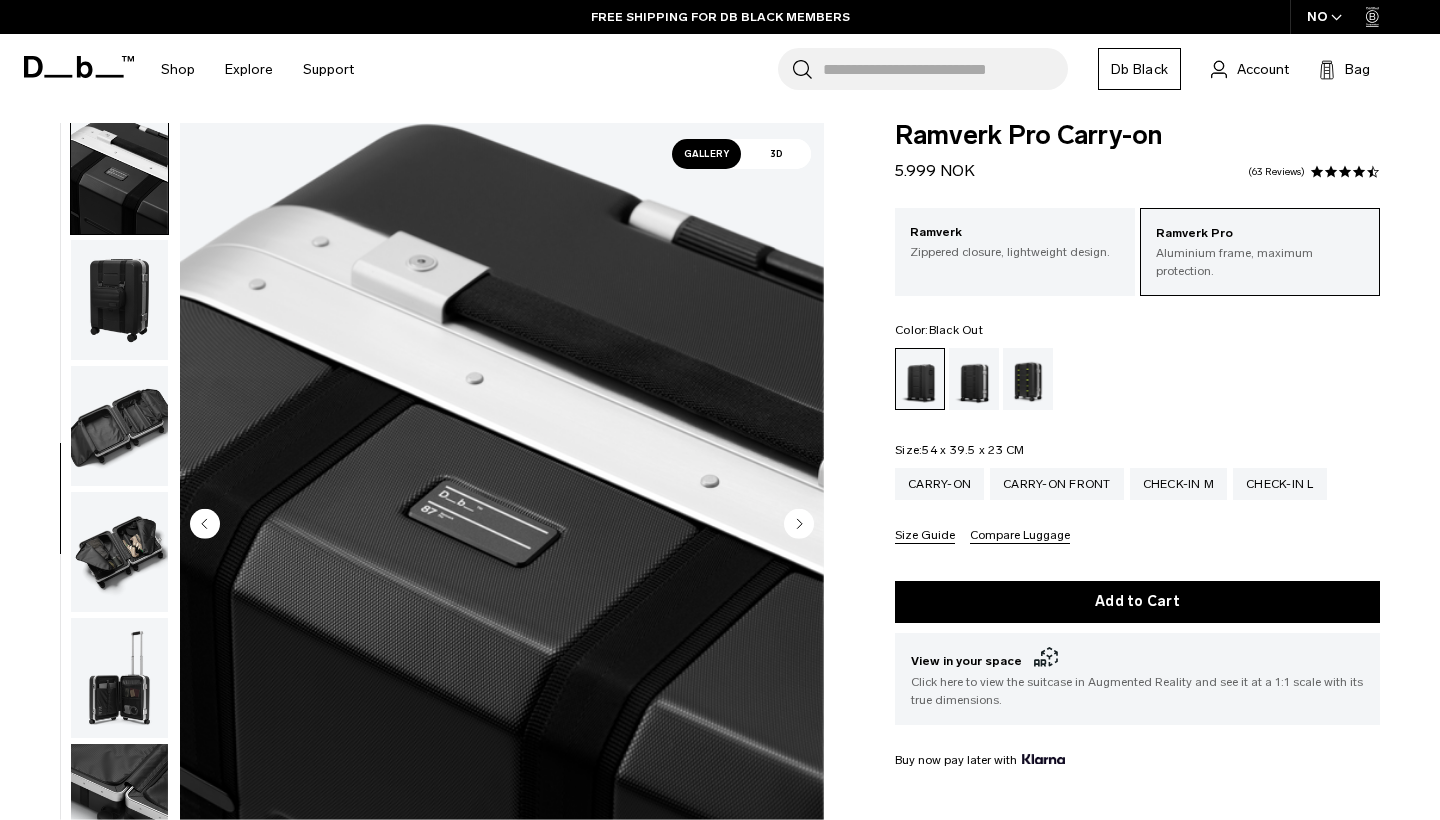 click at bounding box center (119, 300) 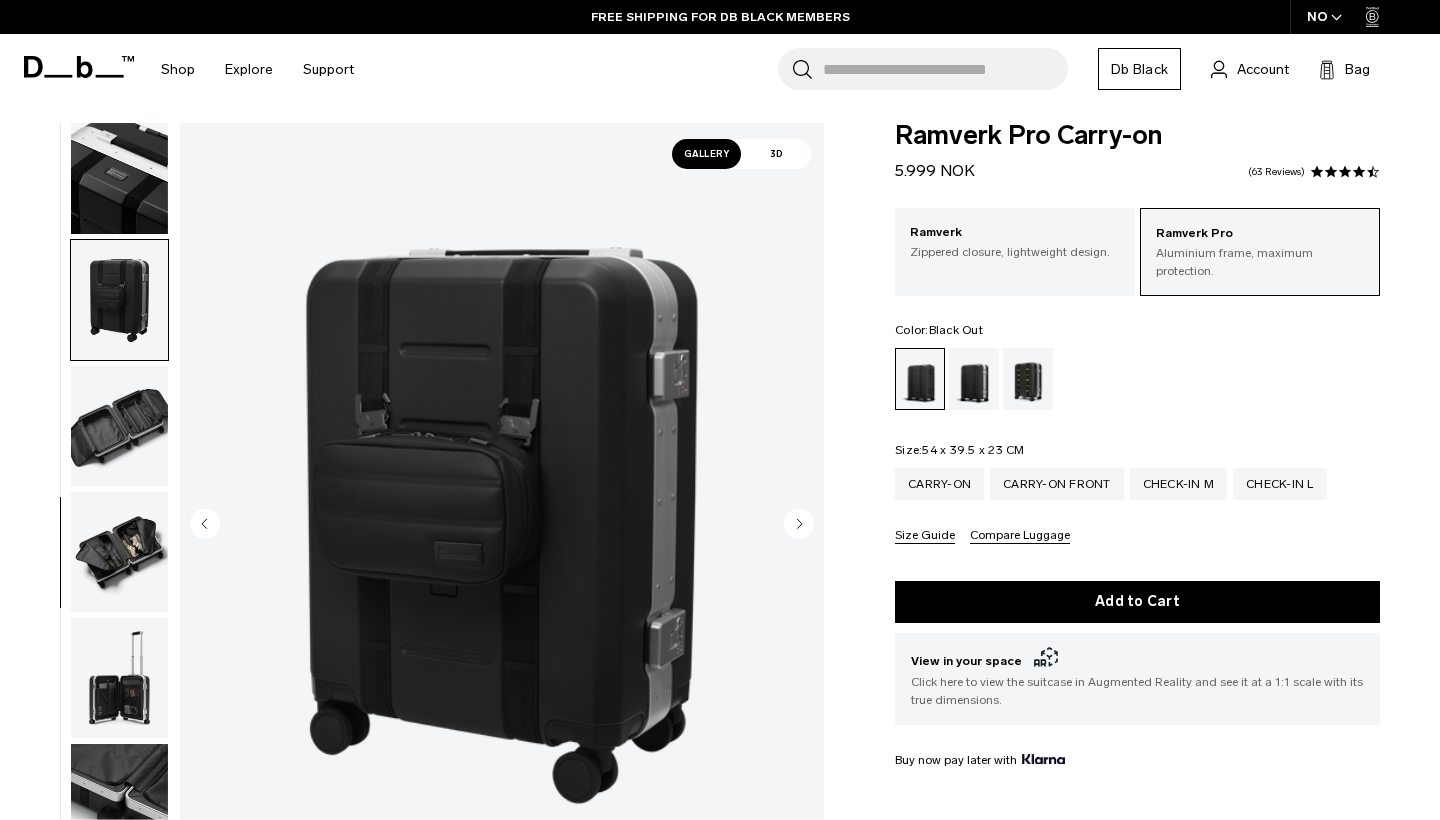 scroll, scrollTop: 891, scrollLeft: 0, axis: vertical 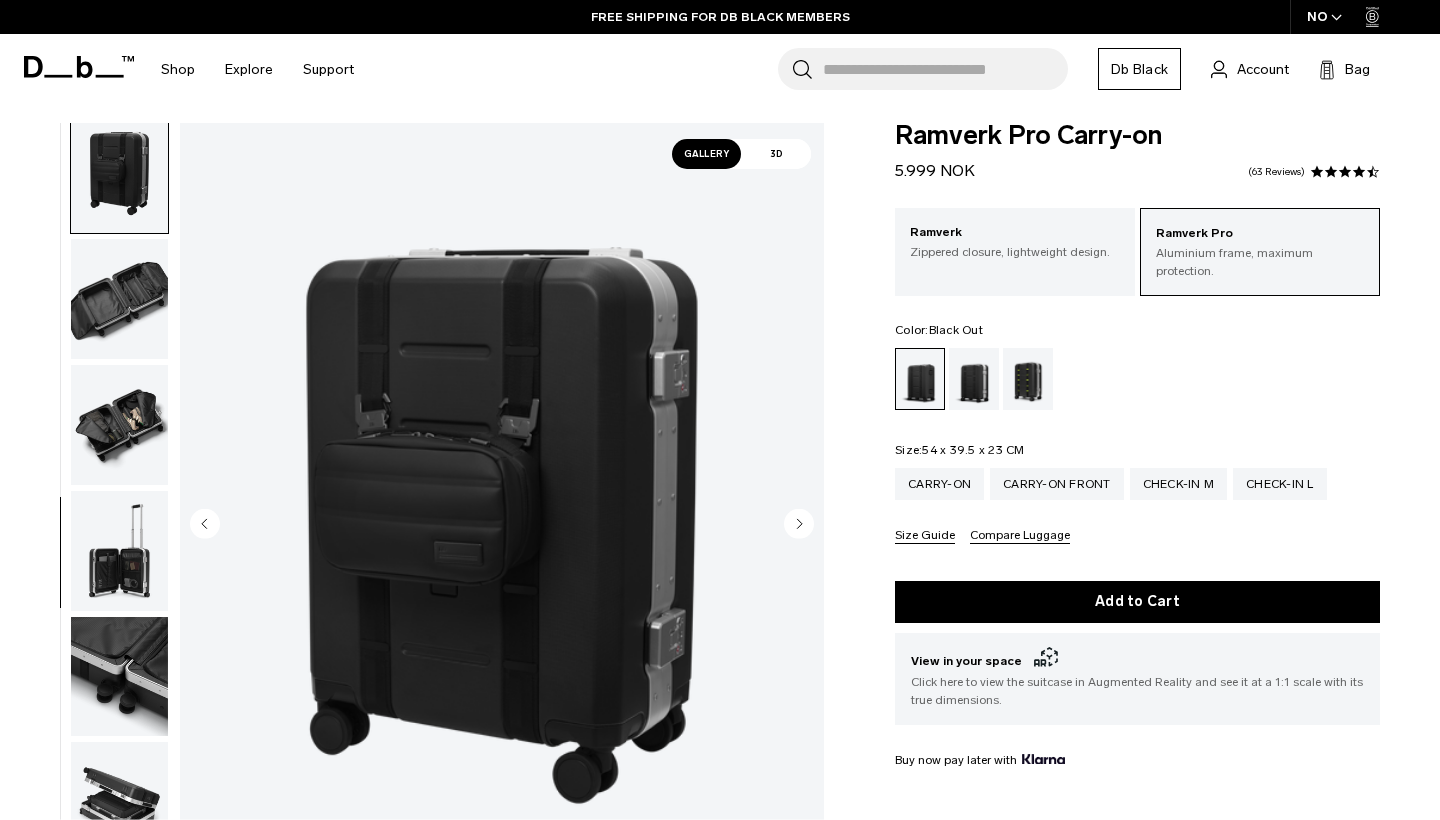 click at bounding box center [119, 299] 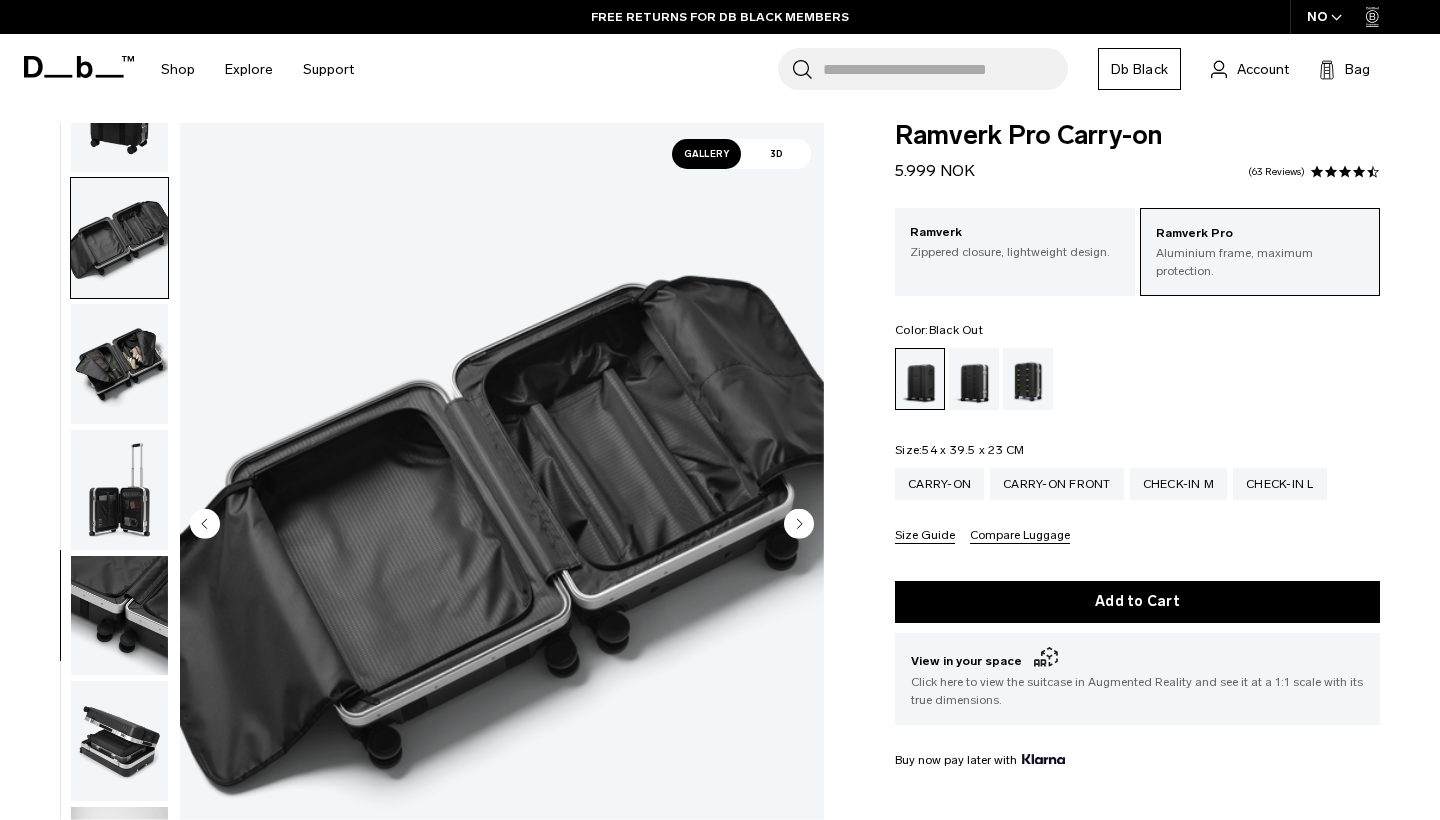 click at bounding box center [119, 364] 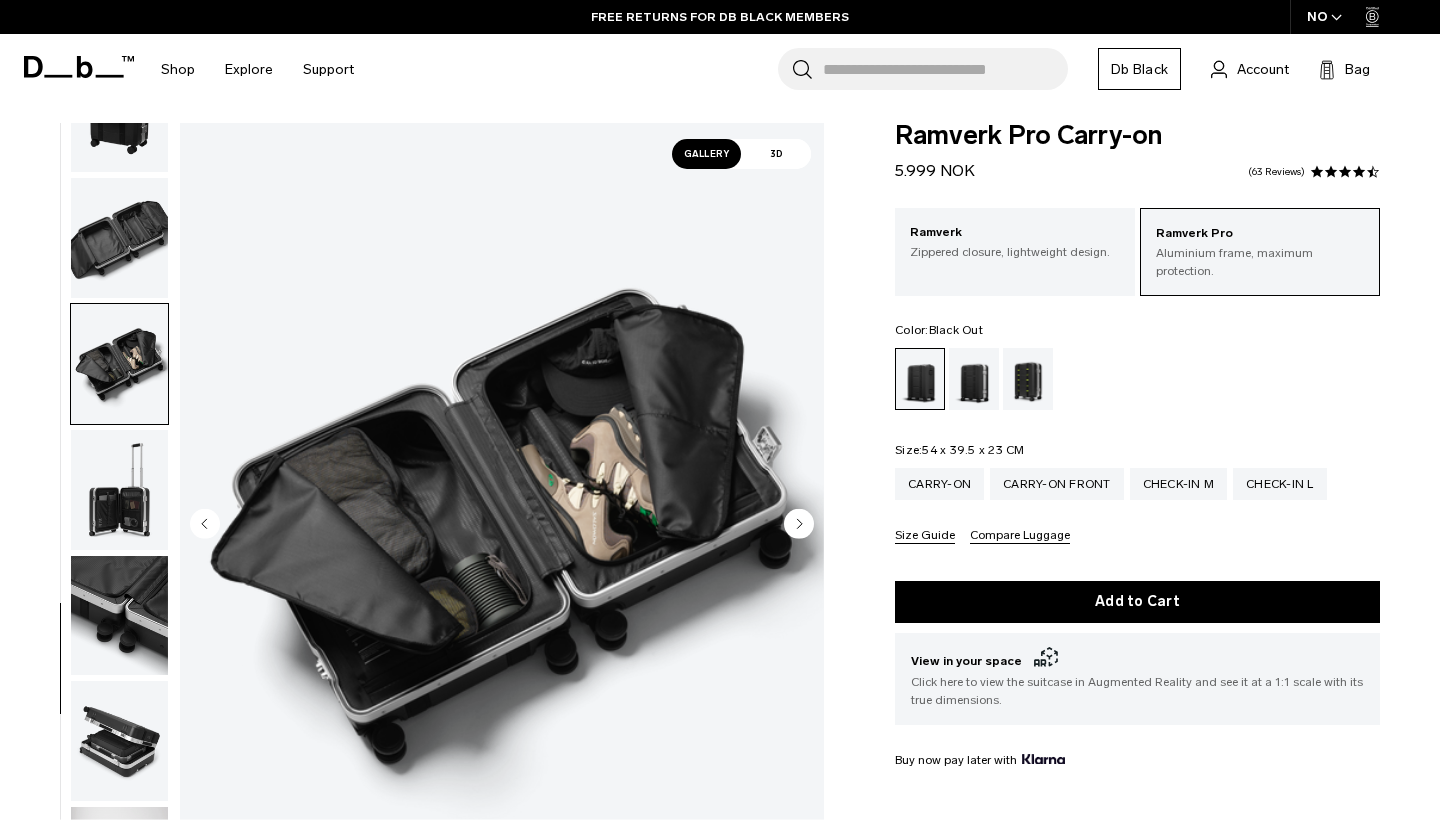 click at bounding box center (119, 490) 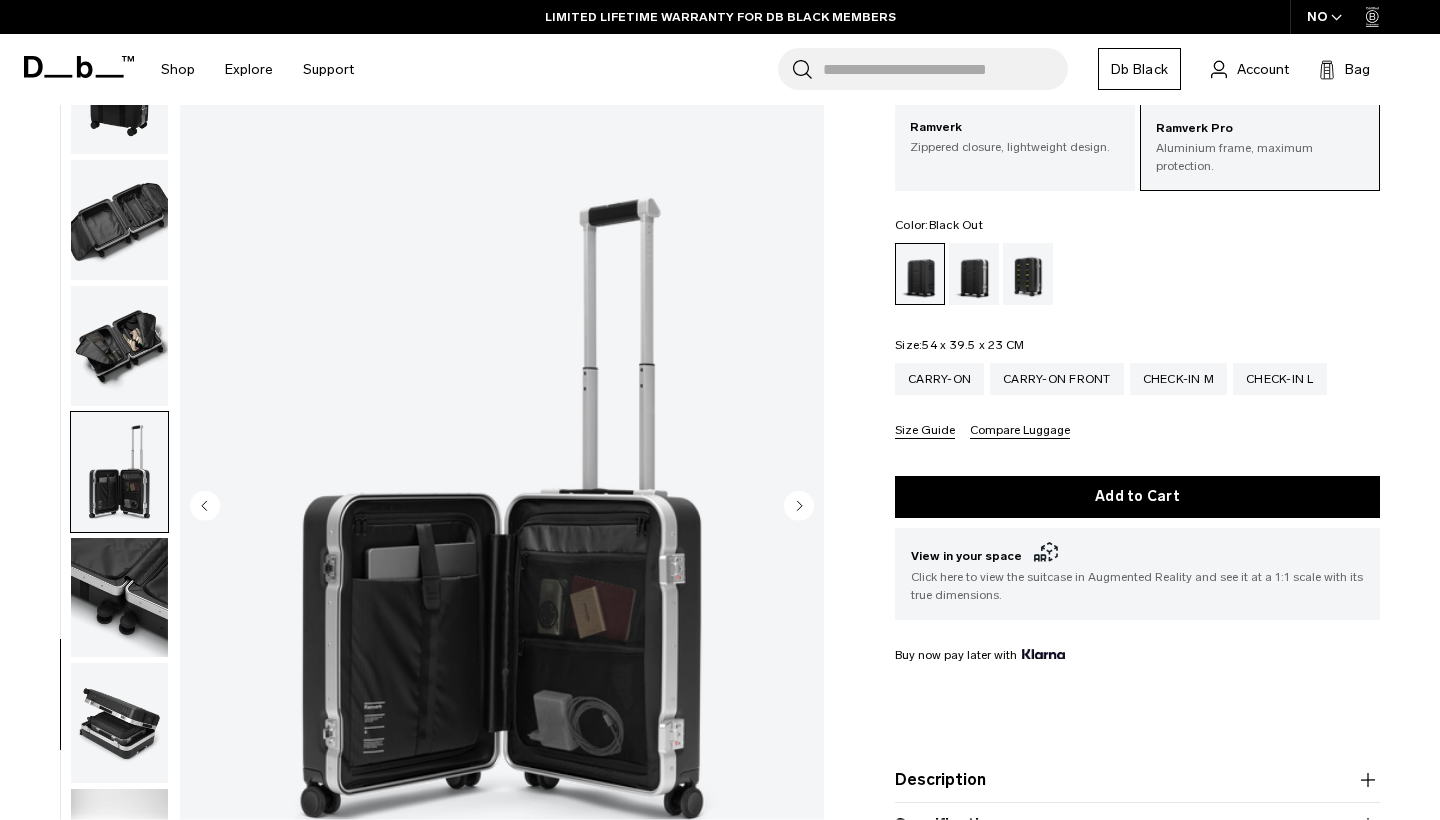 scroll, scrollTop: 118, scrollLeft: 0, axis: vertical 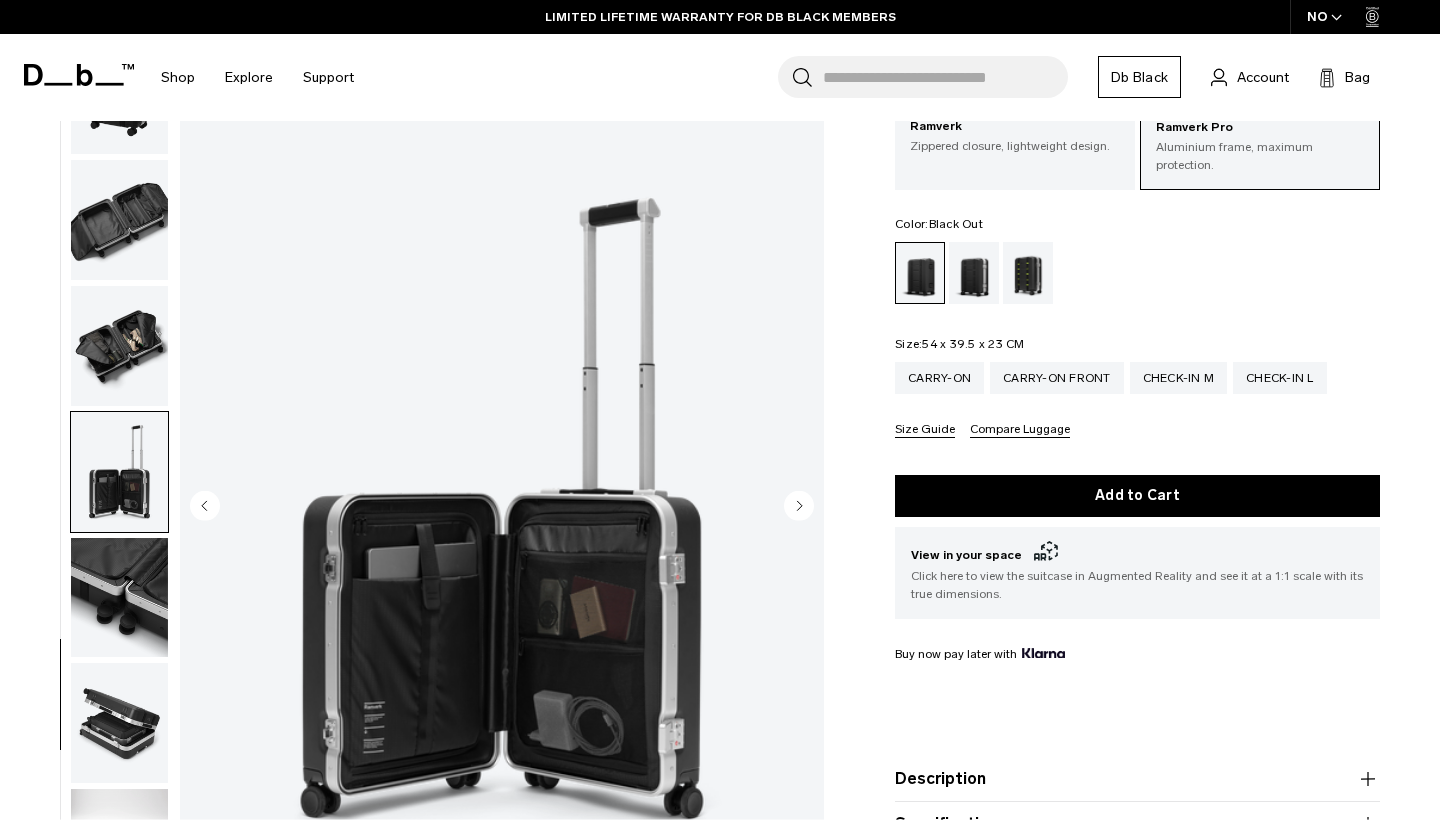 click at bounding box center (119, 598) 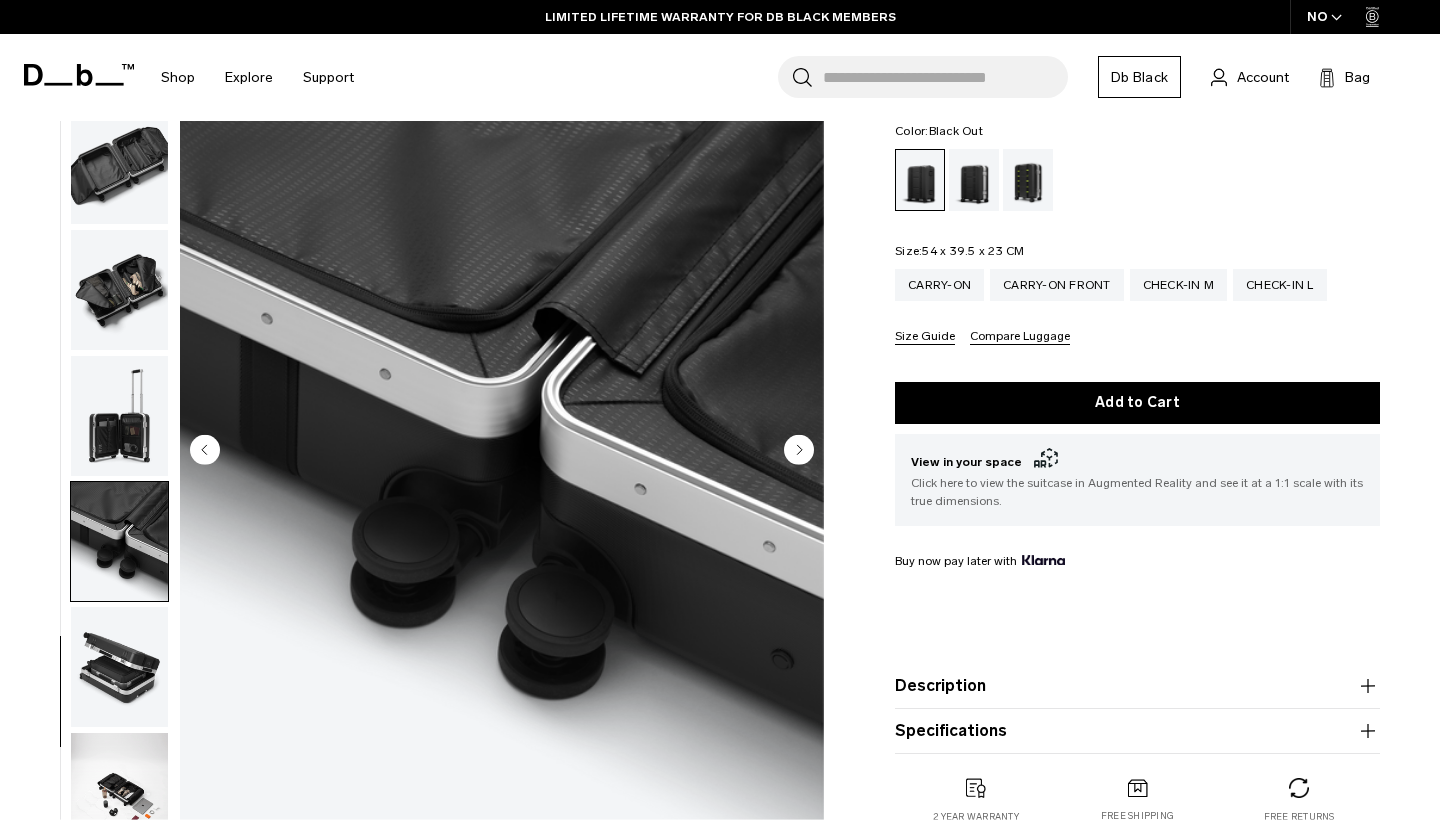 scroll, scrollTop: 215, scrollLeft: 0, axis: vertical 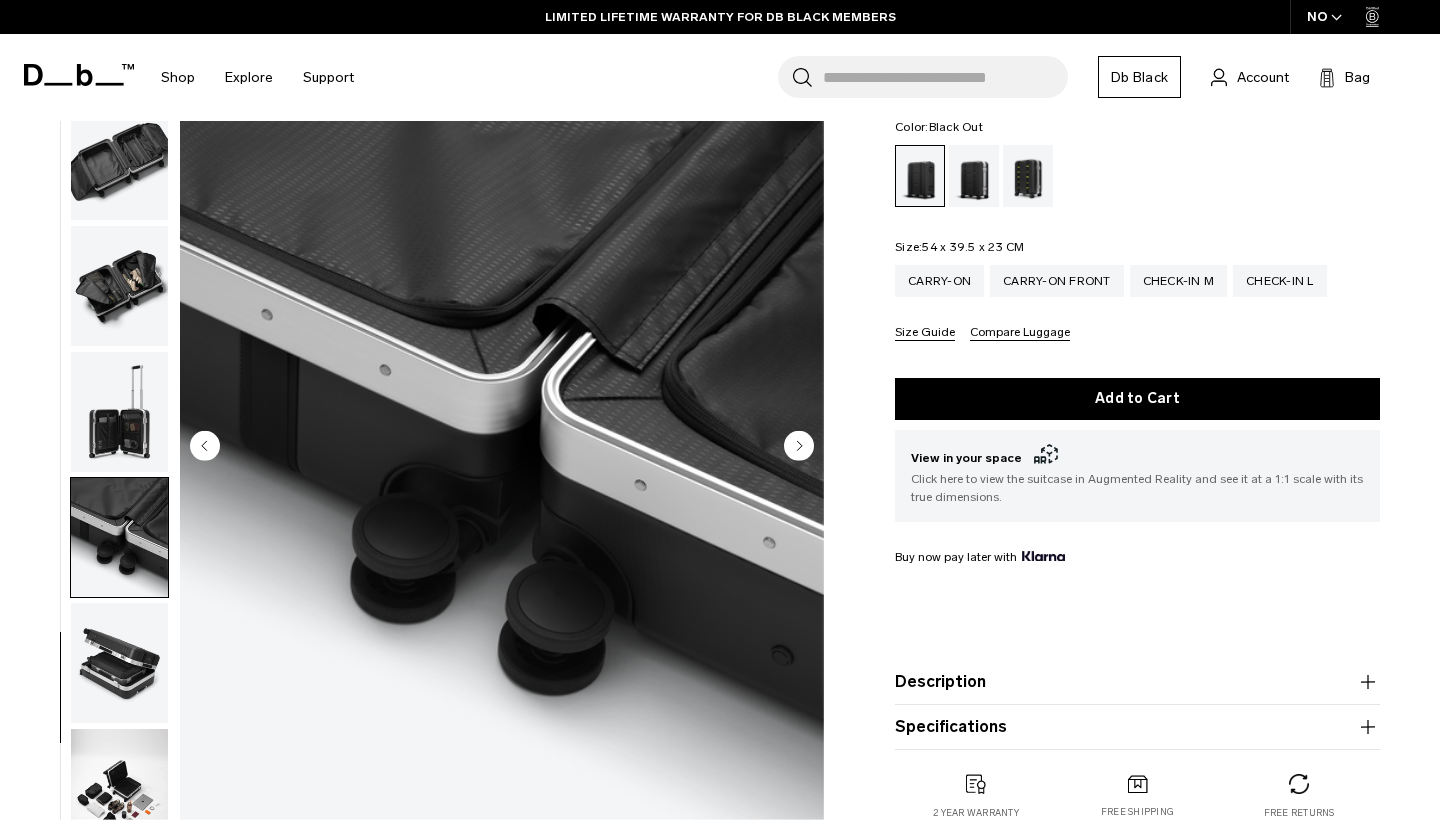click at bounding box center (119, 663) 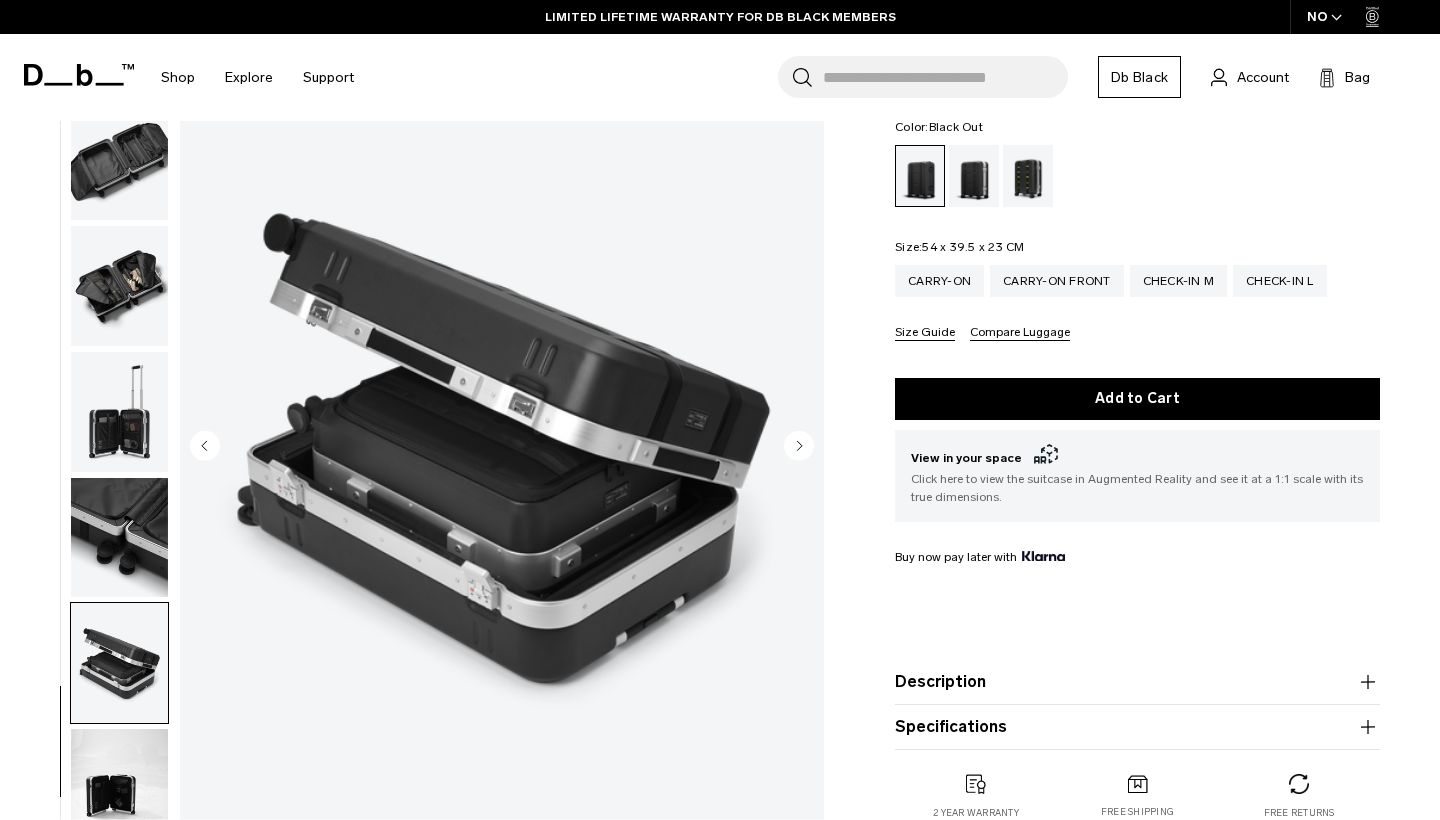 click at bounding box center (119, 789) 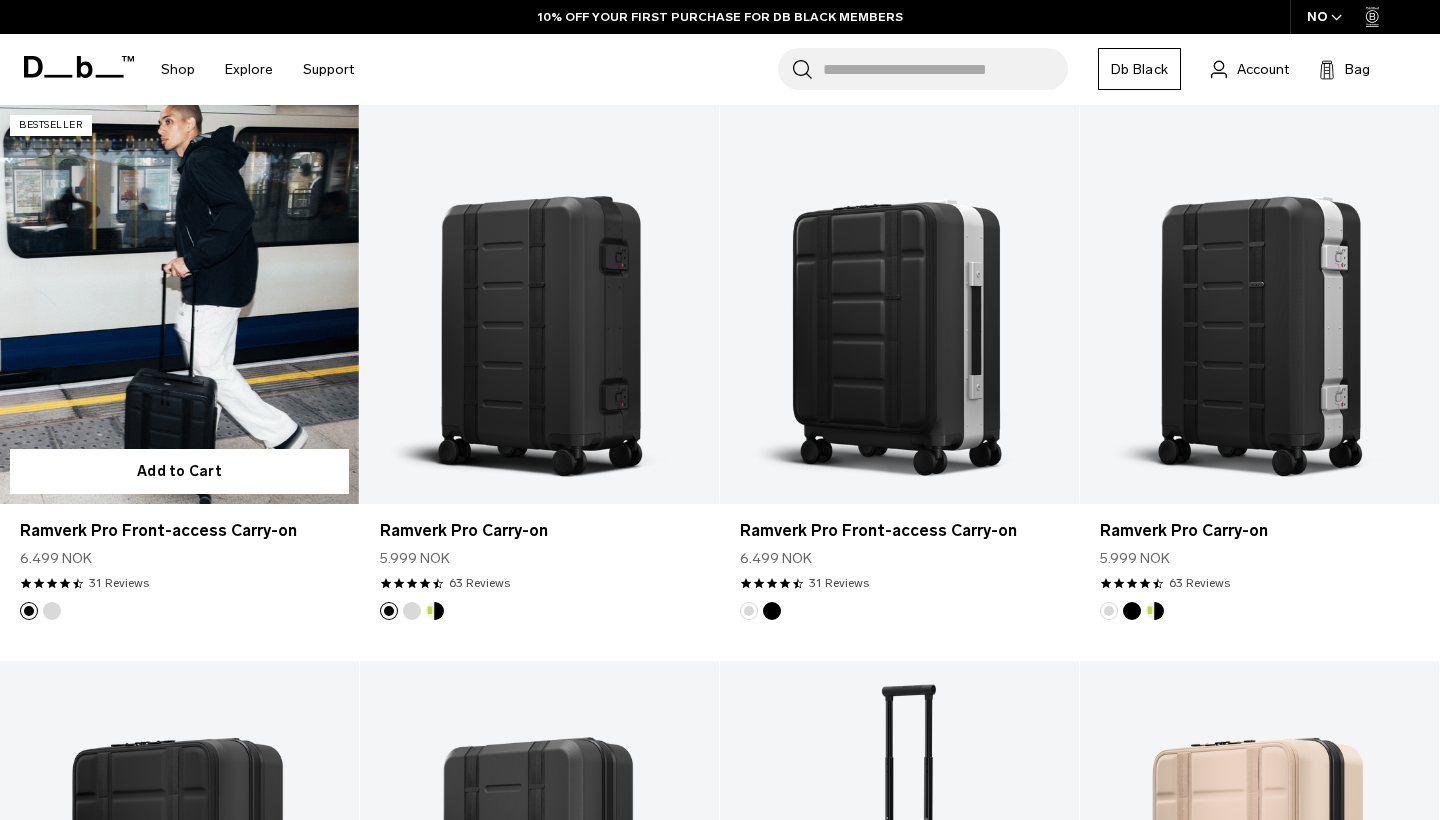 scroll, scrollTop: 392, scrollLeft: 0, axis: vertical 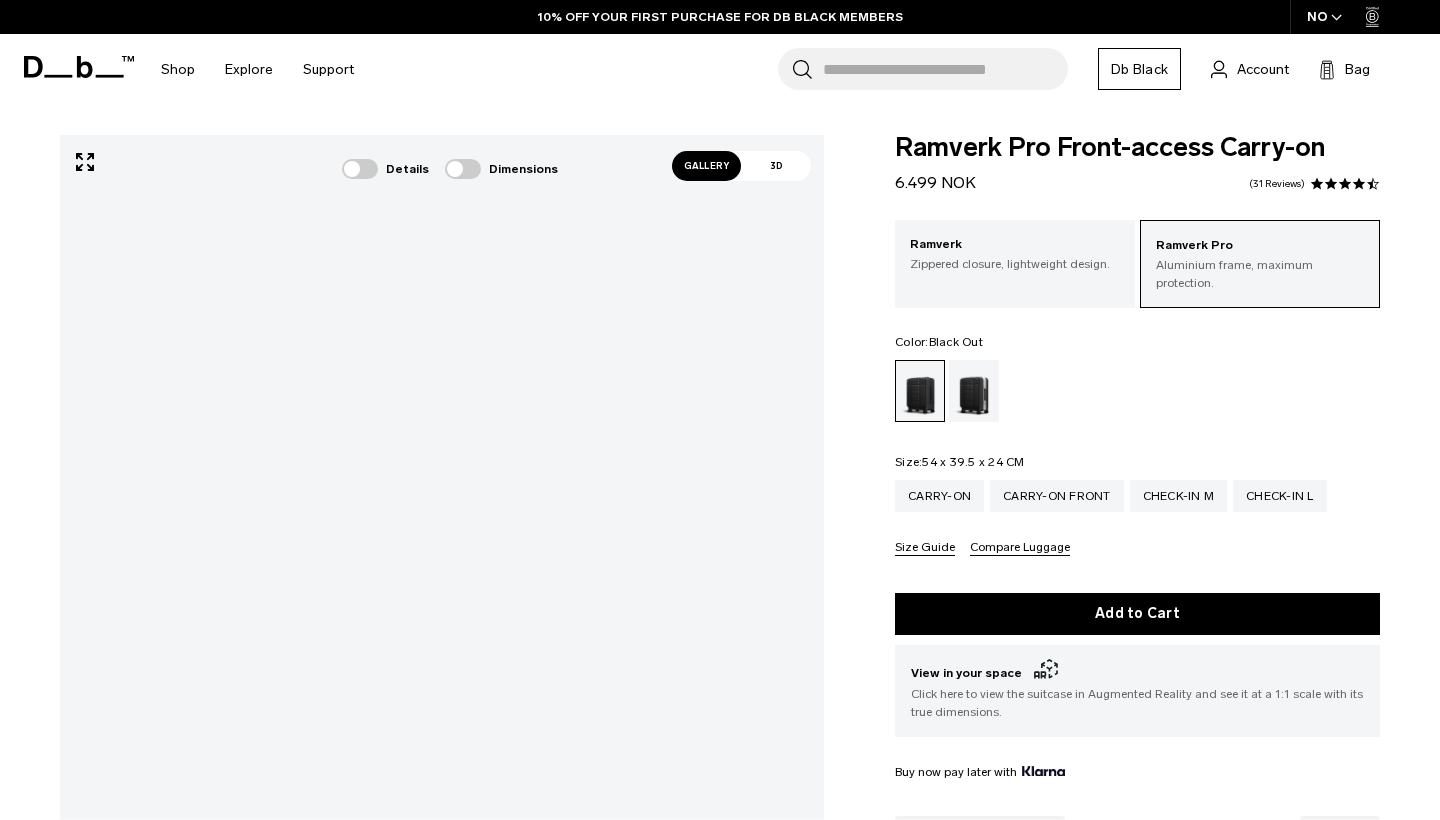 click on "Gallery" at bounding box center (707, 166) 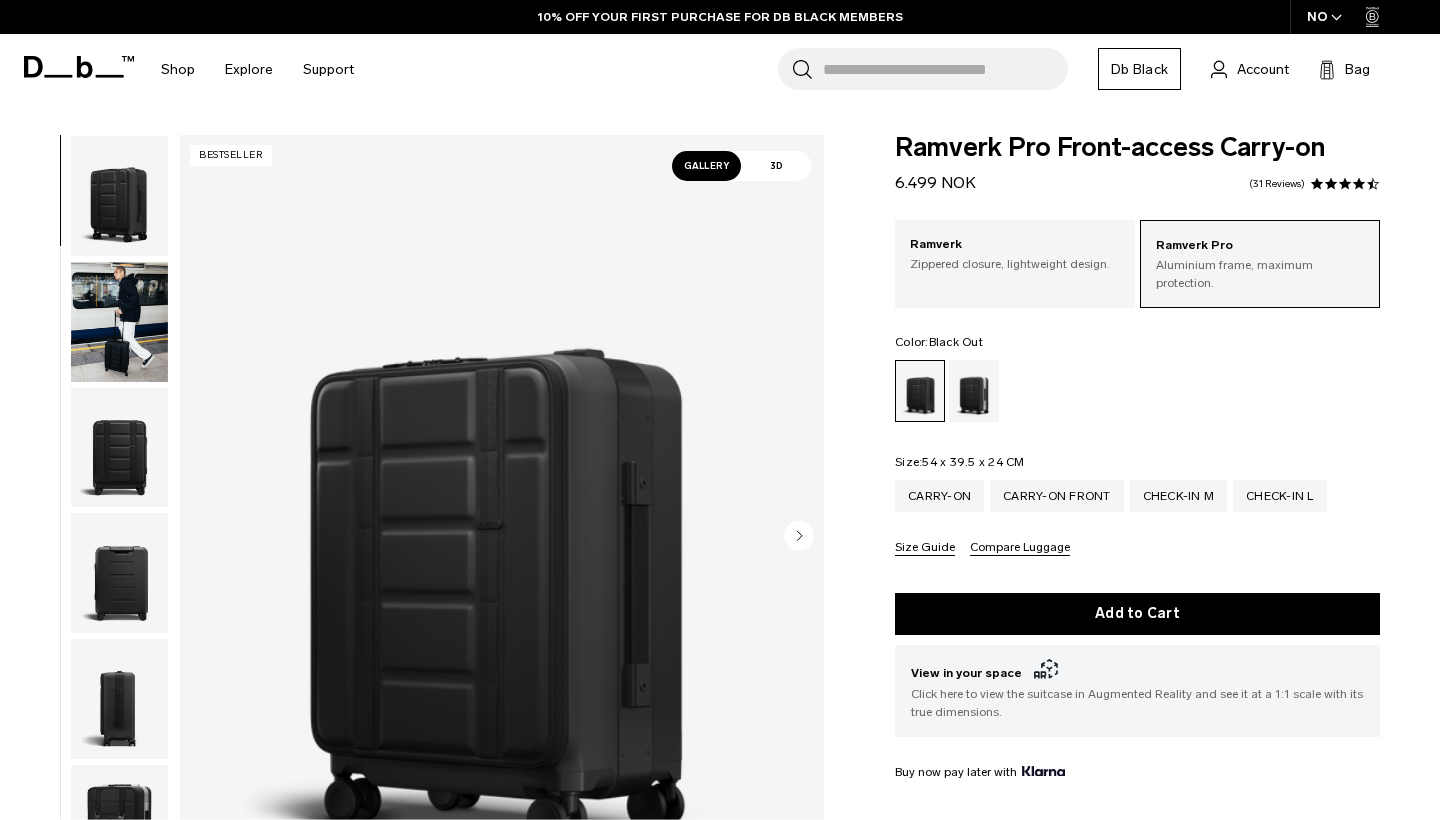 scroll, scrollTop: 0, scrollLeft: 0, axis: both 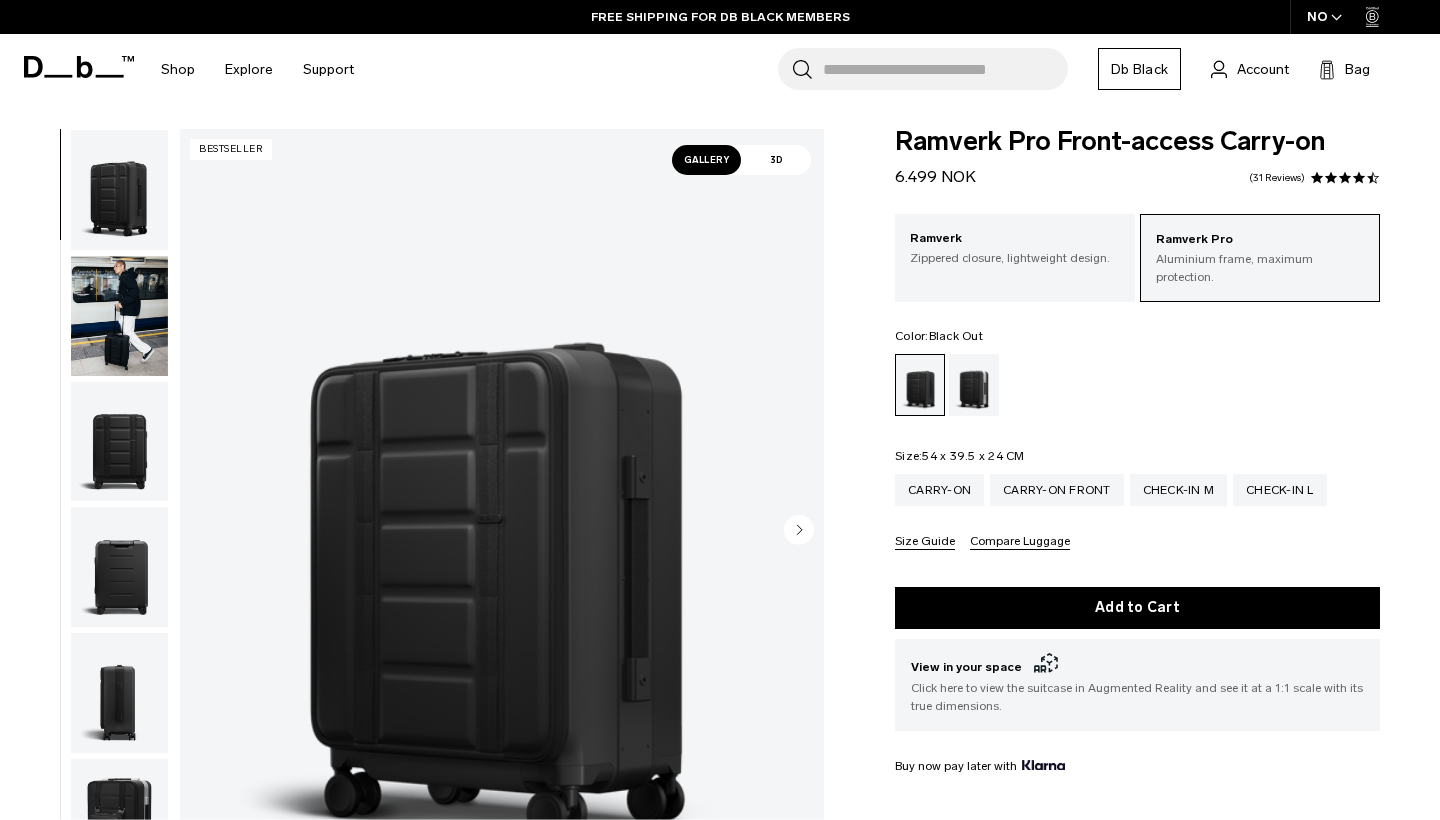 click at bounding box center (502, 531) 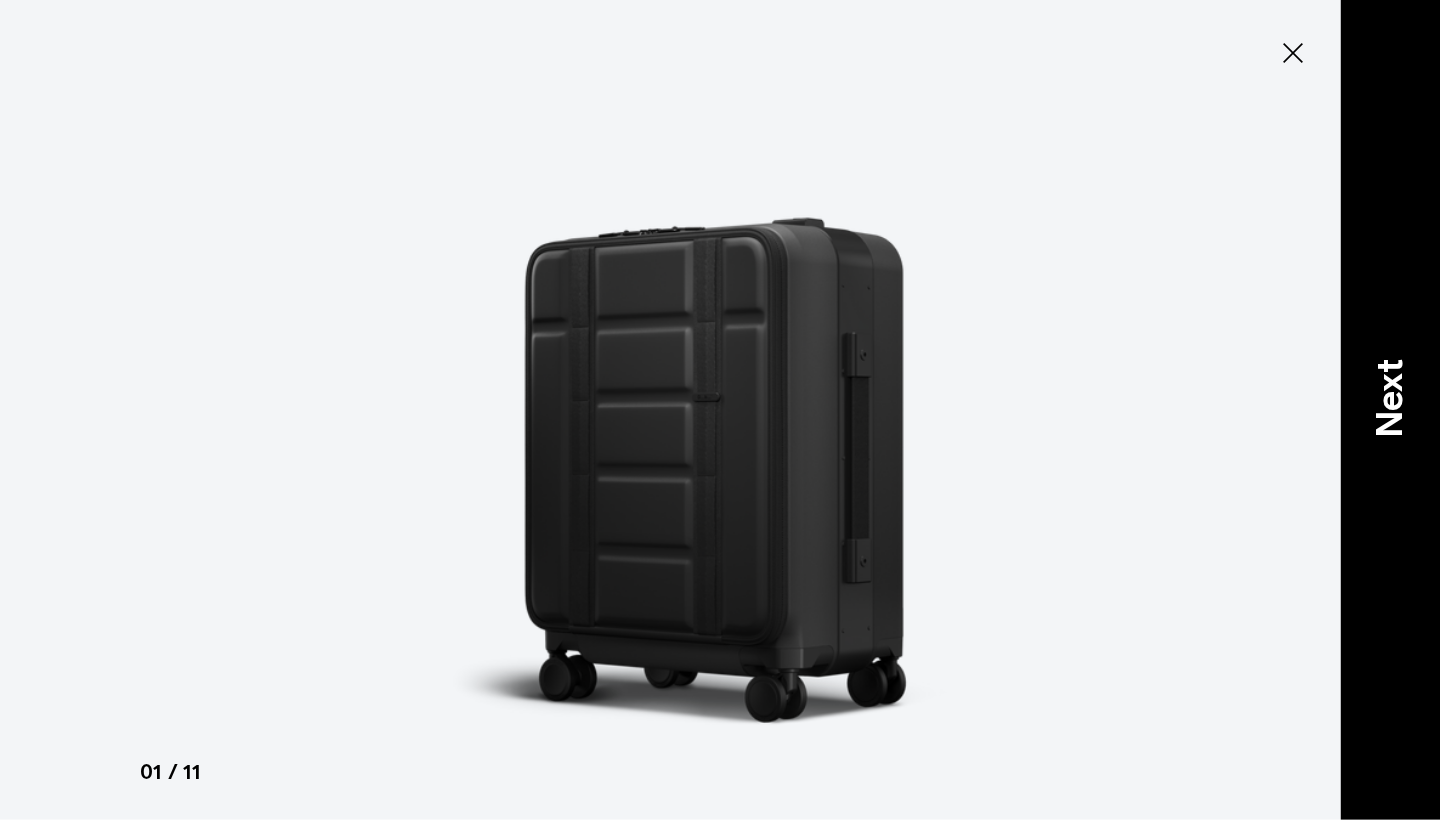 click on "Next" at bounding box center [1390, 410] 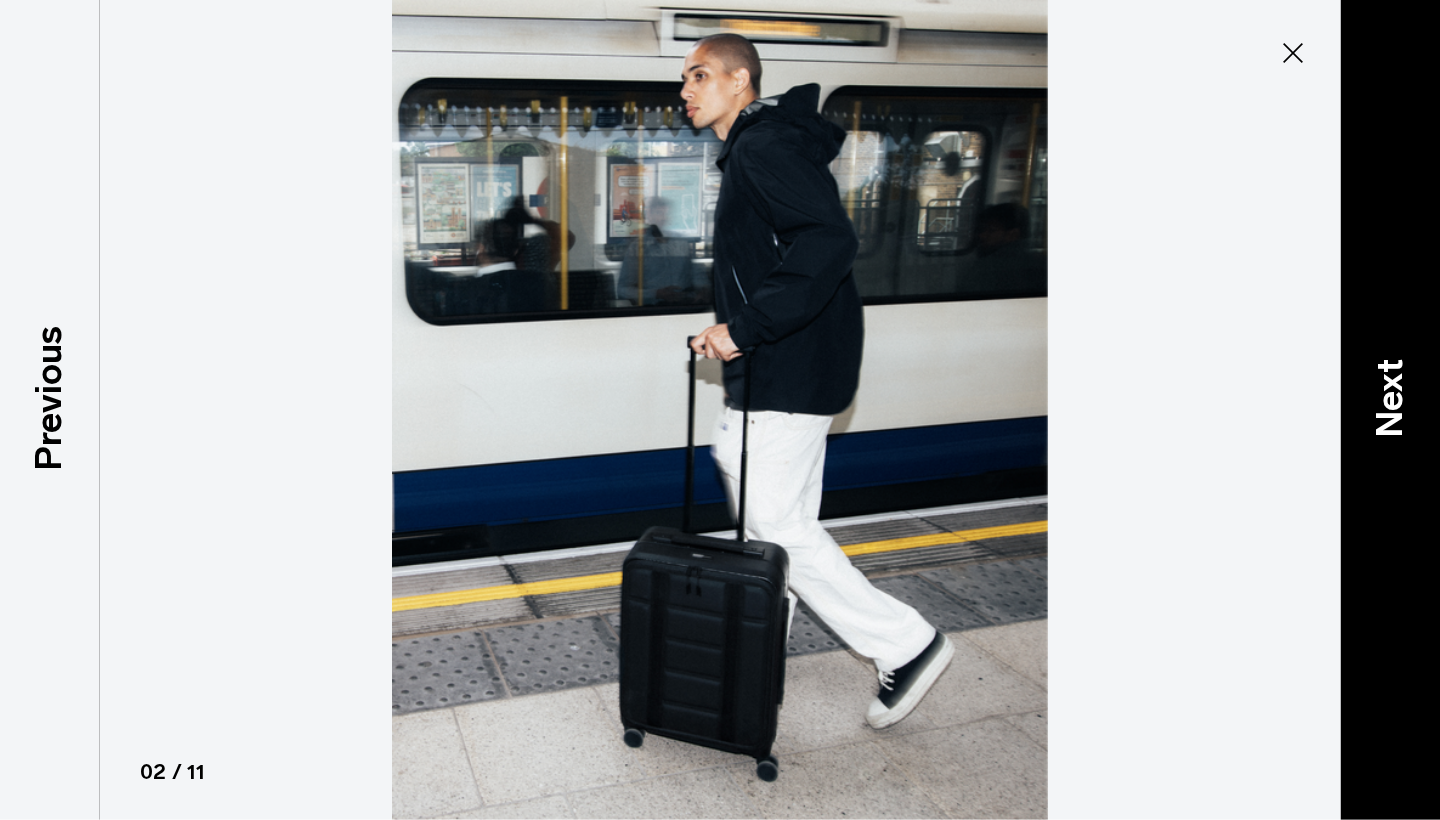 click on "Next" at bounding box center [1390, 410] 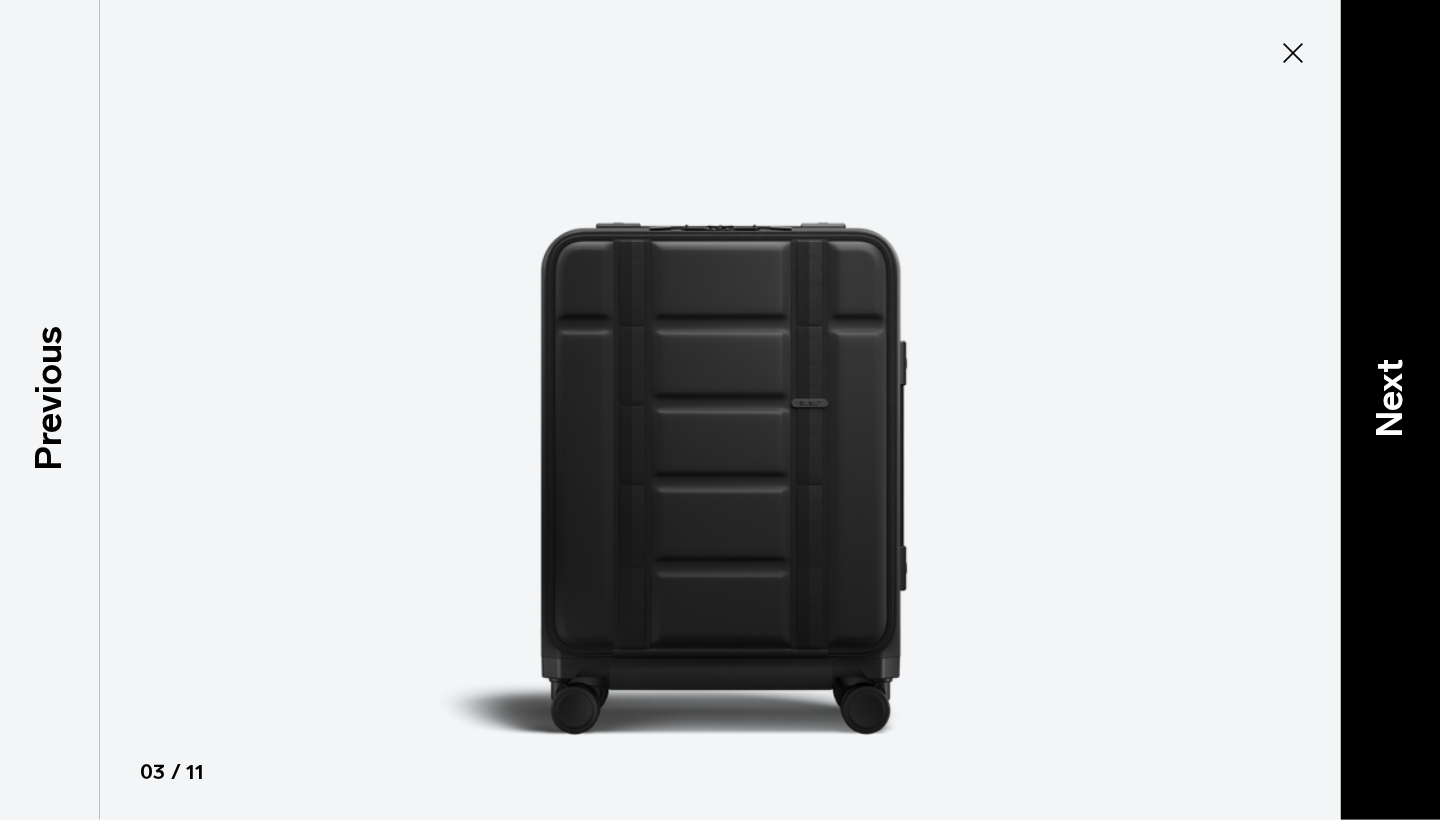 click on "Next" at bounding box center [1390, 410] 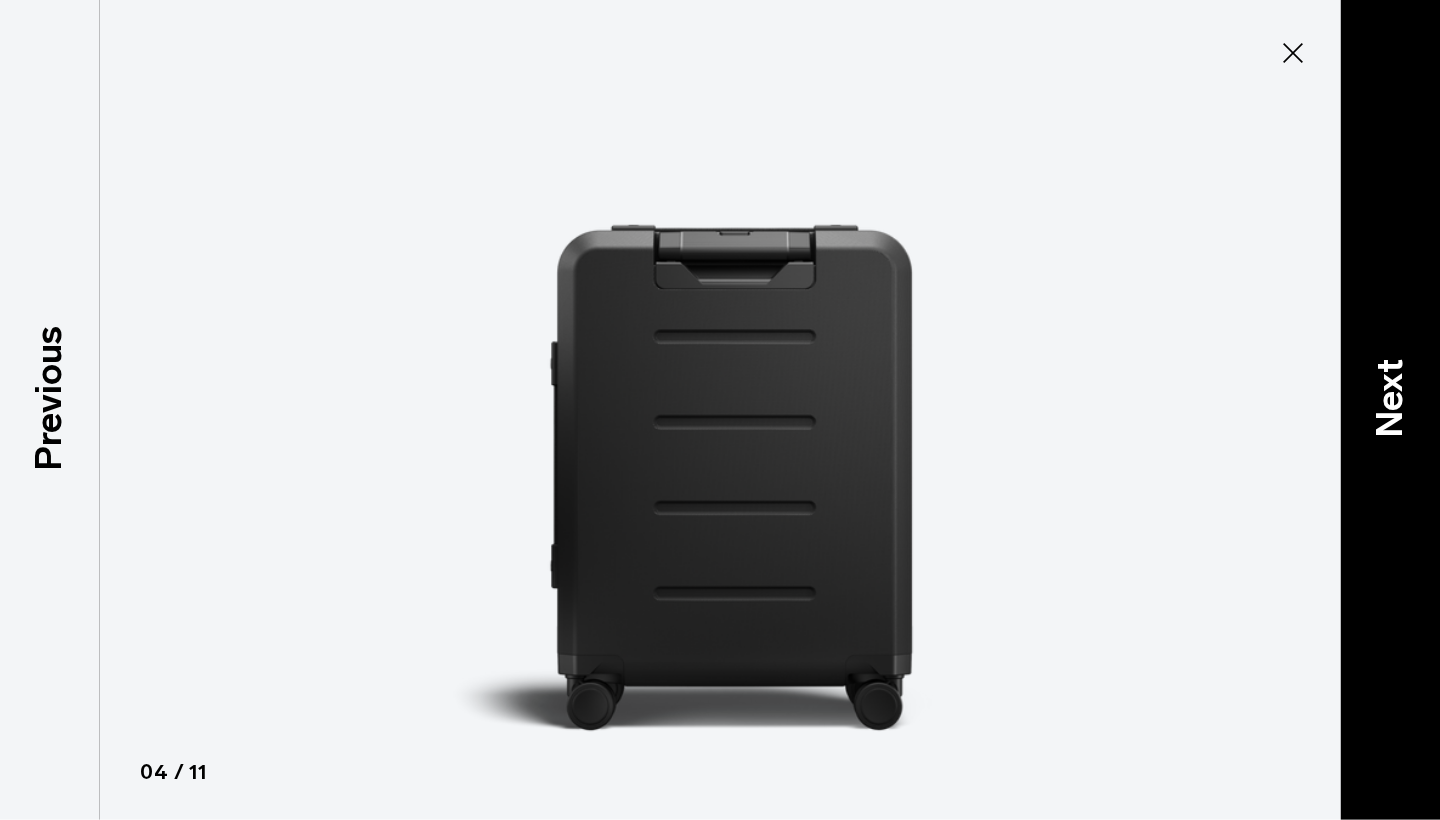 click on "Next" at bounding box center (1390, 410) 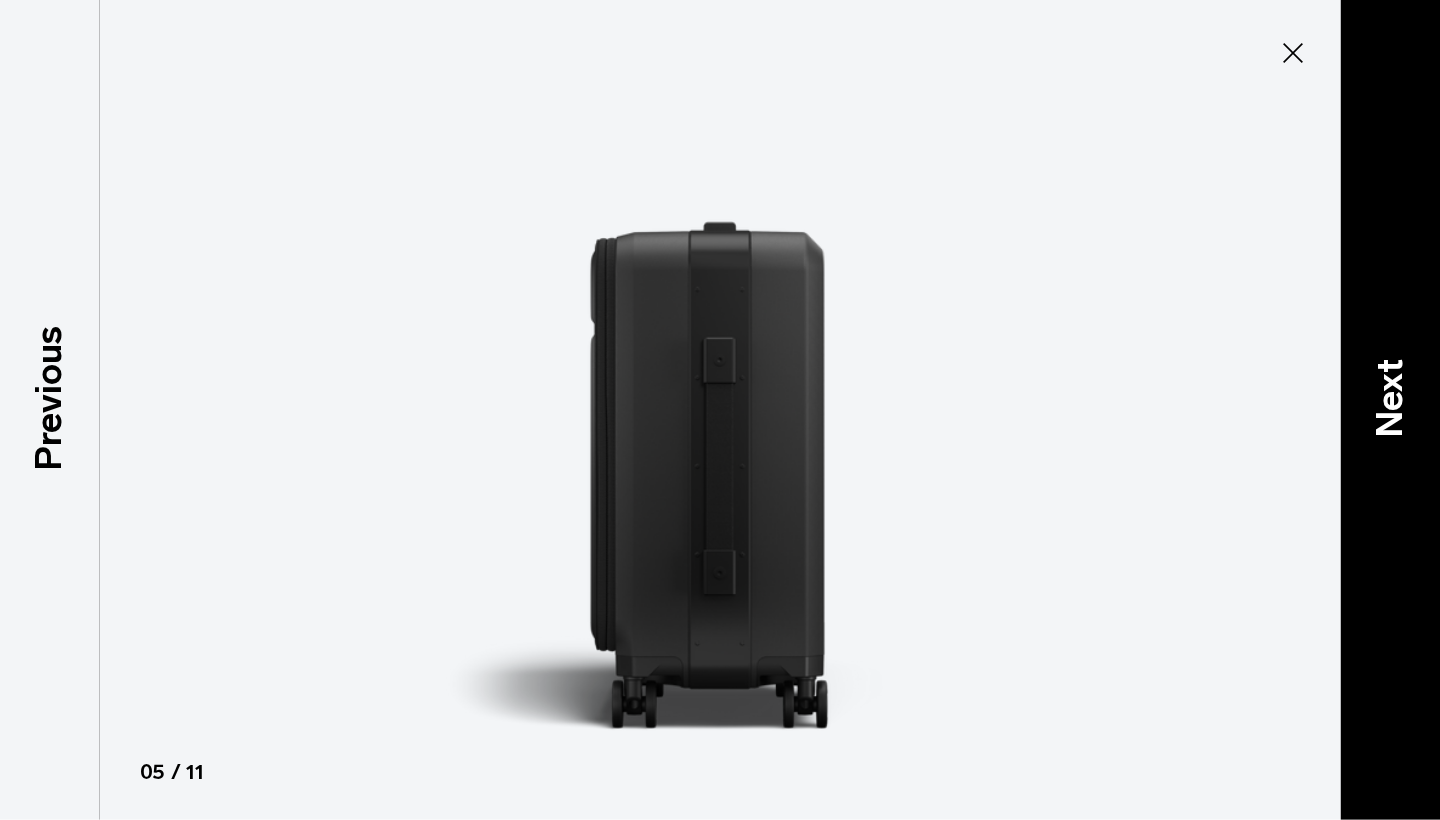 click on "Next" at bounding box center (1390, 410) 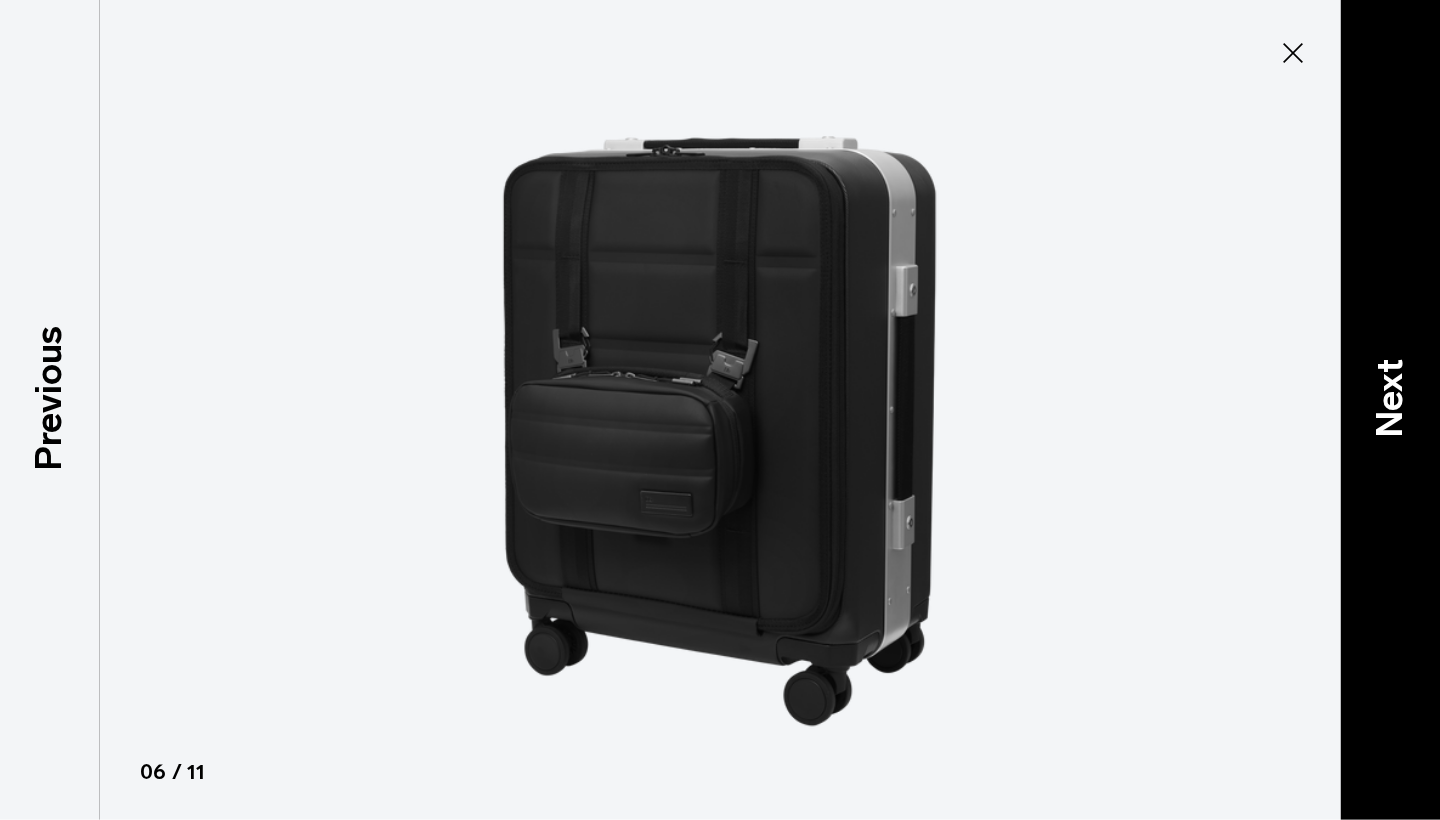 click on "Next" at bounding box center (1390, 410) 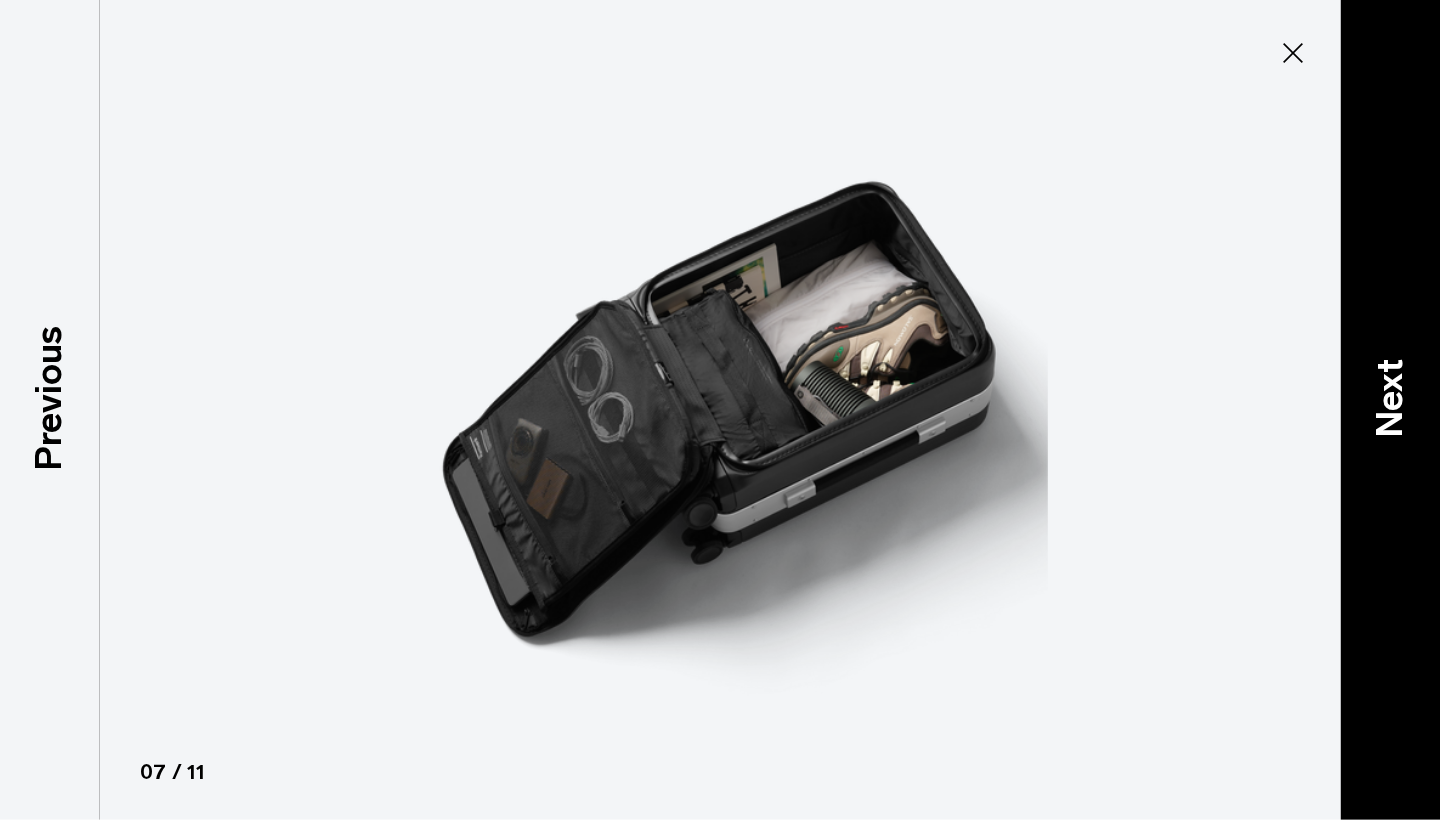 click on "Next" at bounding box center (1390, 410) 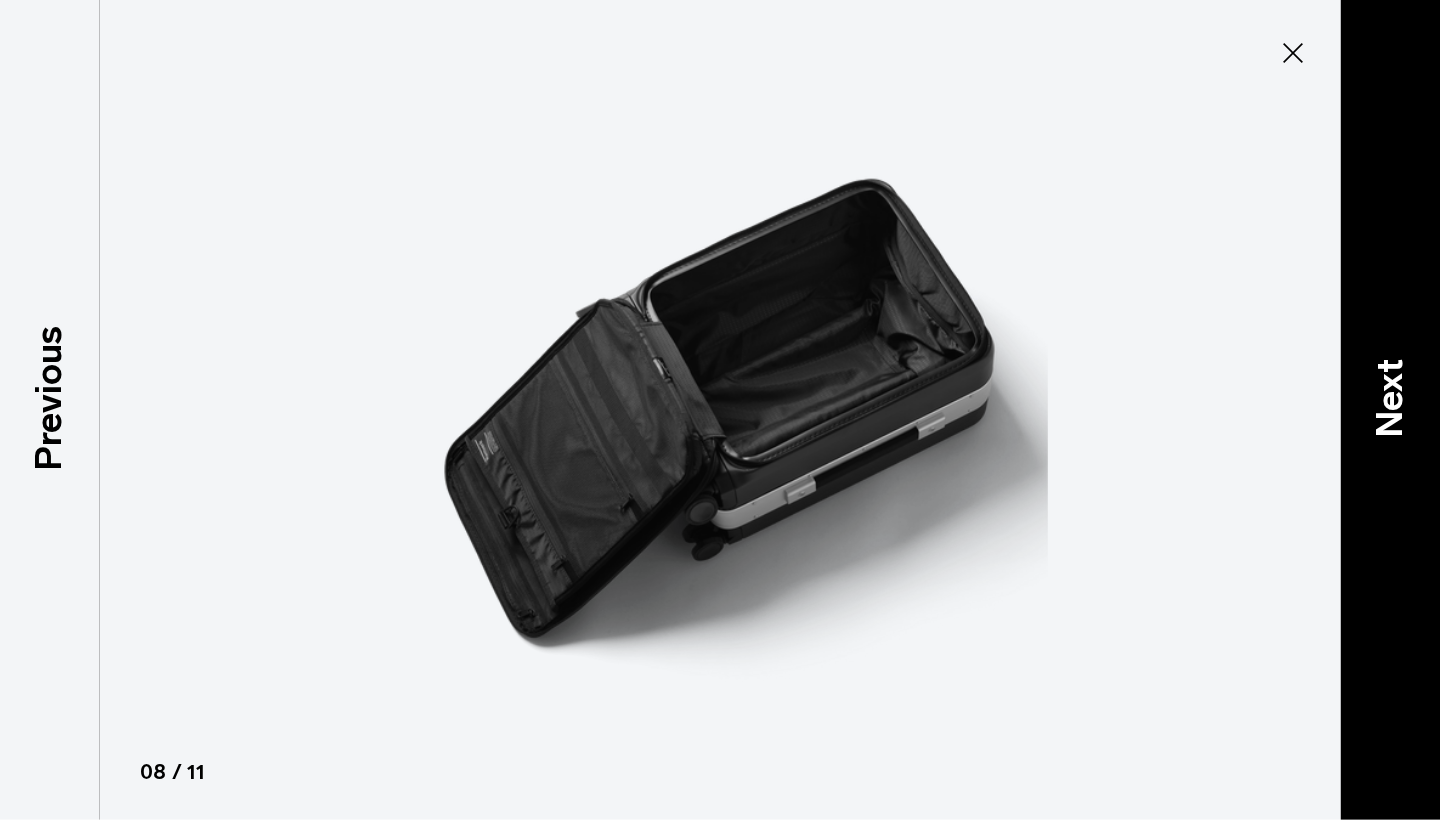 click on "Next" at bounding box center [1390, 410] 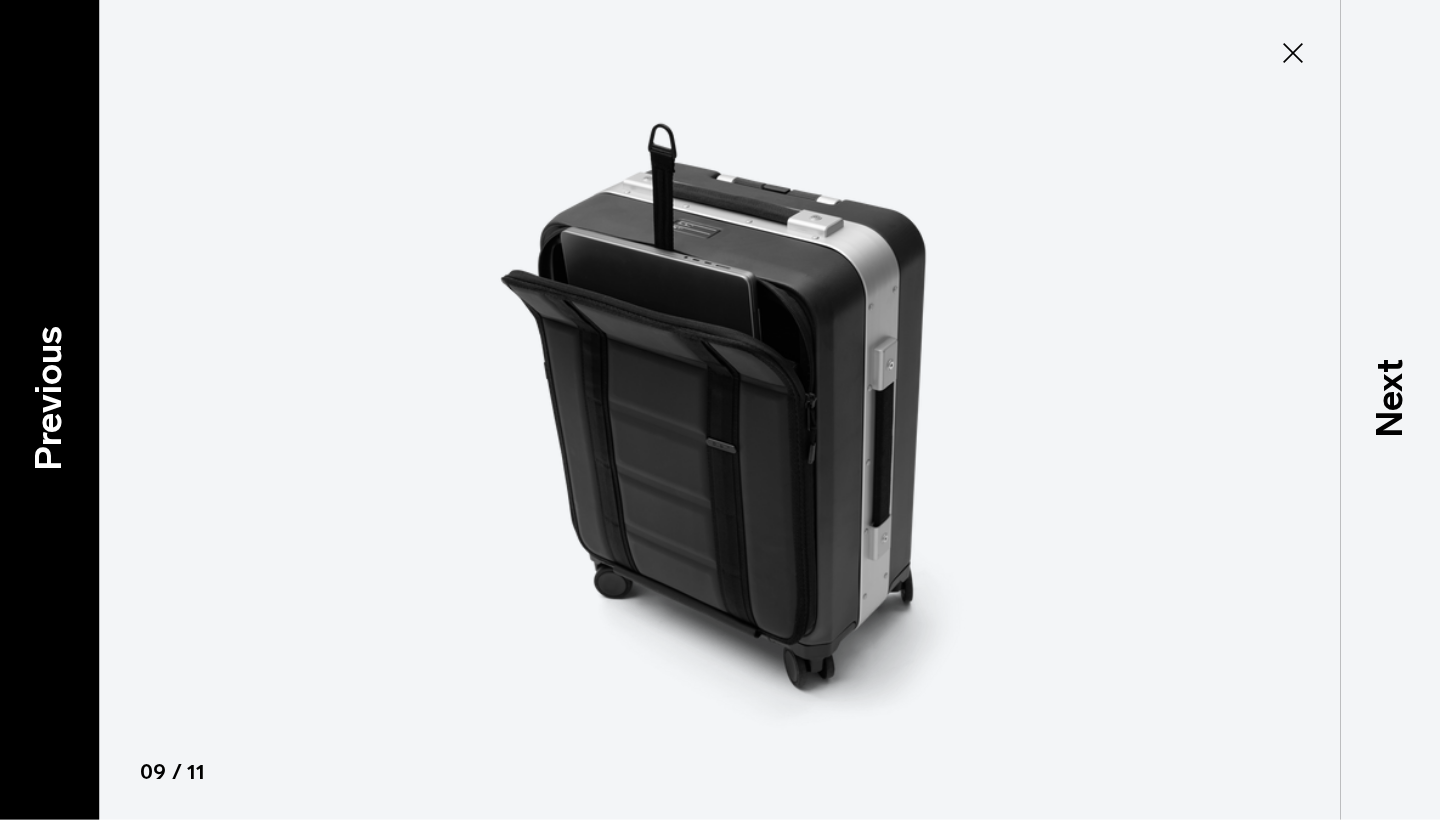 click on "Previous" at bounding box center [49, 397] 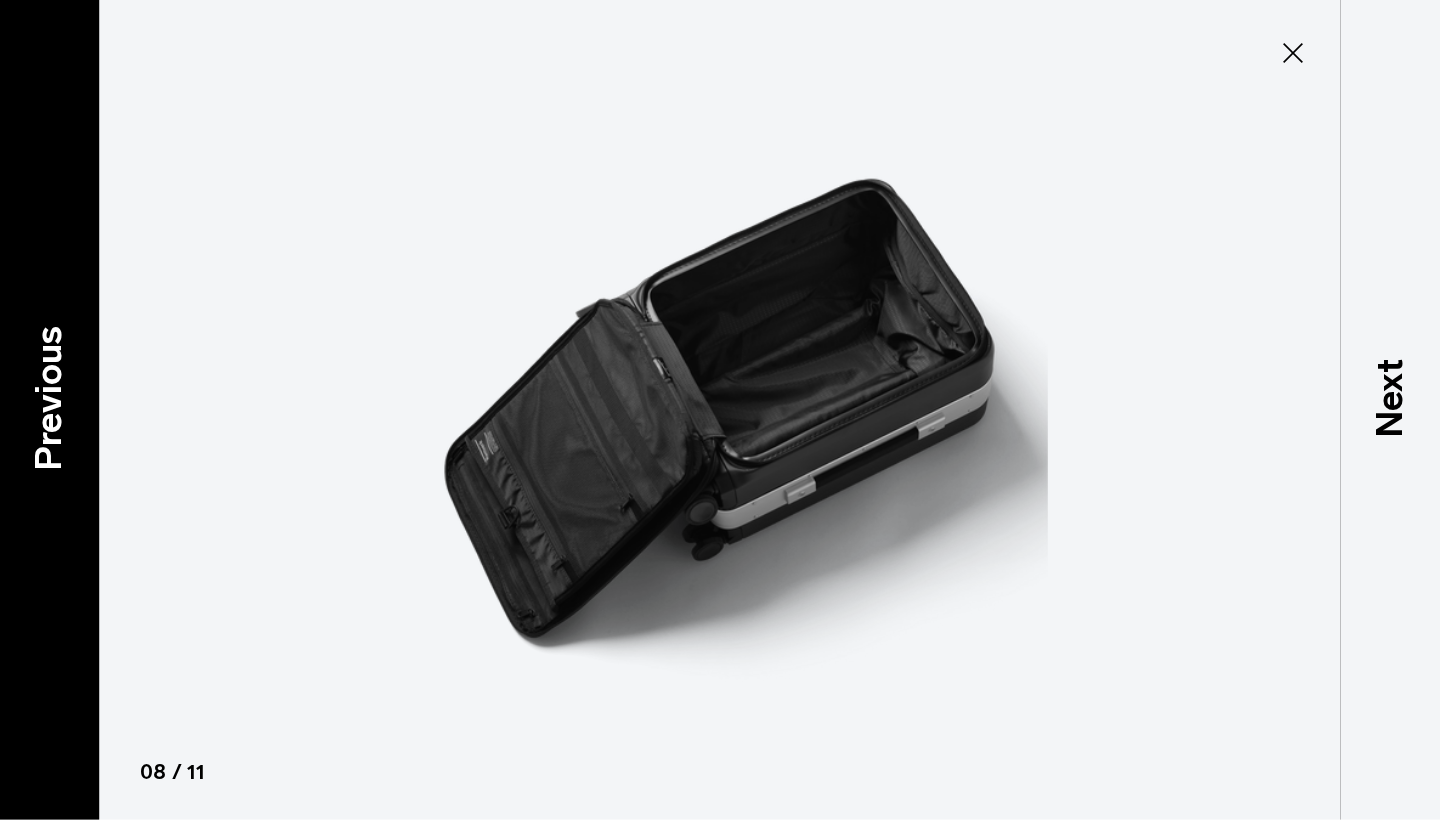 click on "Previous" at bounding box center (49, 397) 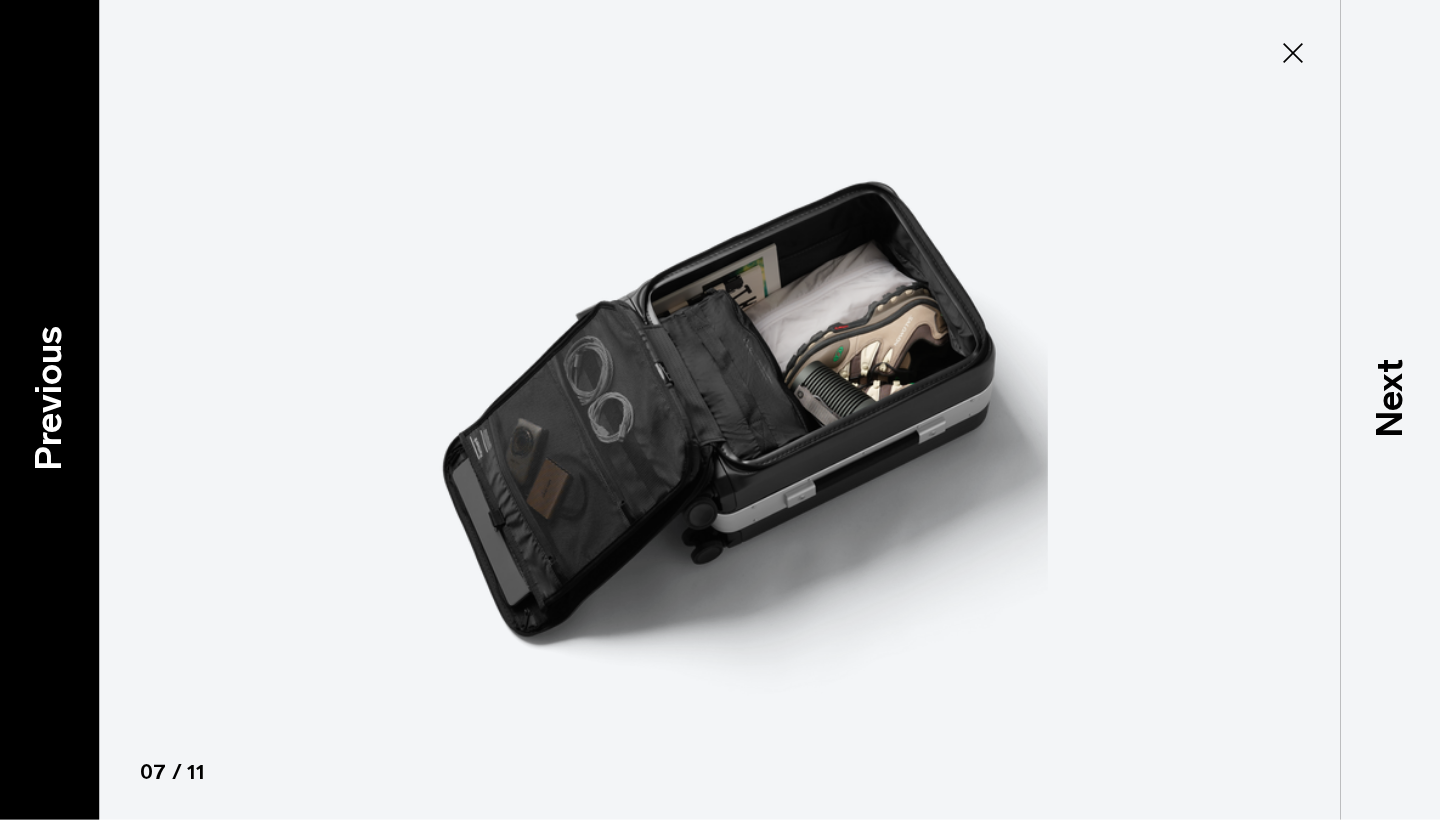 click on "Previous" at bounding box center (49, 397) 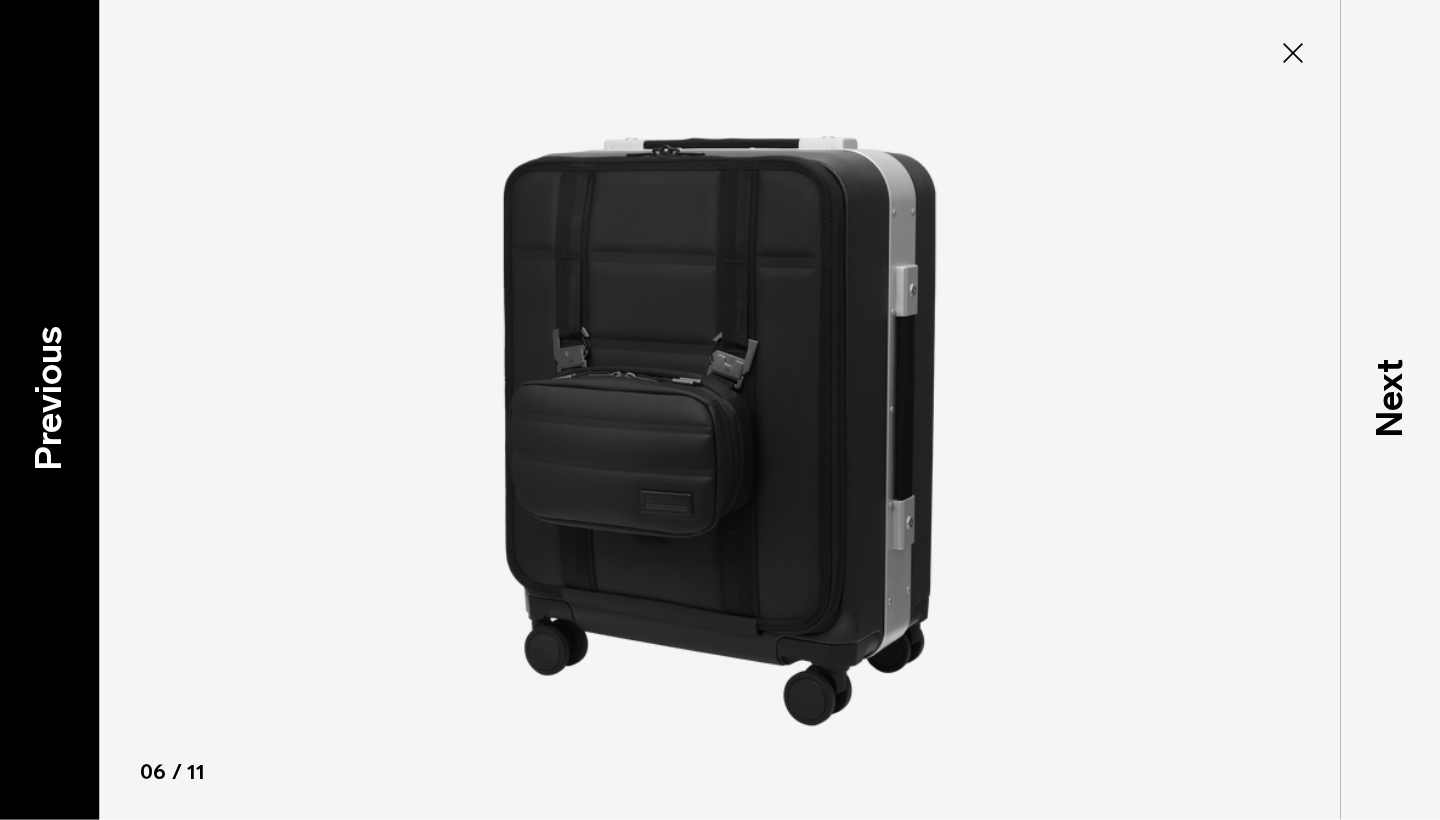 click on "Previous" at bounding box center [49, 397] 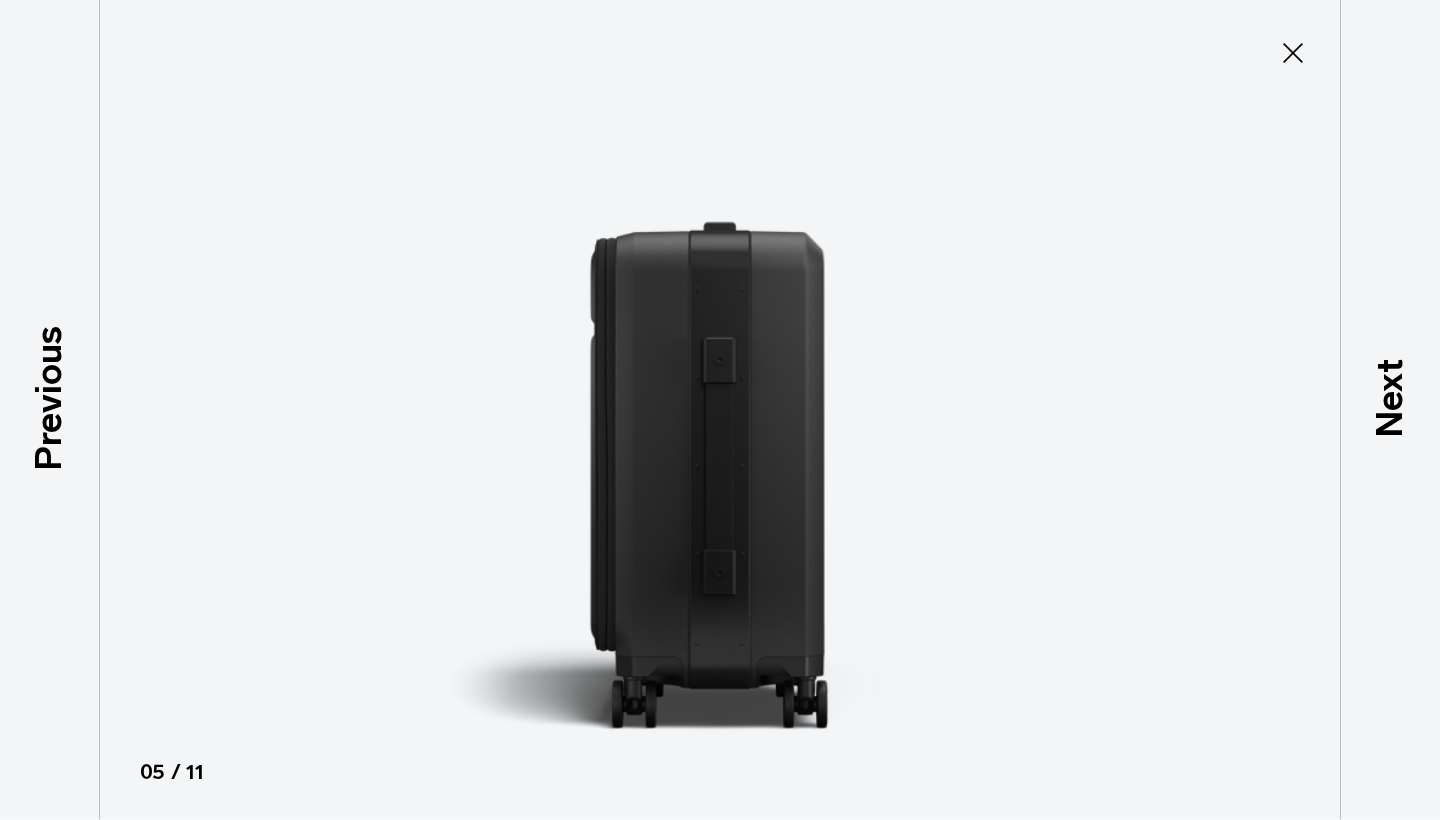click 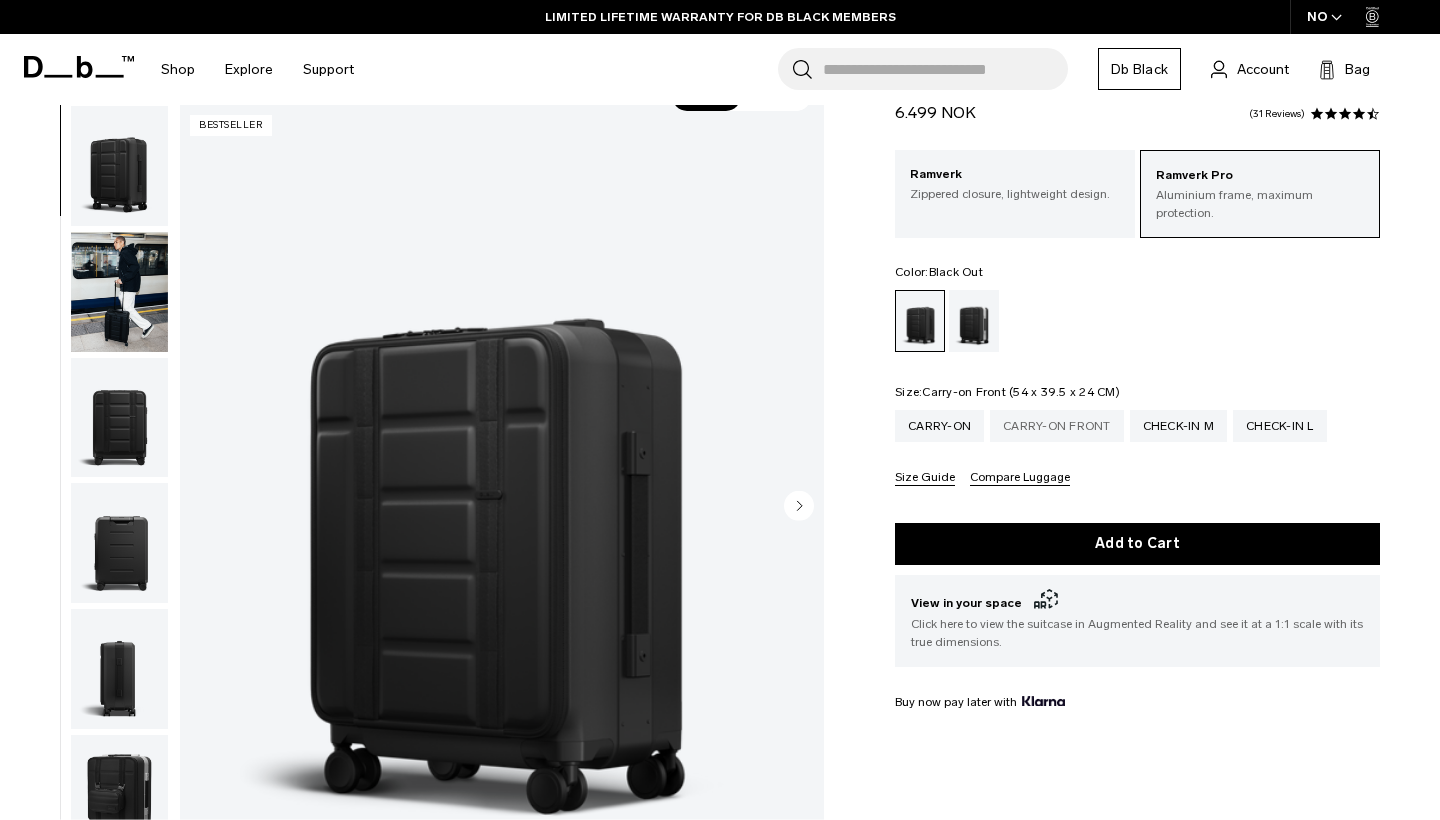 scroll, scrollTop: 77, scrollLeft: 0, axis: vertical 